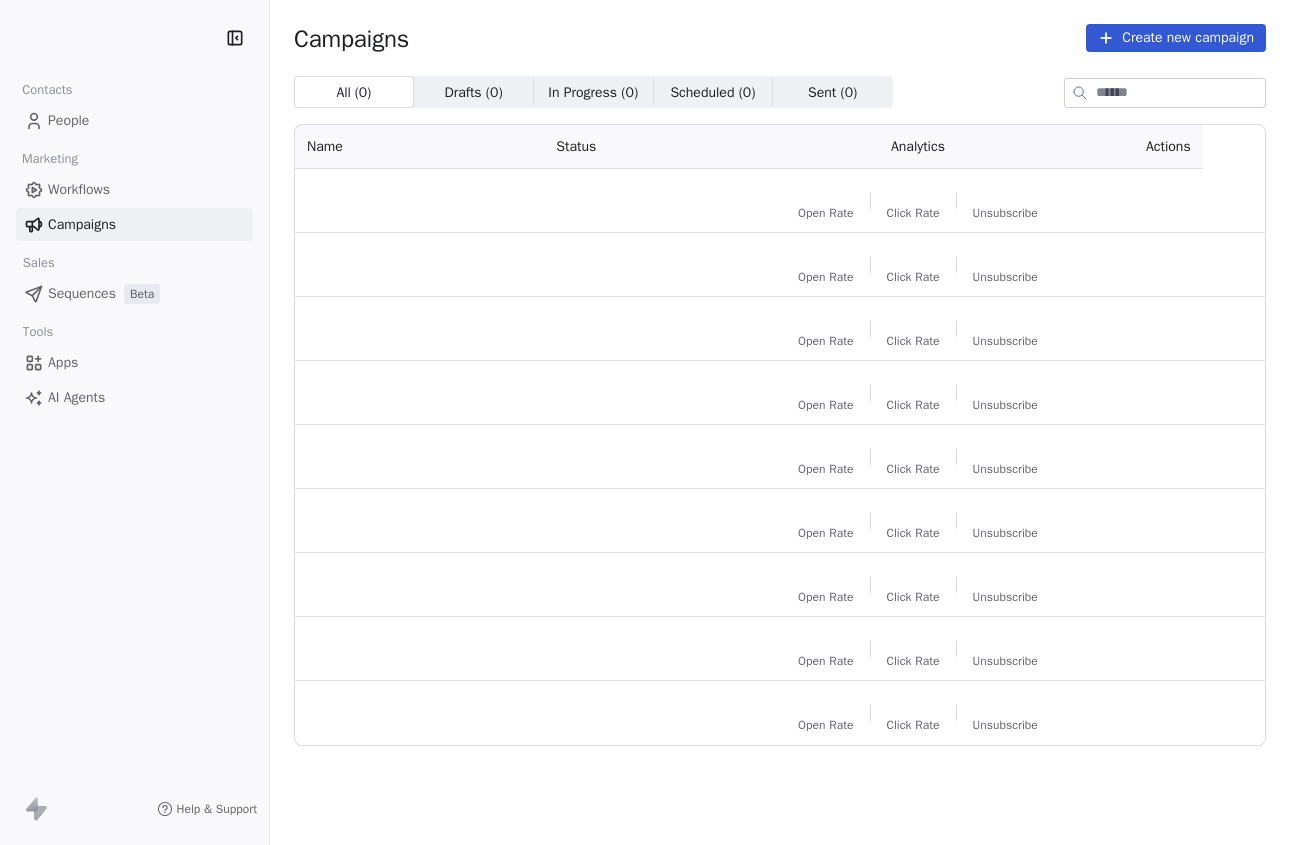 scroll, scrollTop: 0, scrollLeft: 0, axis: both 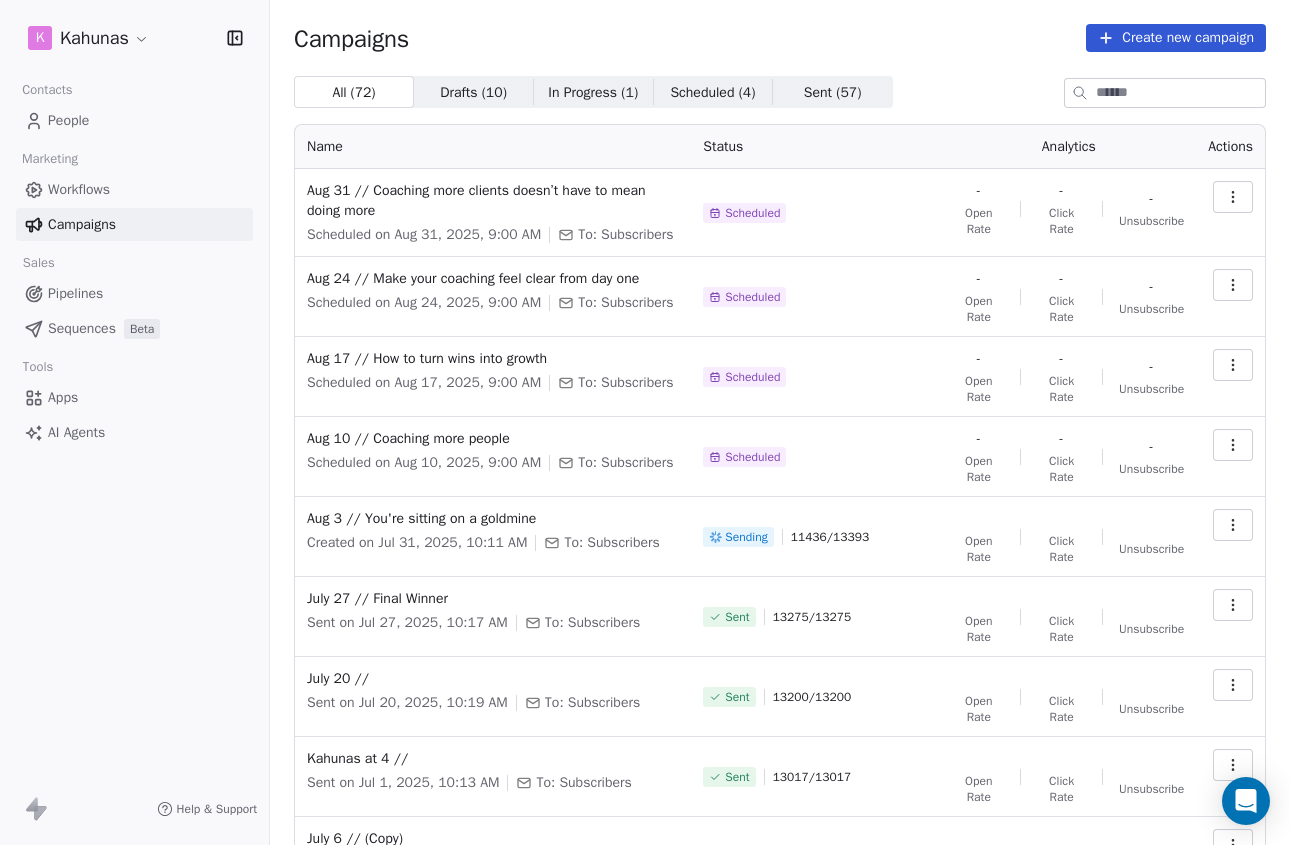 click on "Workflows" at bounding box center (134, 189) 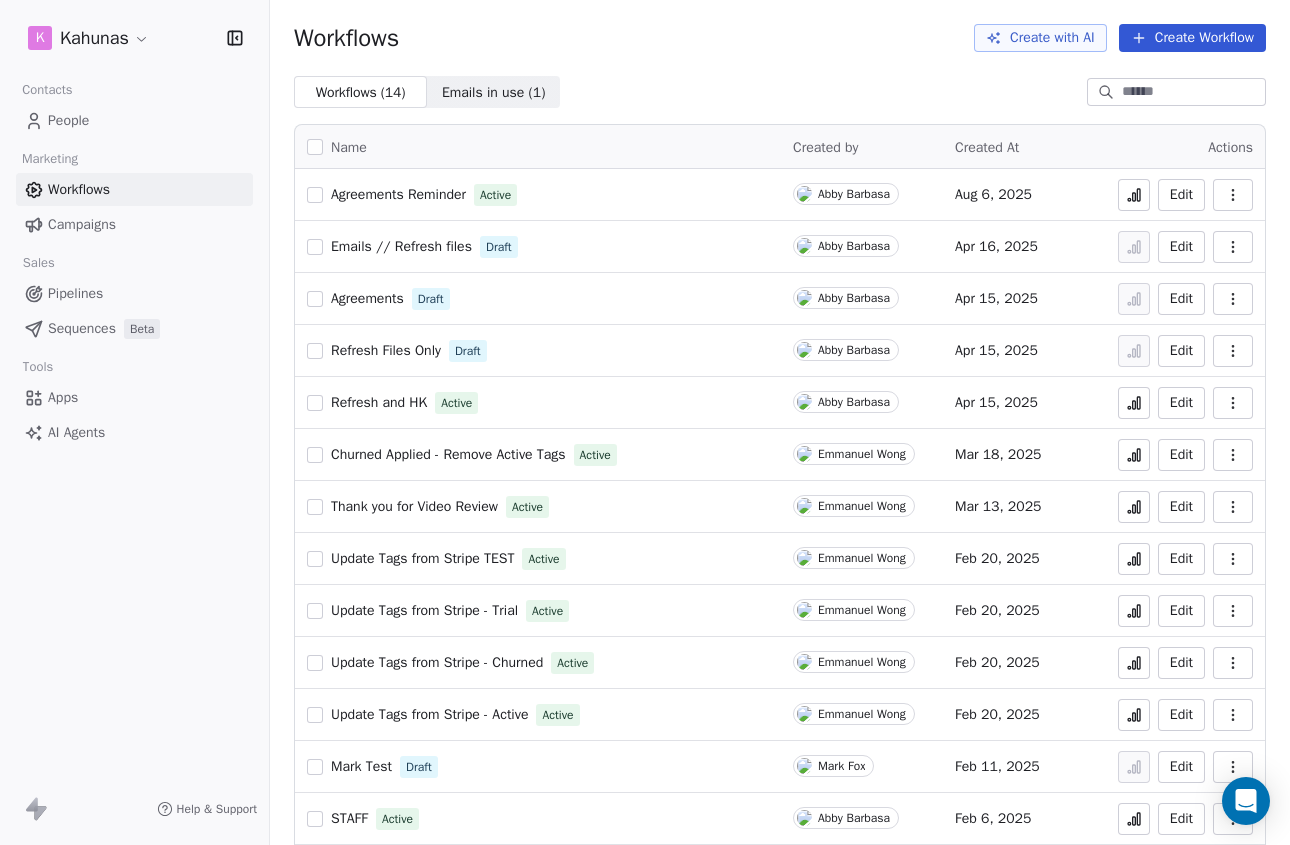 click 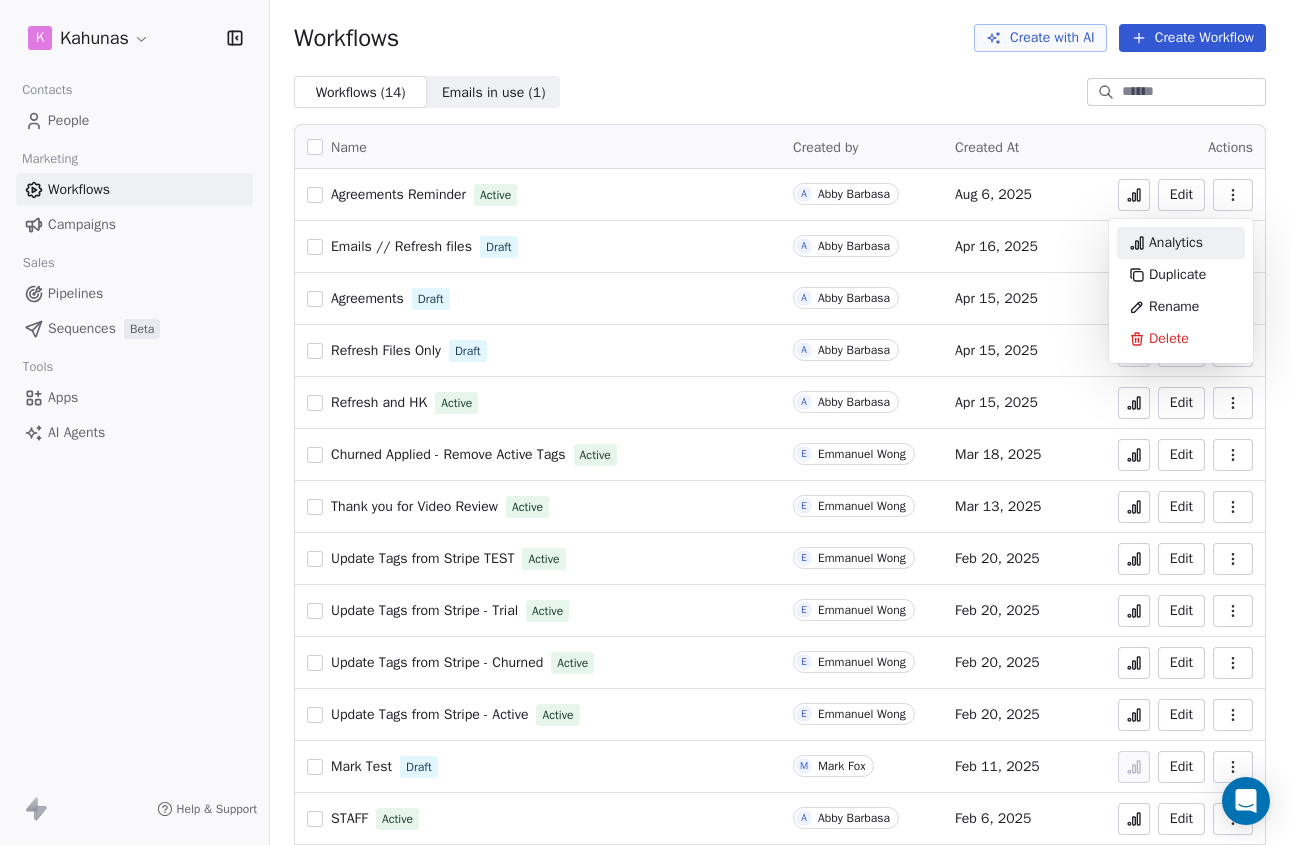 click on "Analytics" at bounding box center [1176, 243] 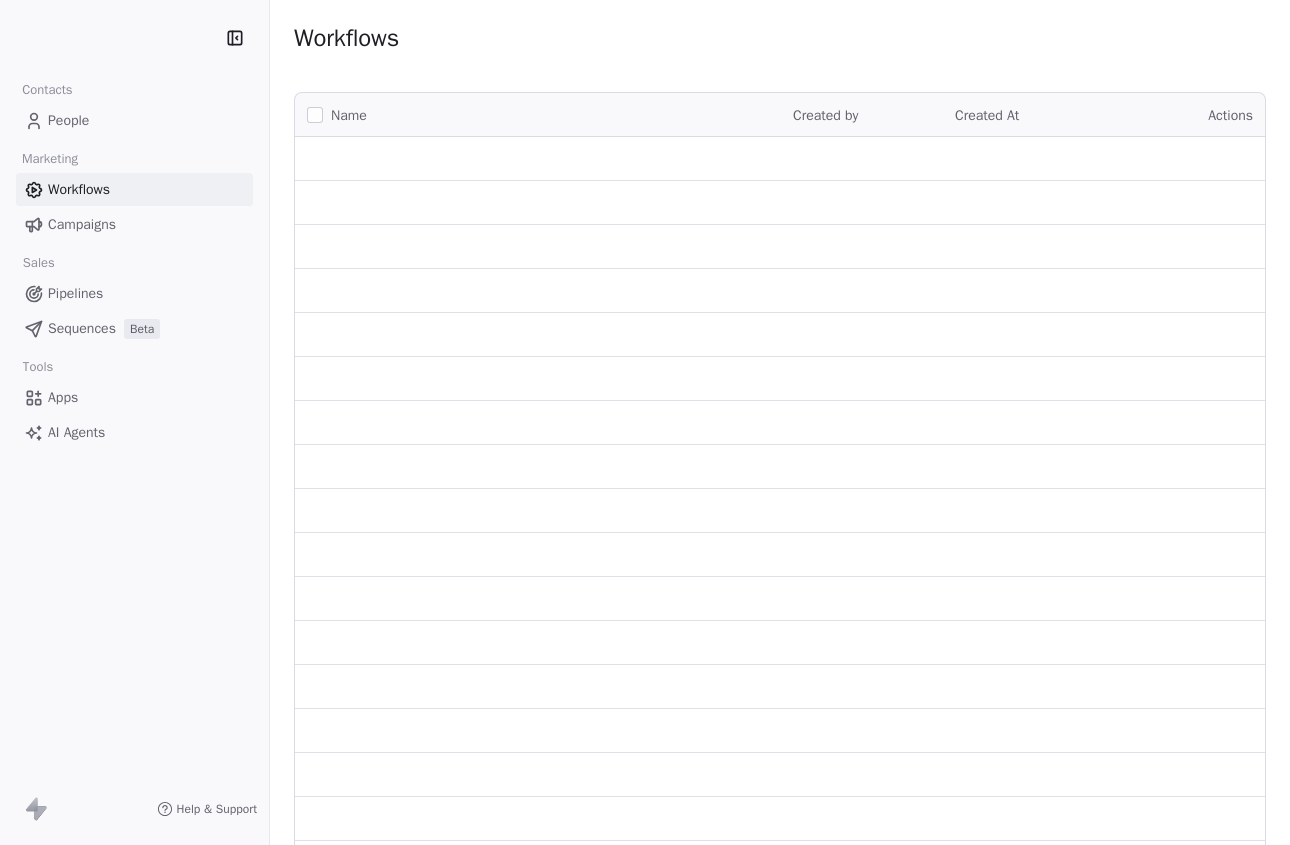 scroll, scrollTop: 0, scrollLeft: 0, axis: both 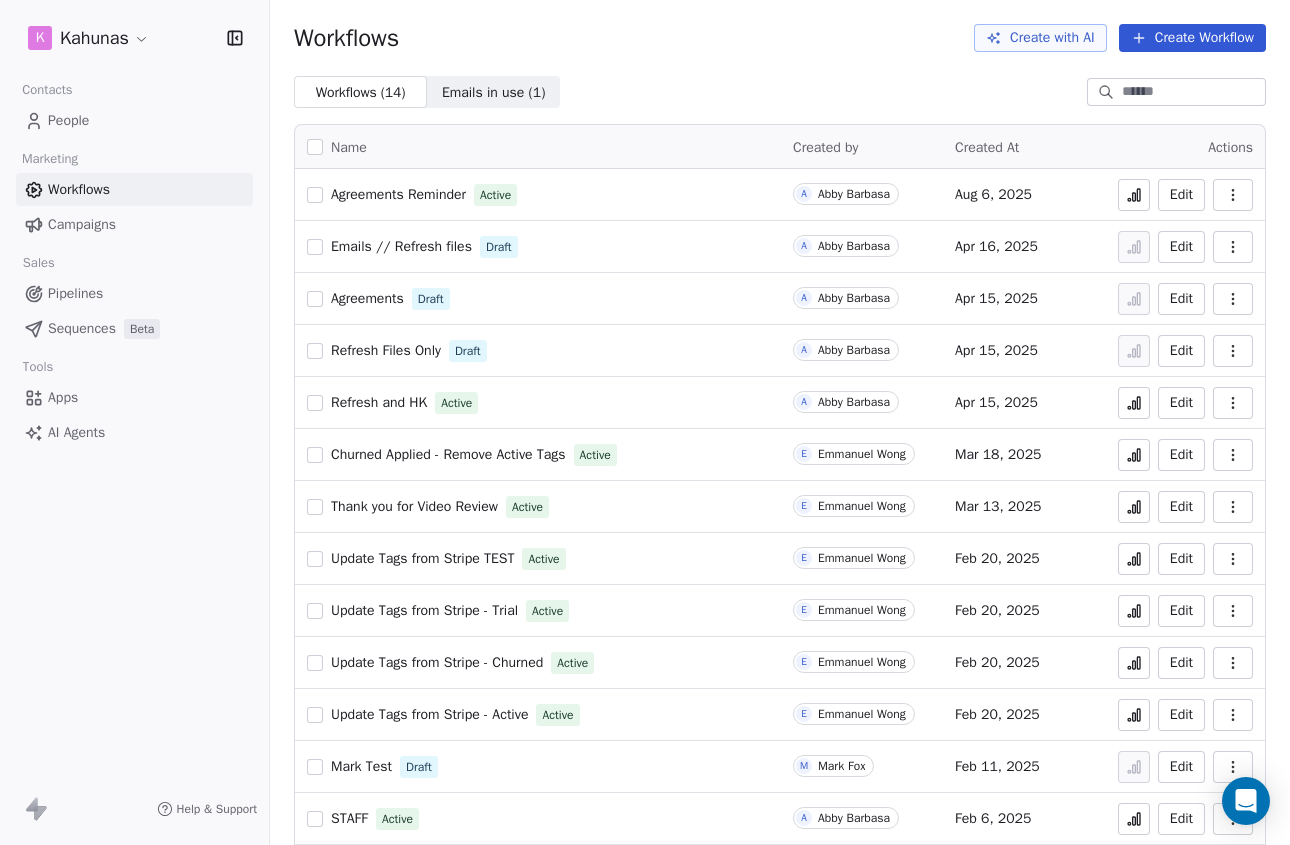 click on "Emails in use ( 1 )" at bounding box center (494, 92) 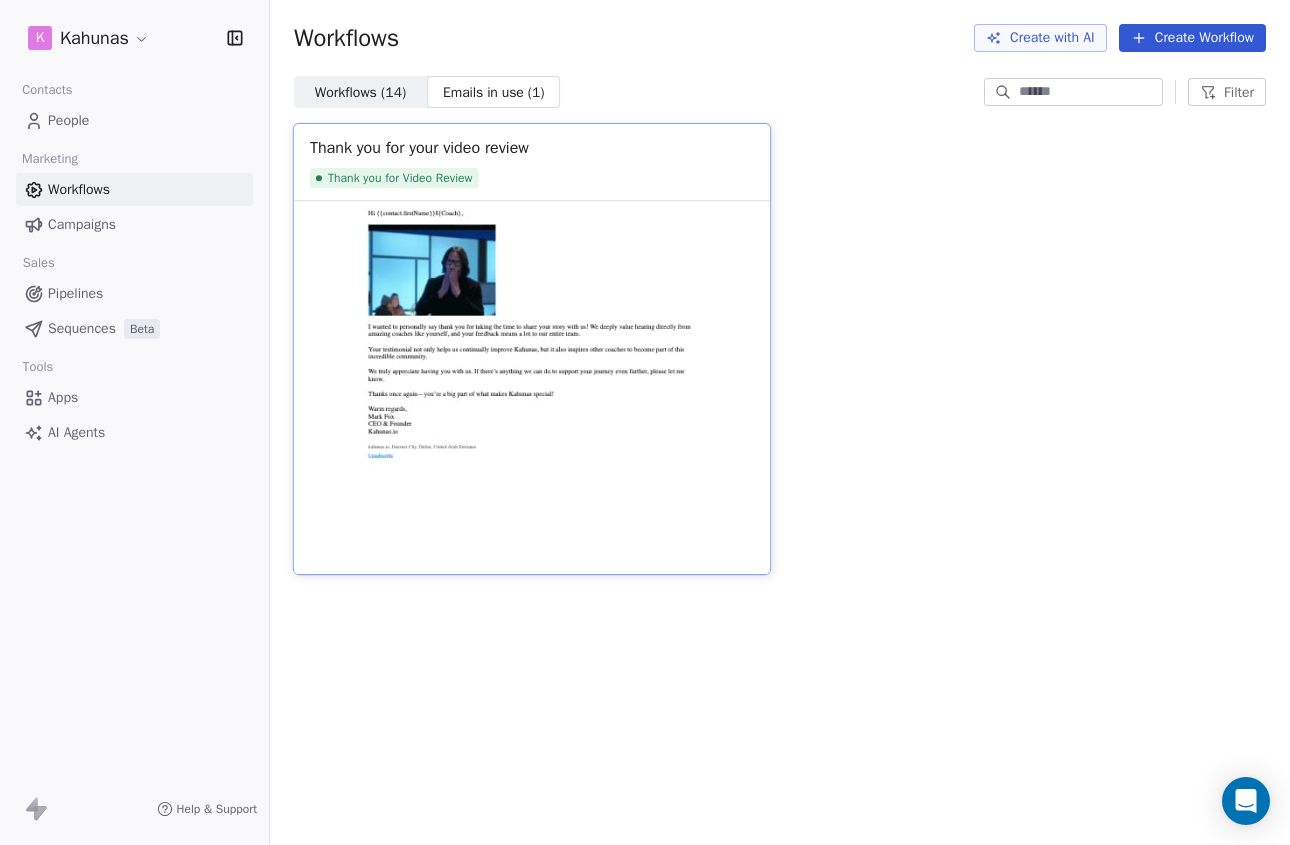 click at bounding box center (532, 387) 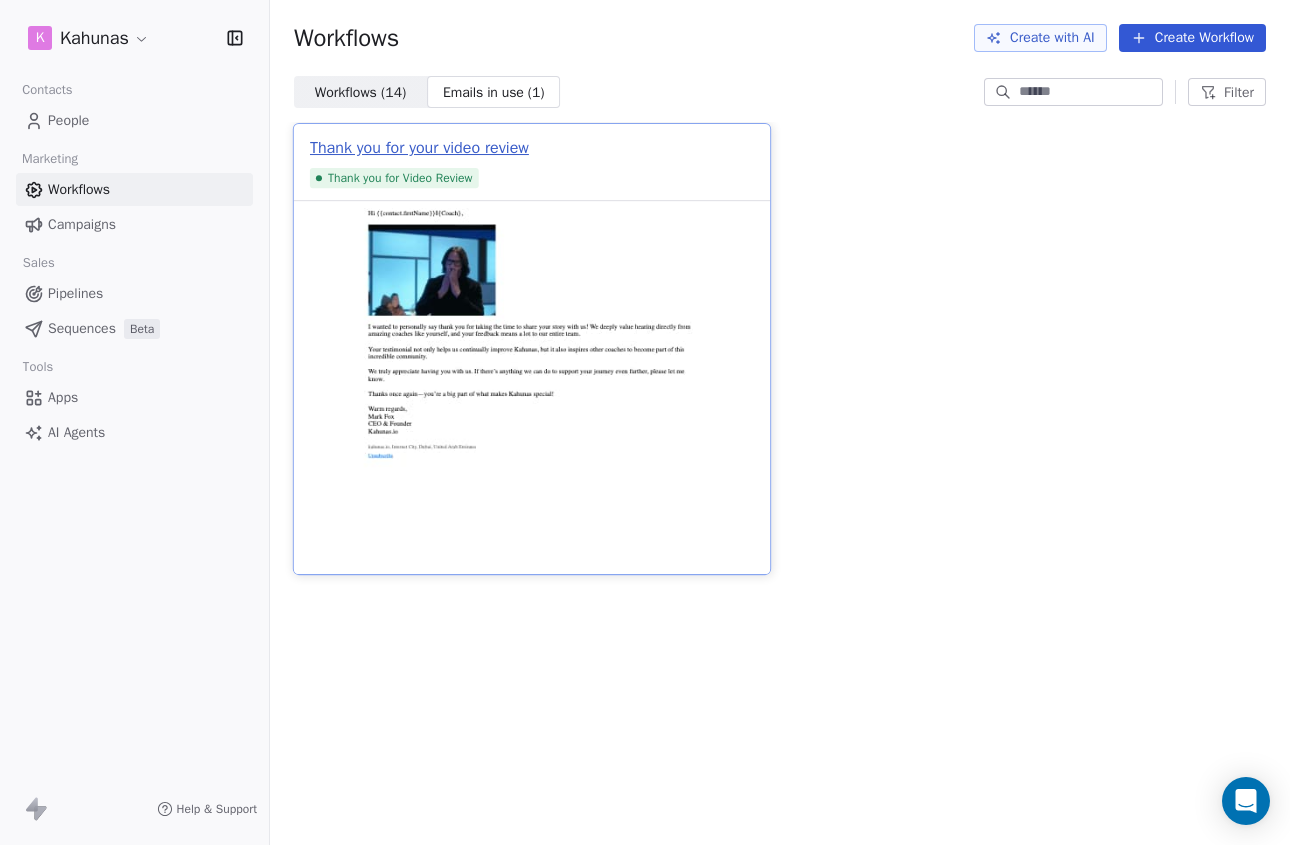 click on "Thank you for your video review" at bounding box center [419, 148] 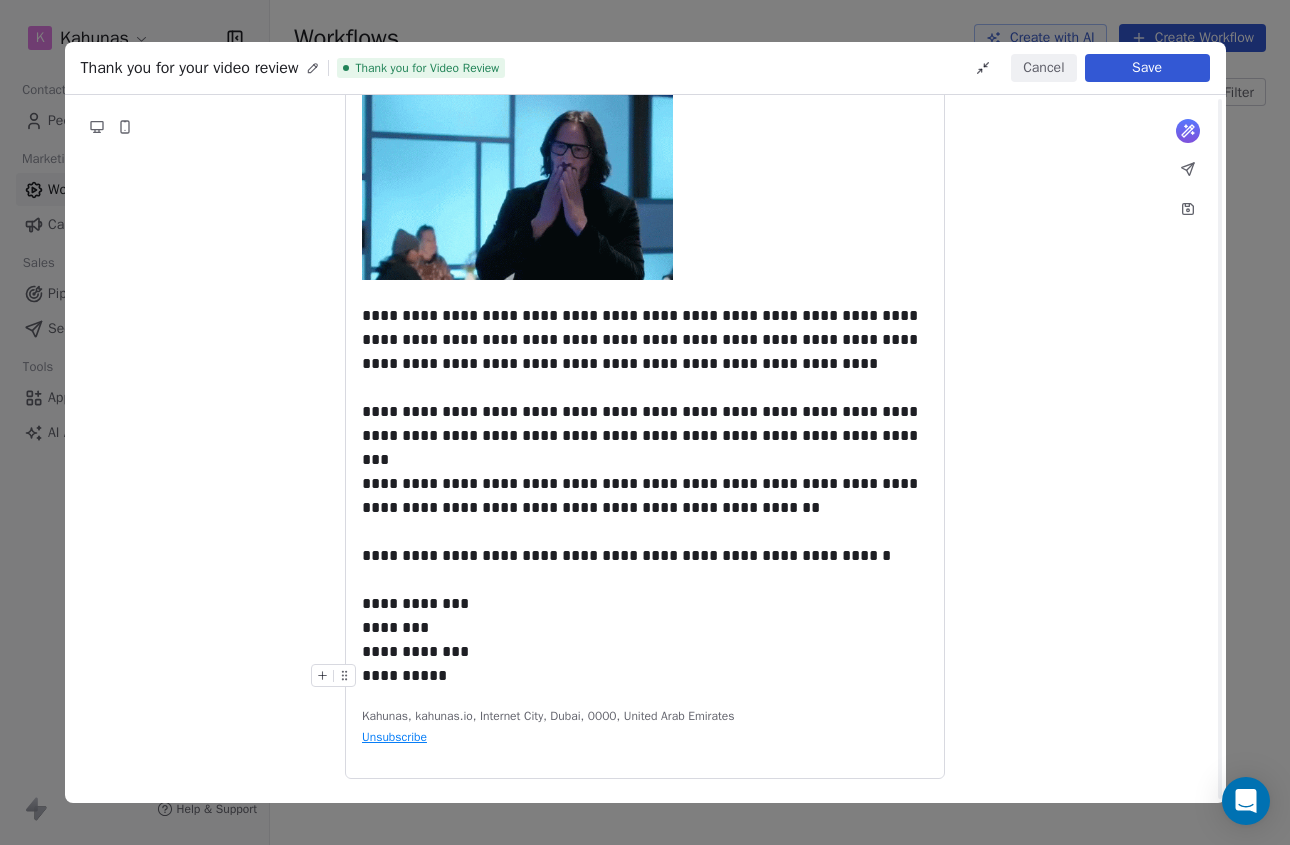 scroll, scrollTop: 0, scrollLeft: 0, axis: both 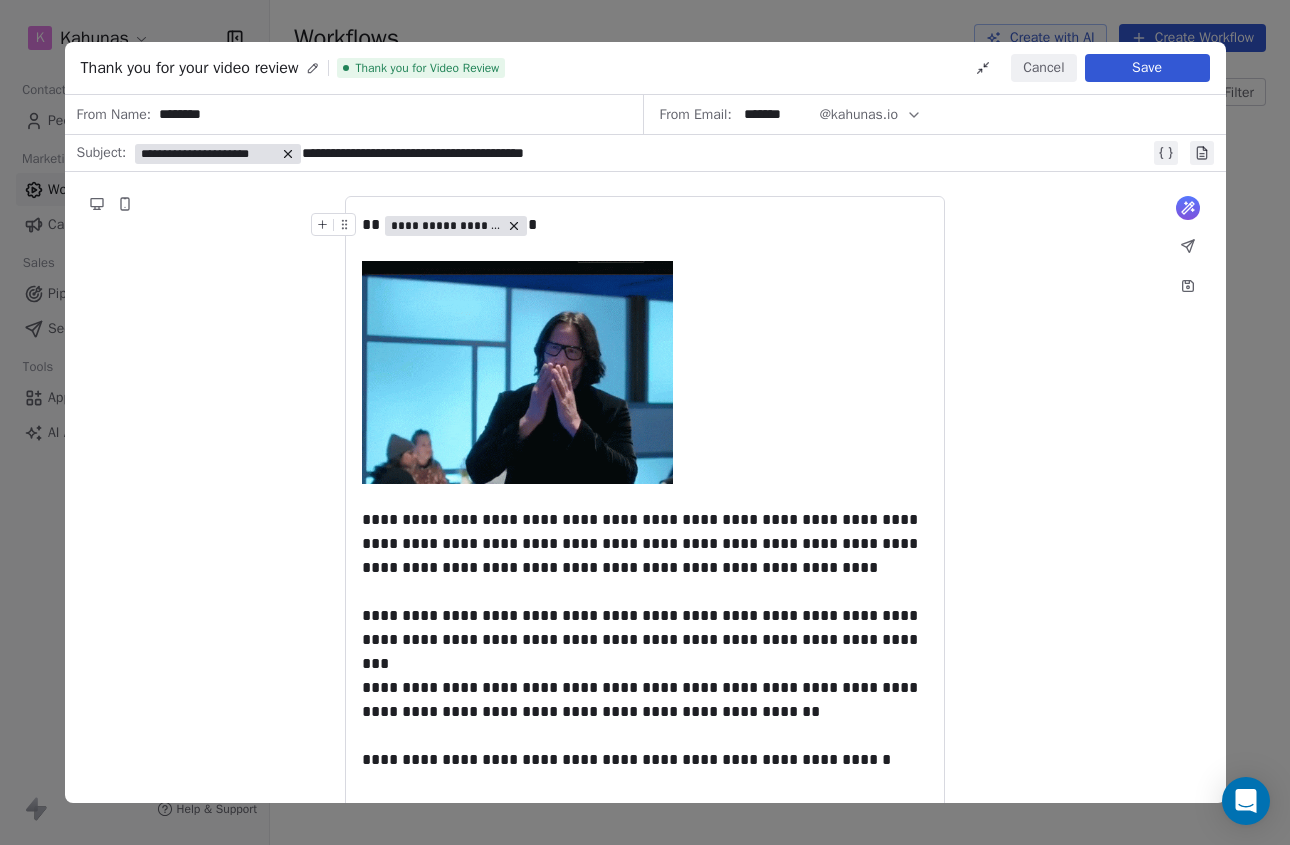 click on "Cancel" at bounding box center (1043, 68) 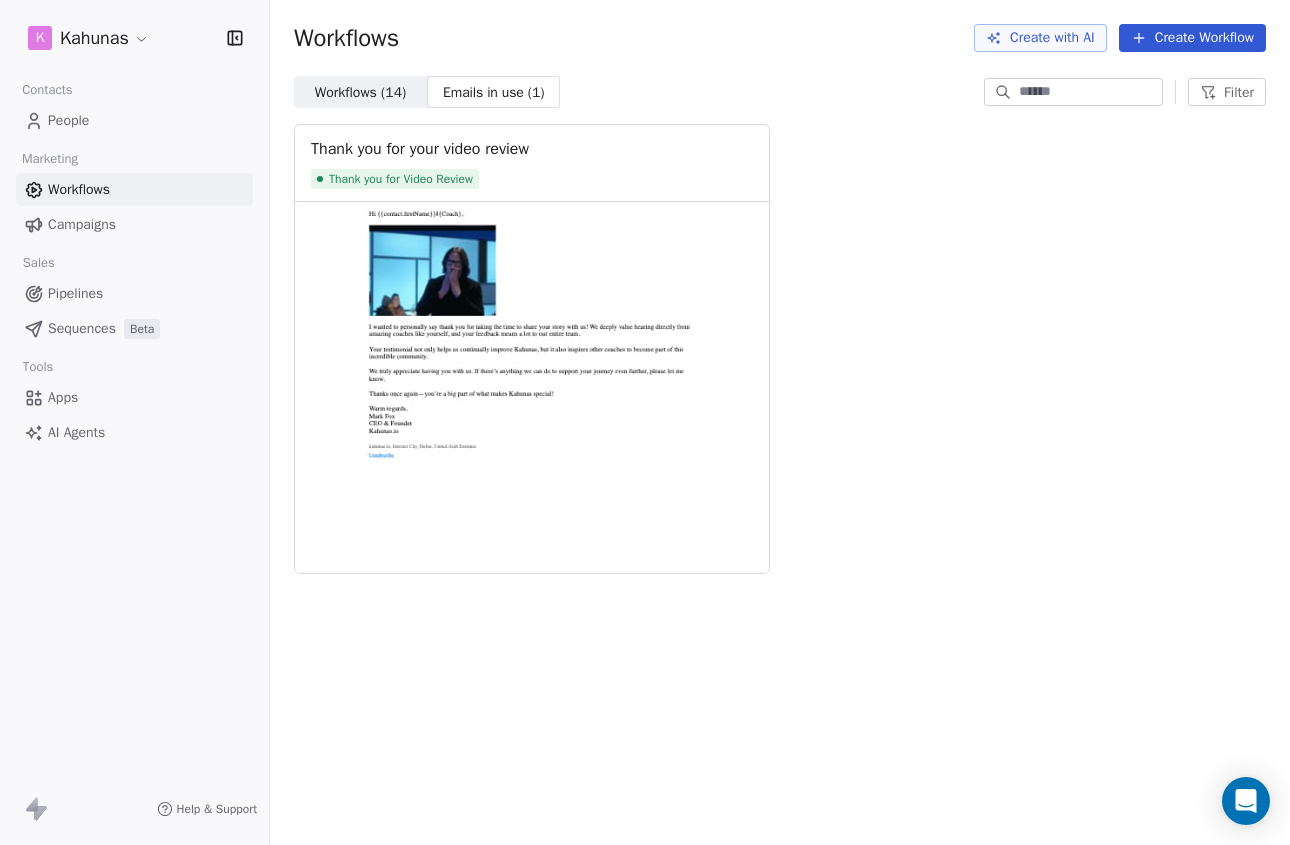 click on "People" at bounding box center (68, 120) 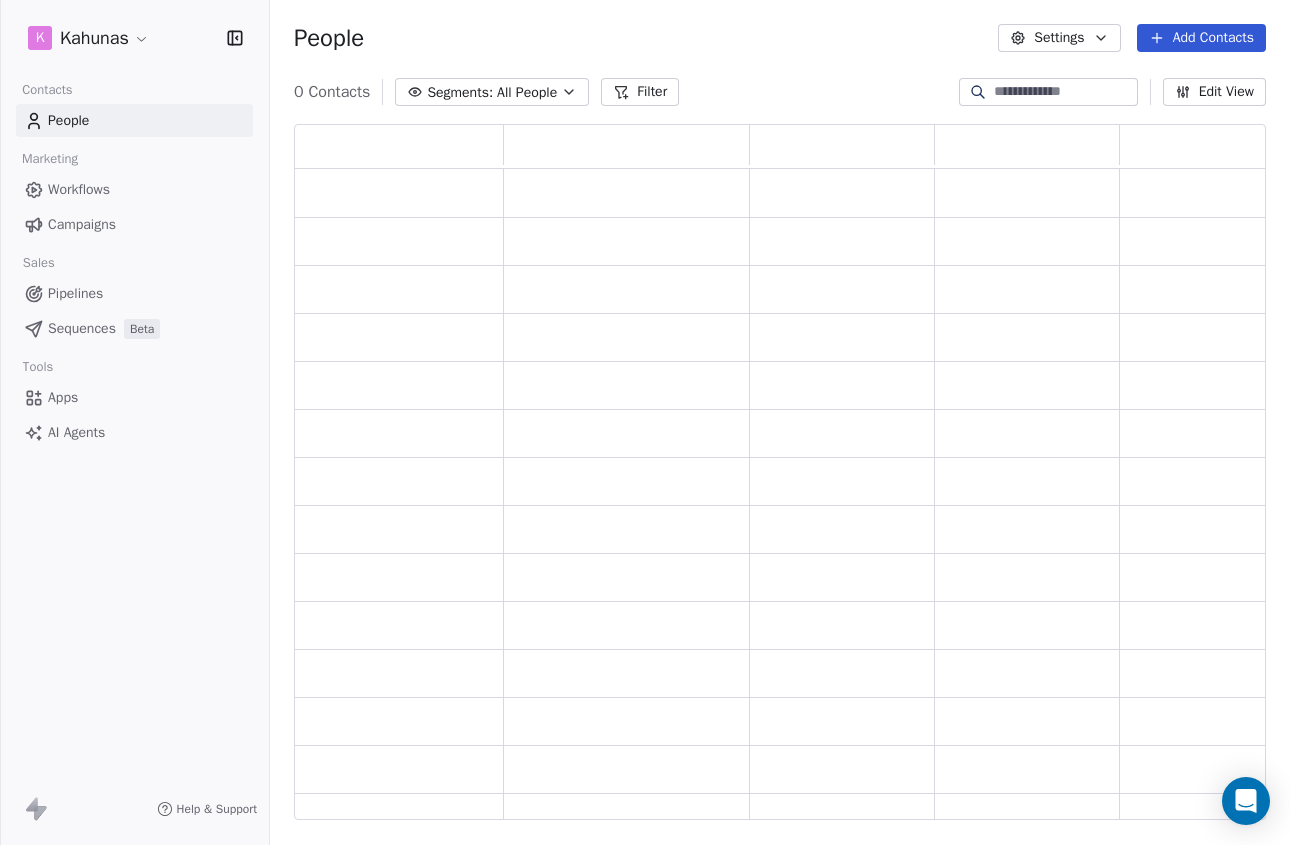 scroll, scrollTop: 695, scrollLeft: 972, axis: both 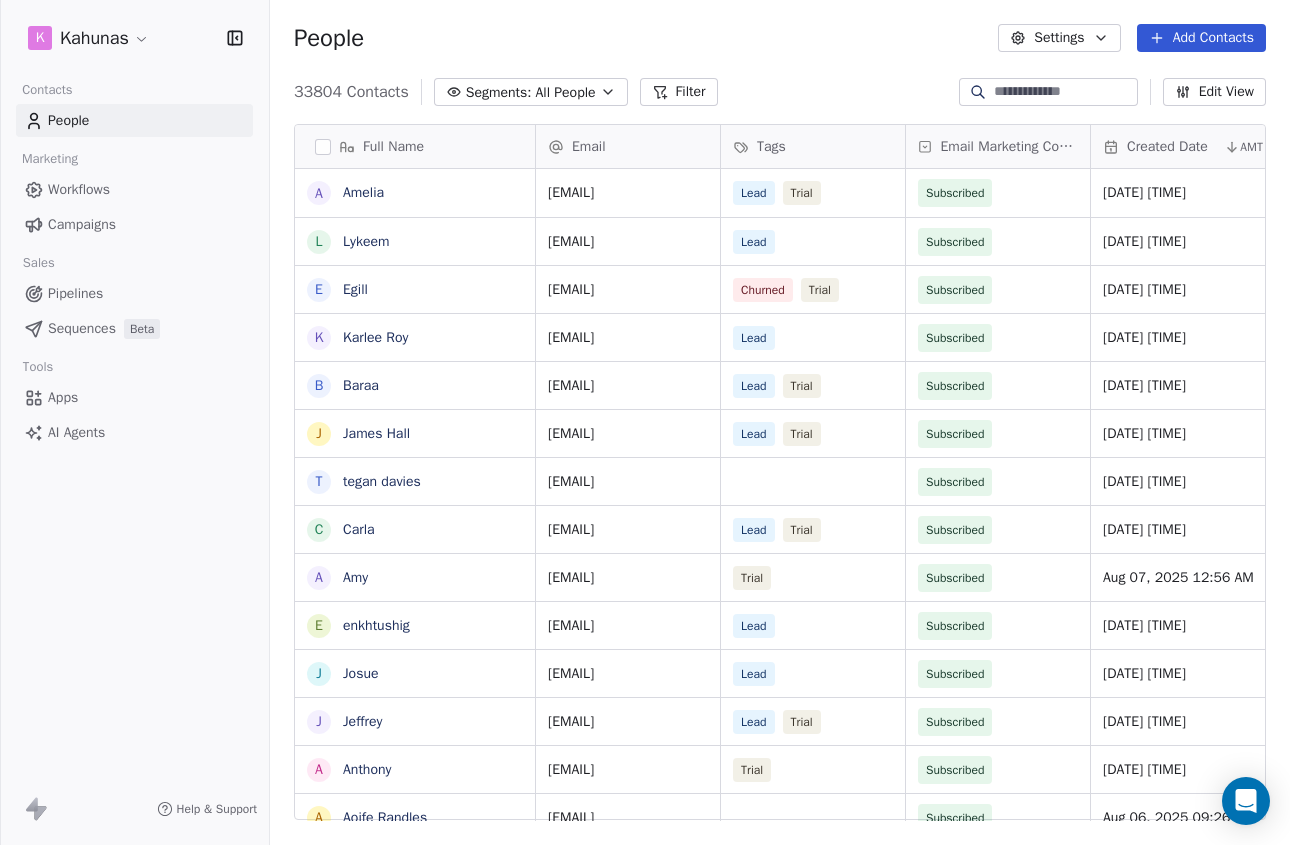 click on "Workflows" at bounding box center (79, 189) 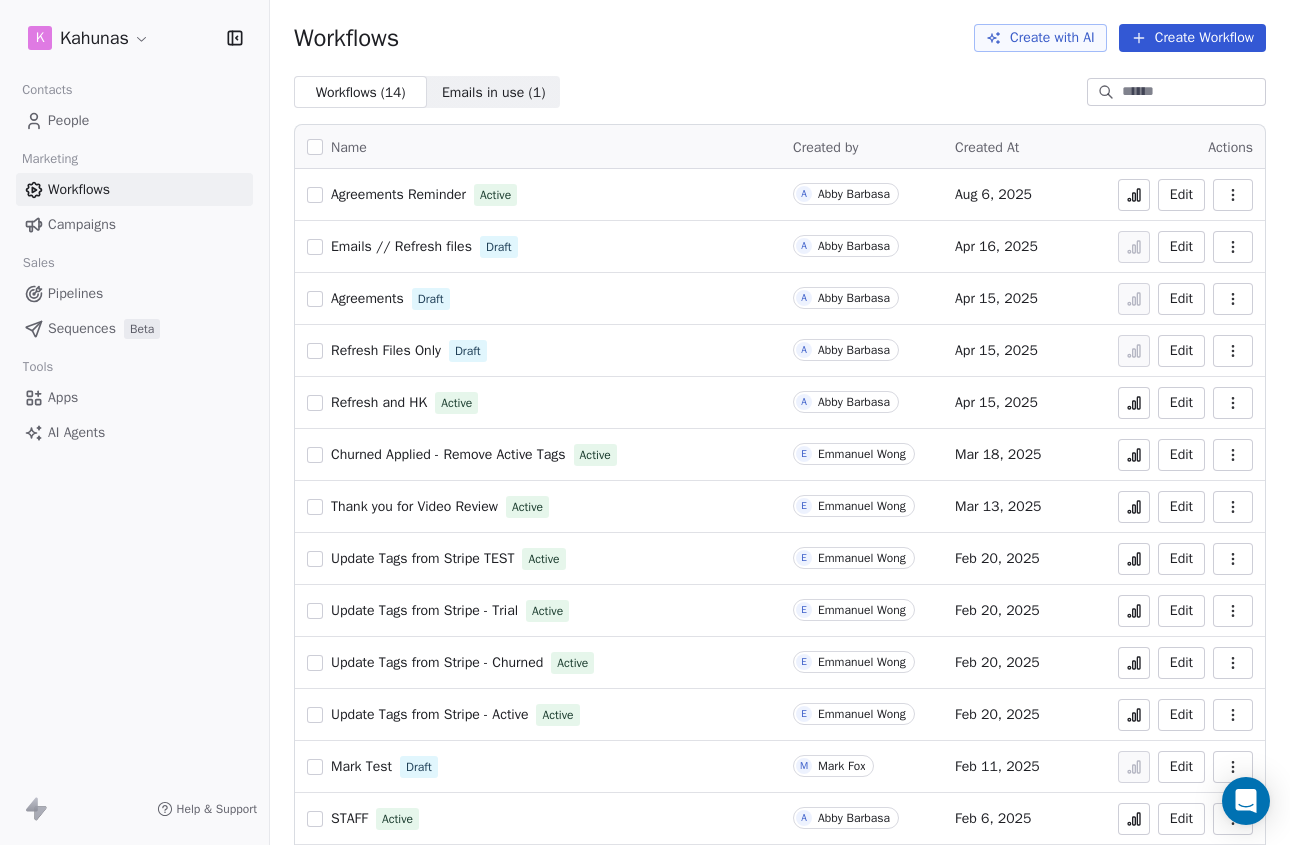 click on "Agreements Reminder" at bounding box center (398, 194) 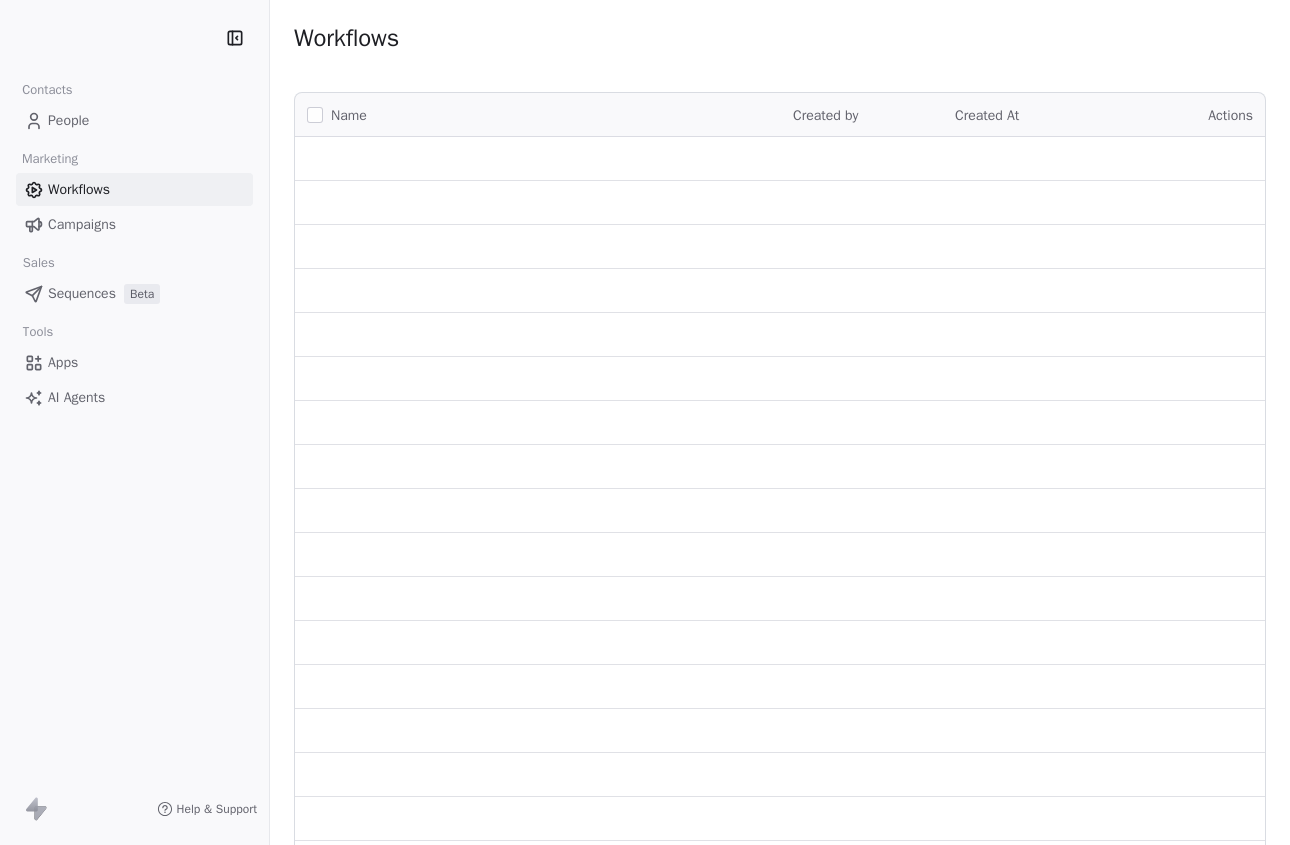 scroll, scrollTop: 0, scrollLeft: 0, axis: both 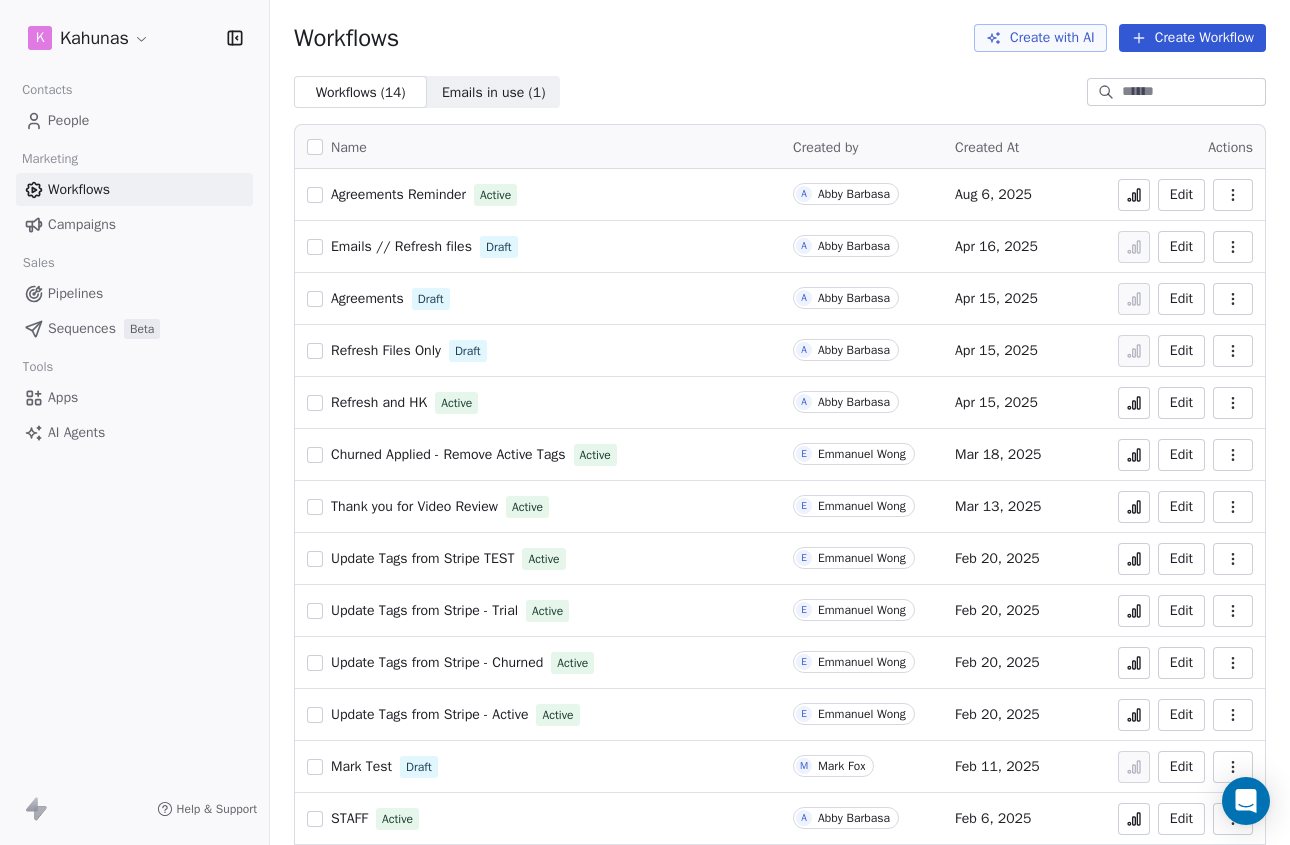 click on "People" at bounding box center [68, 120] 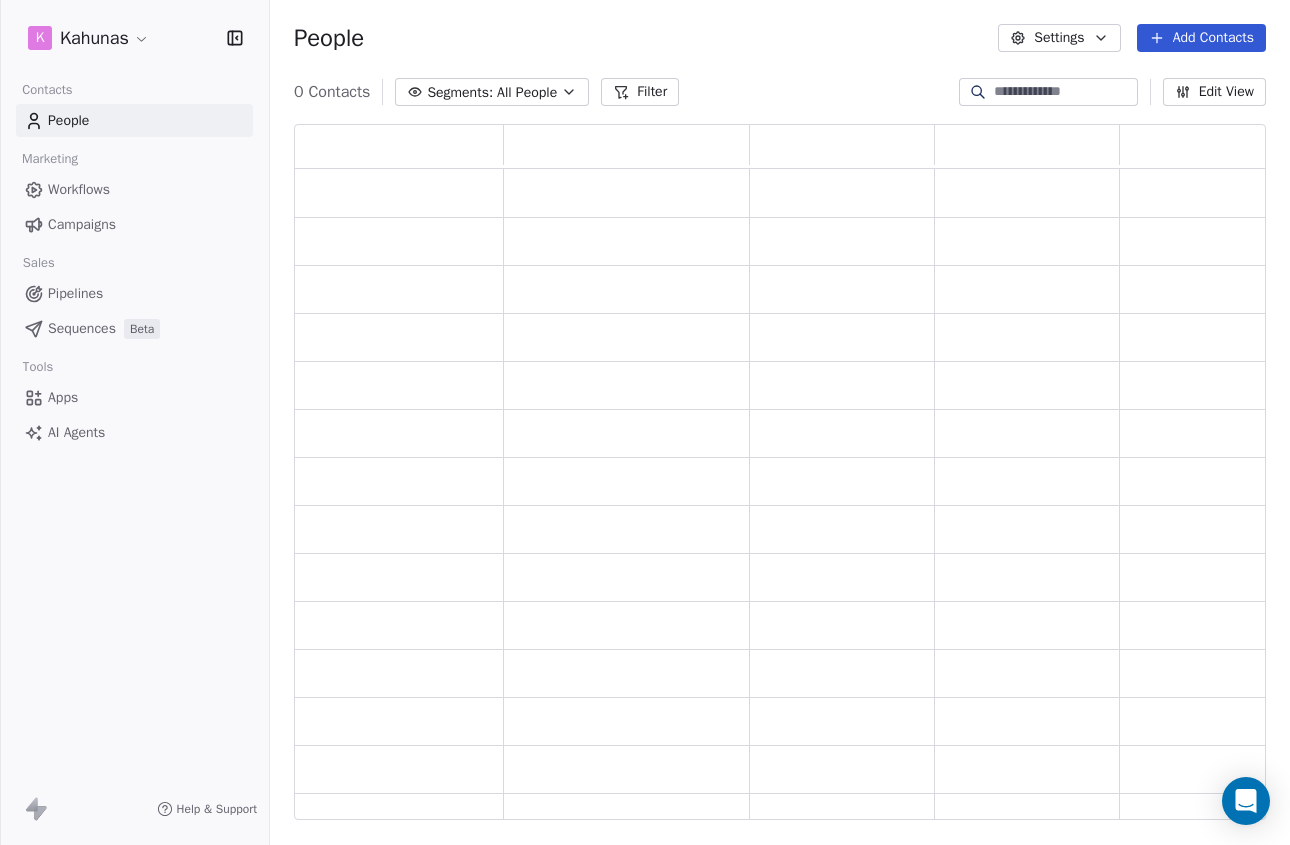 scroll, scrollTop: 1, scrollLeft: 1, axis: both 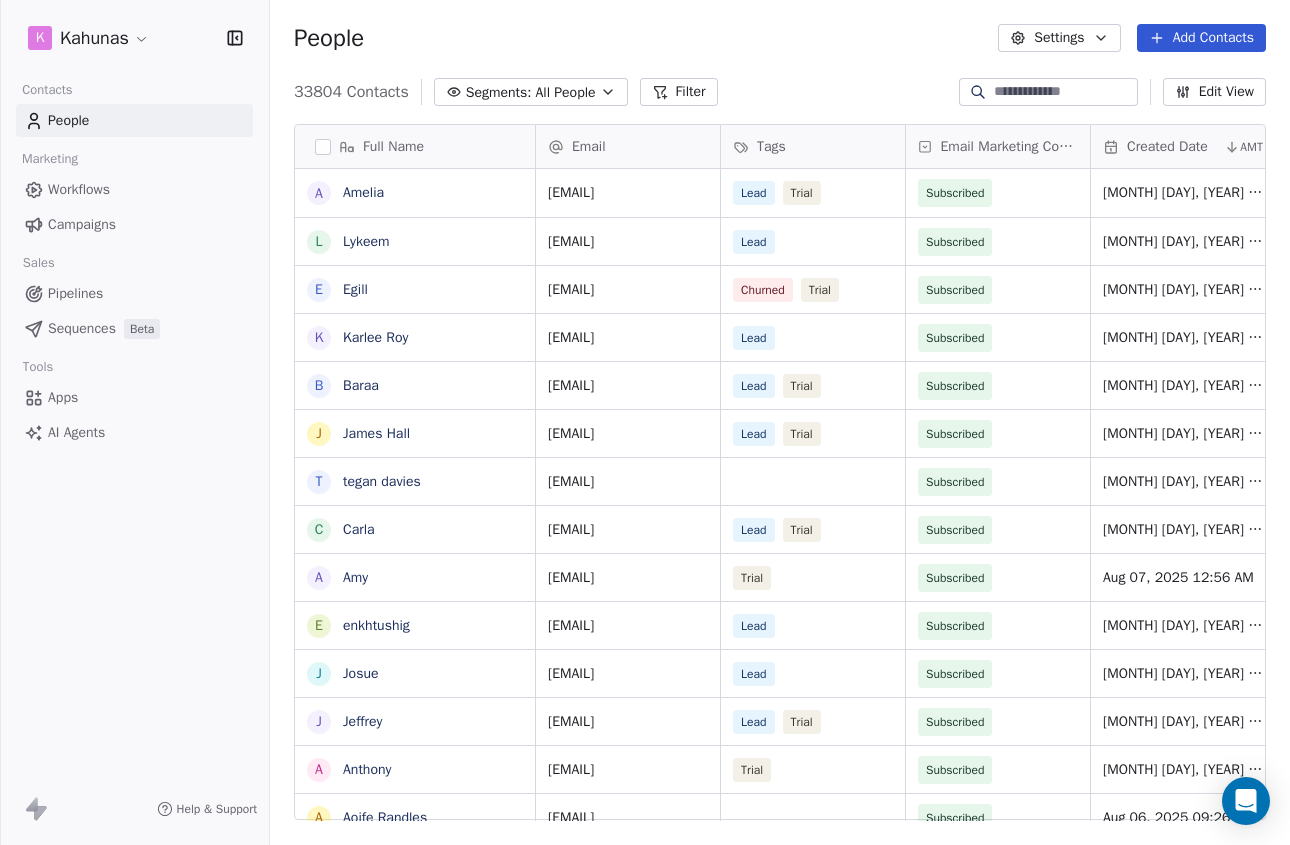 click on "Settings" at bounding box center [1059, 38] 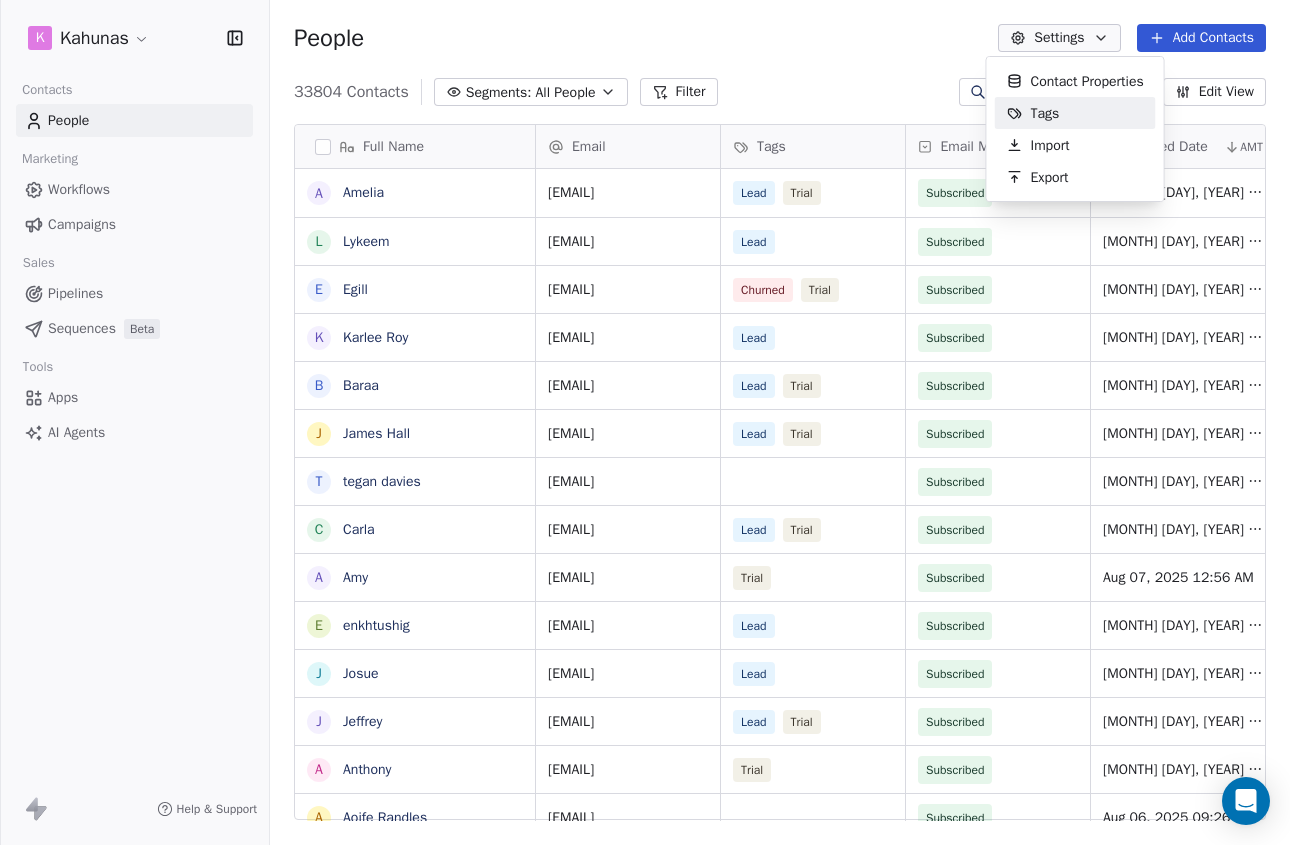 click on "Tags" at bounding box center (1033, 113) 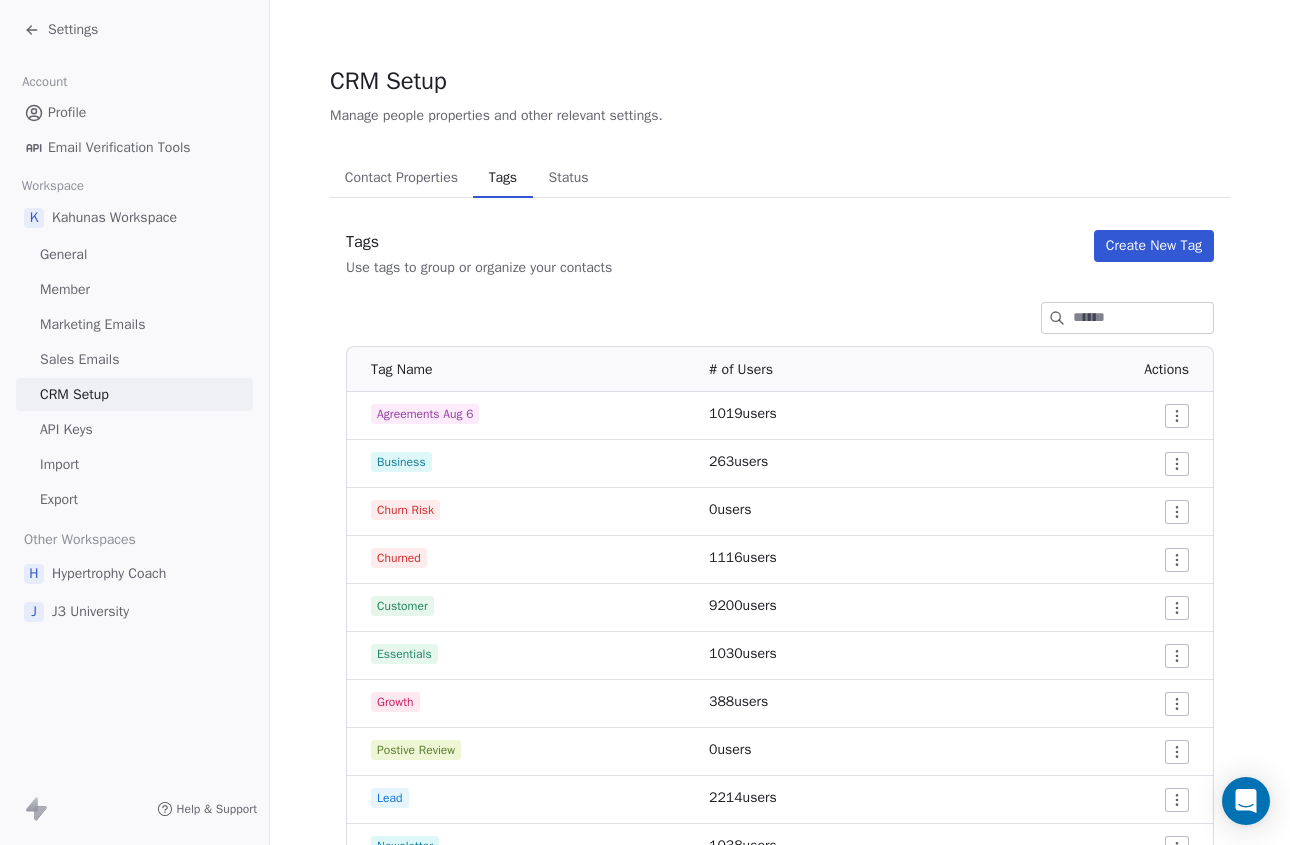 click on "Create New Tag" at bounding box center [1154, 246] 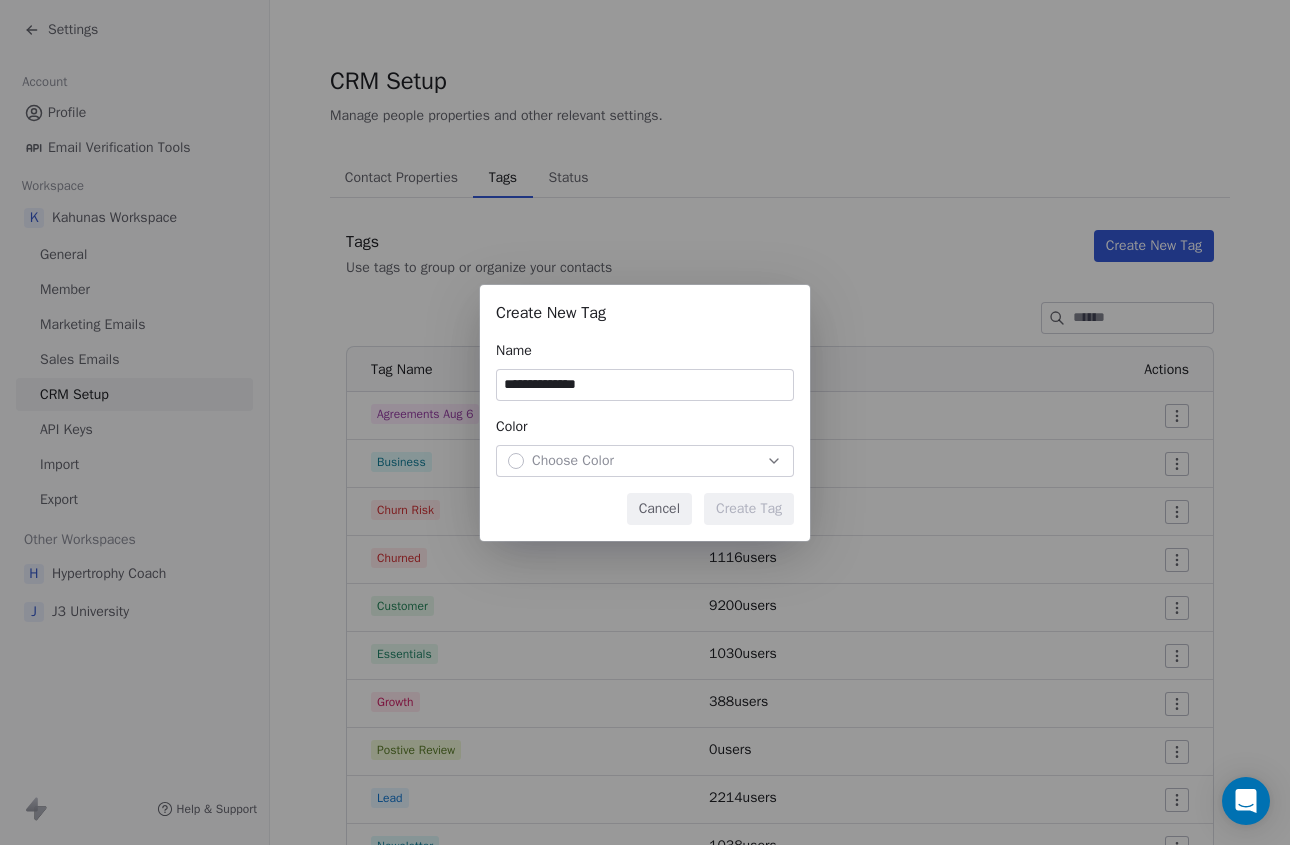 type on "**********" 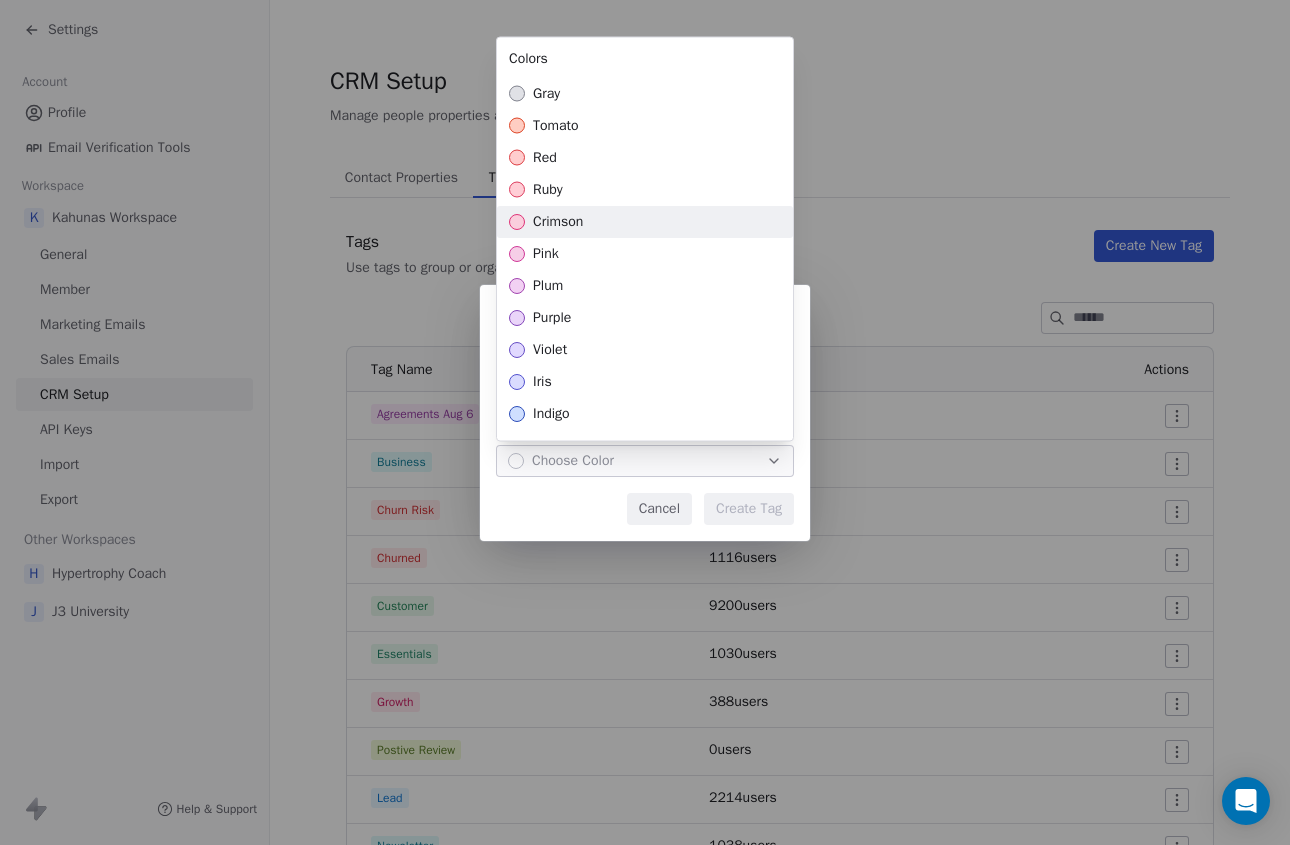 click on "crimson" at bounding box center (645, 222) 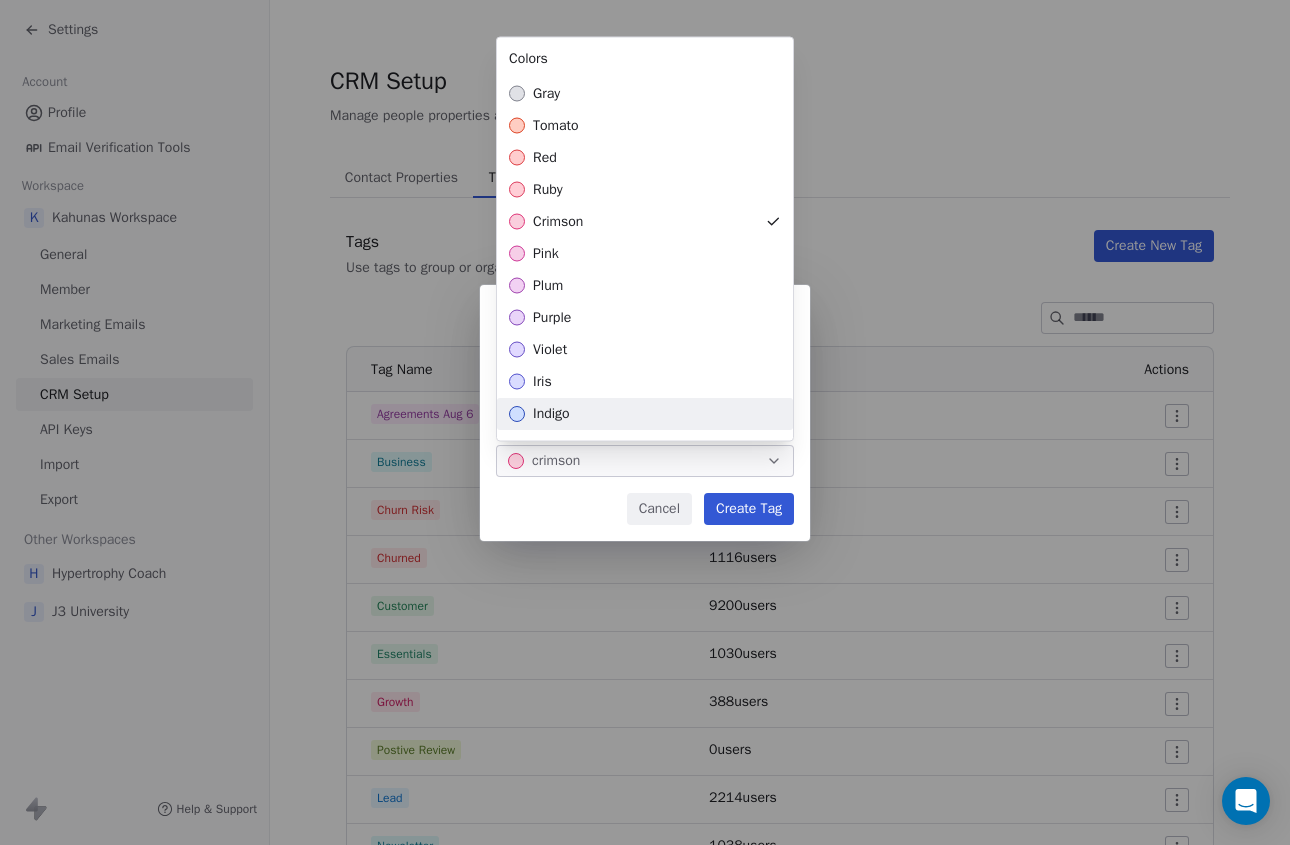 click on "**********" at bounding box center (645, 422) 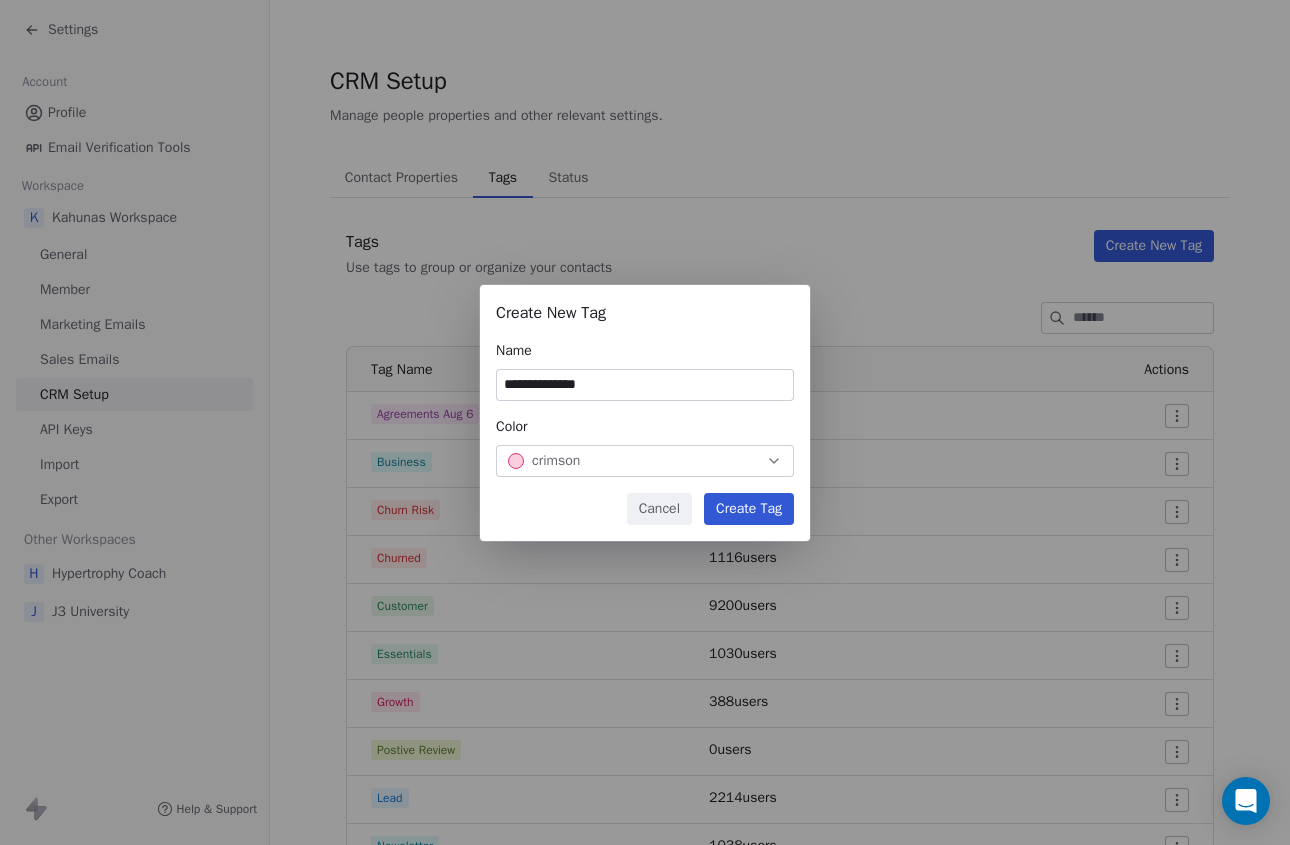 click on "Create Tag" at bounding box center (749, 509) 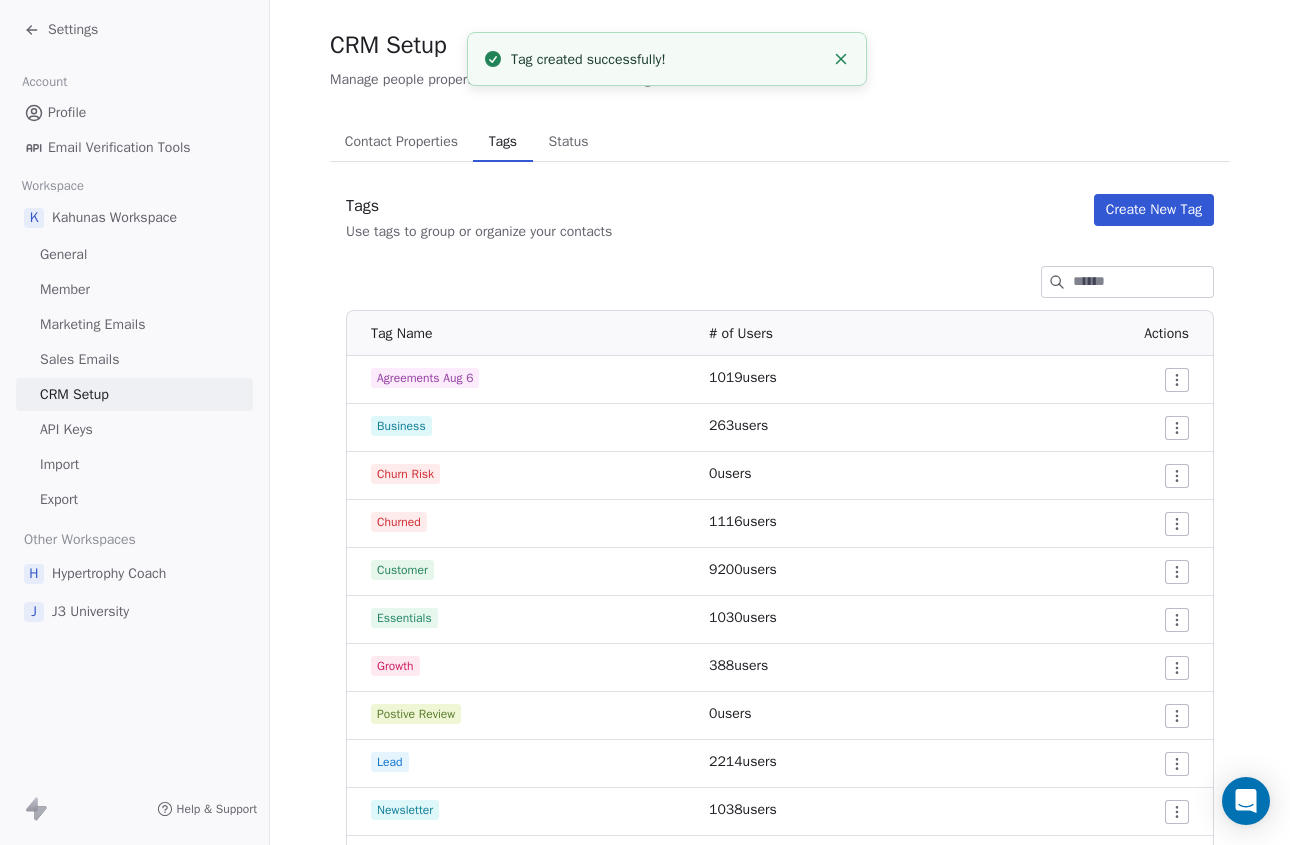 scroll, scrollTop: 45, scrollLeft: 0, axis: vertical 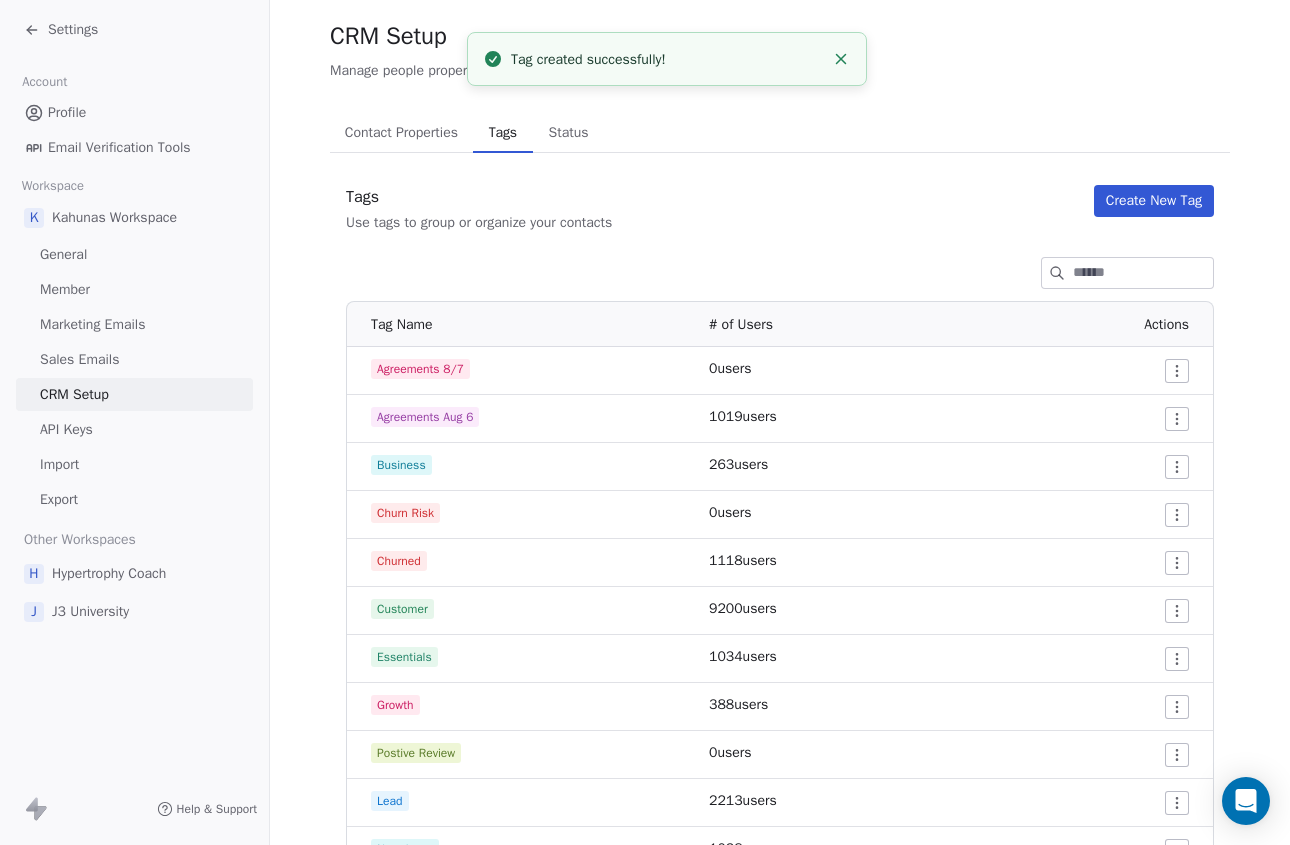 click on "Settings" at bounding box center (61, 30) 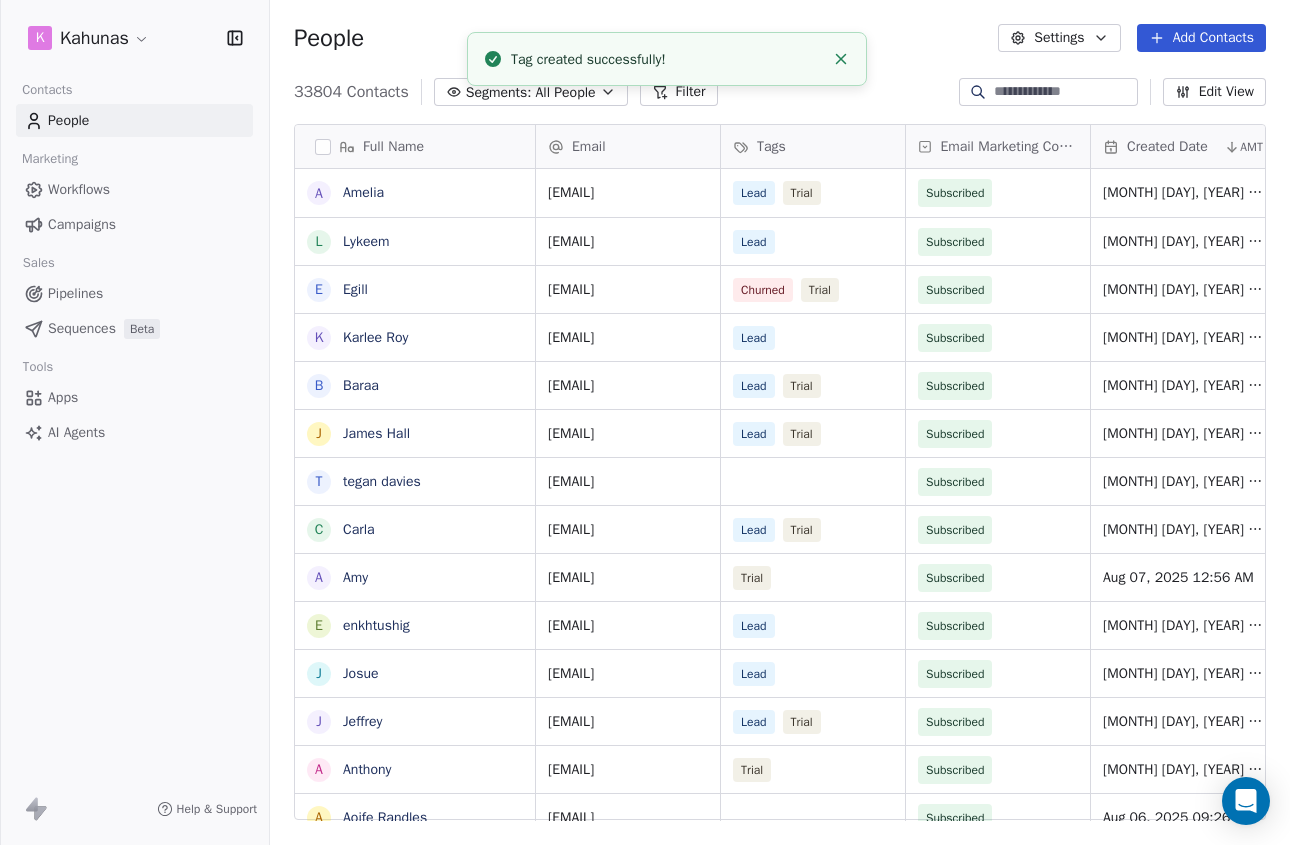 scroll, scrollTop: 1, scrollLeft: 1, axis: both 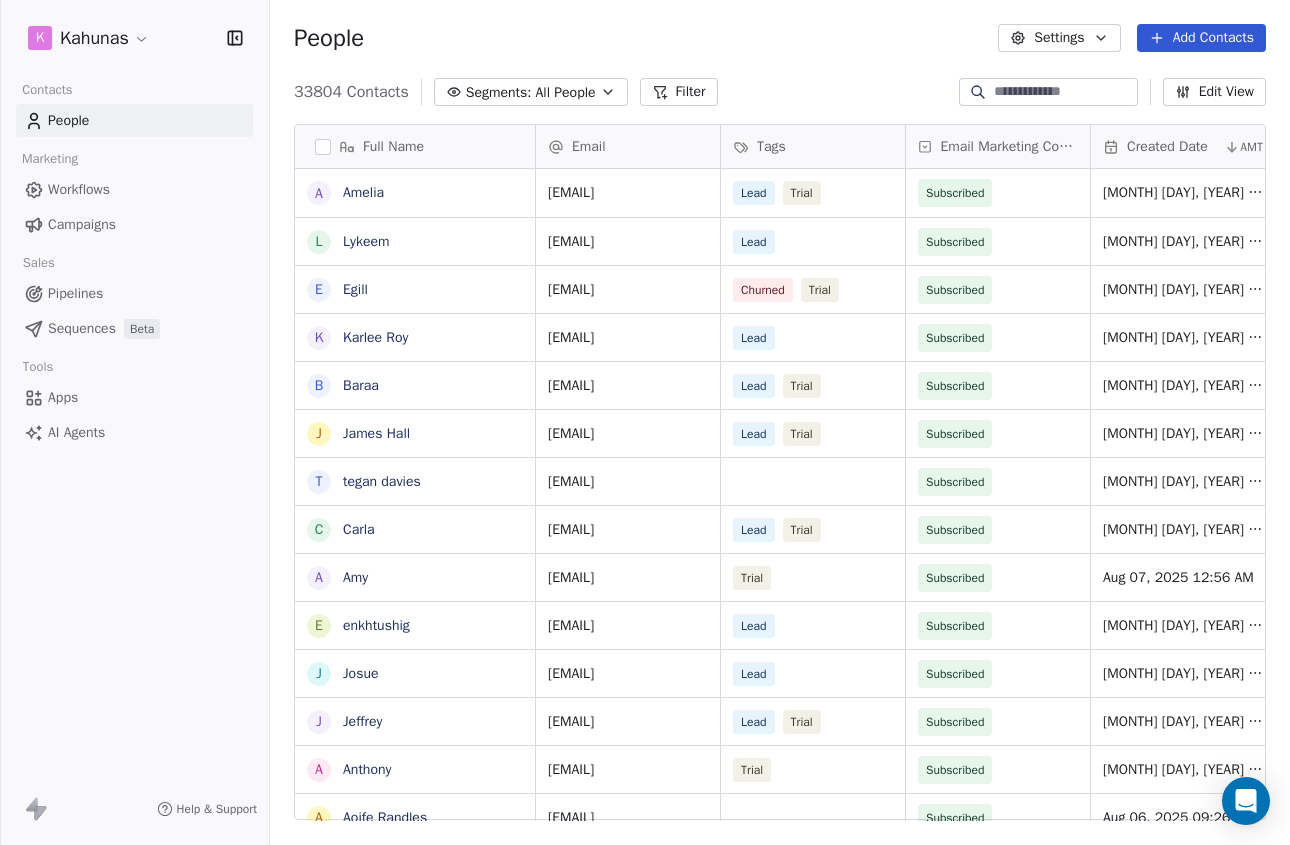 click on "Workflows" at bounding box center [79, 189] 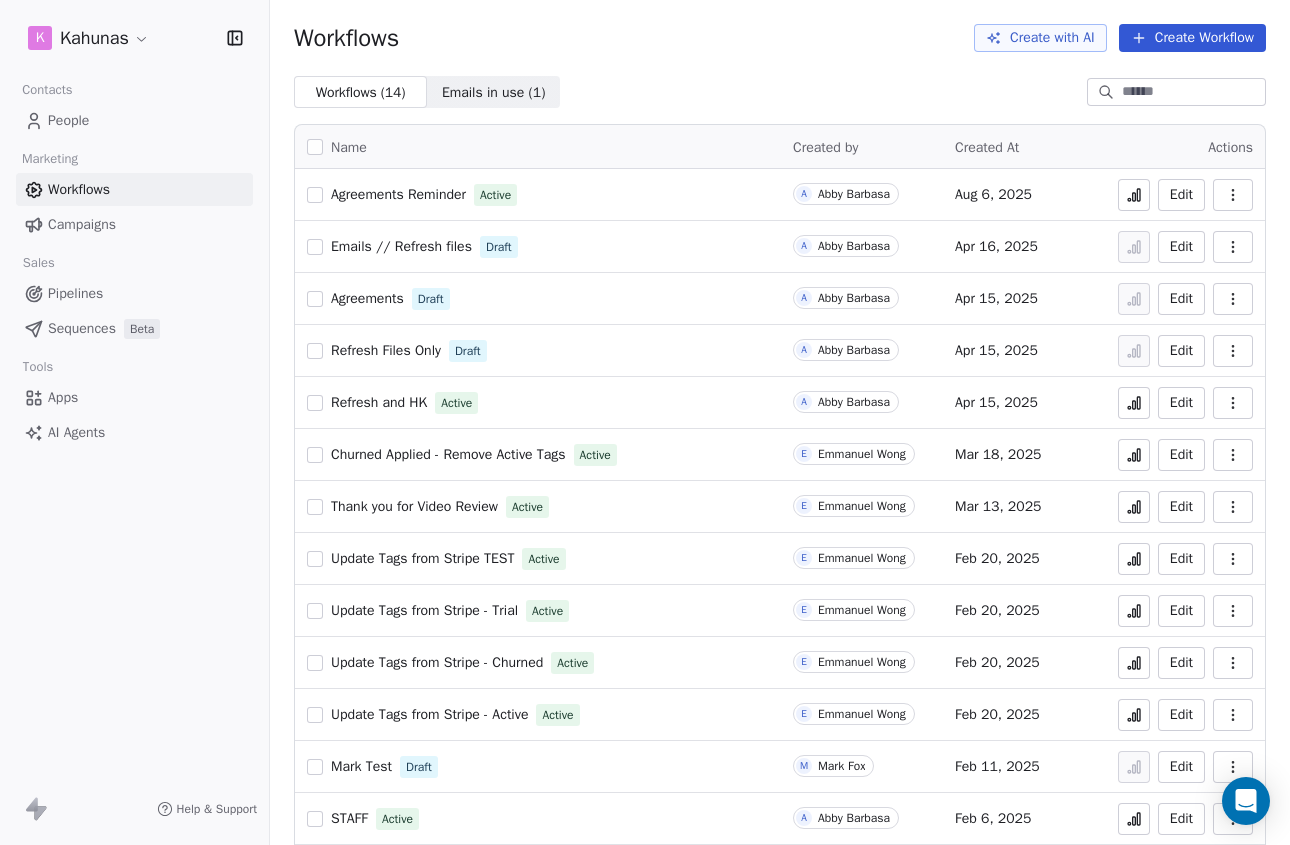 click 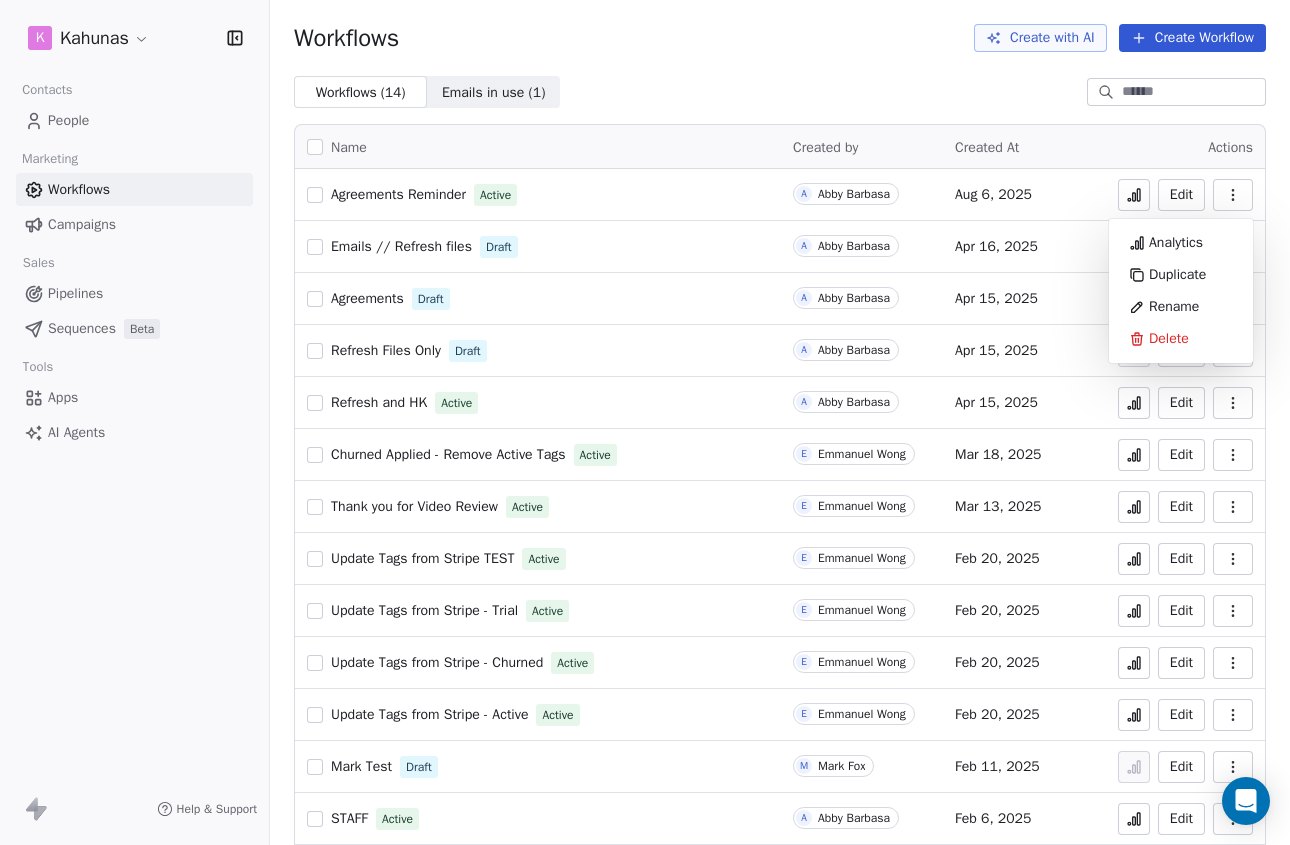 click on "Edit" at bounding box center [1181, 195] 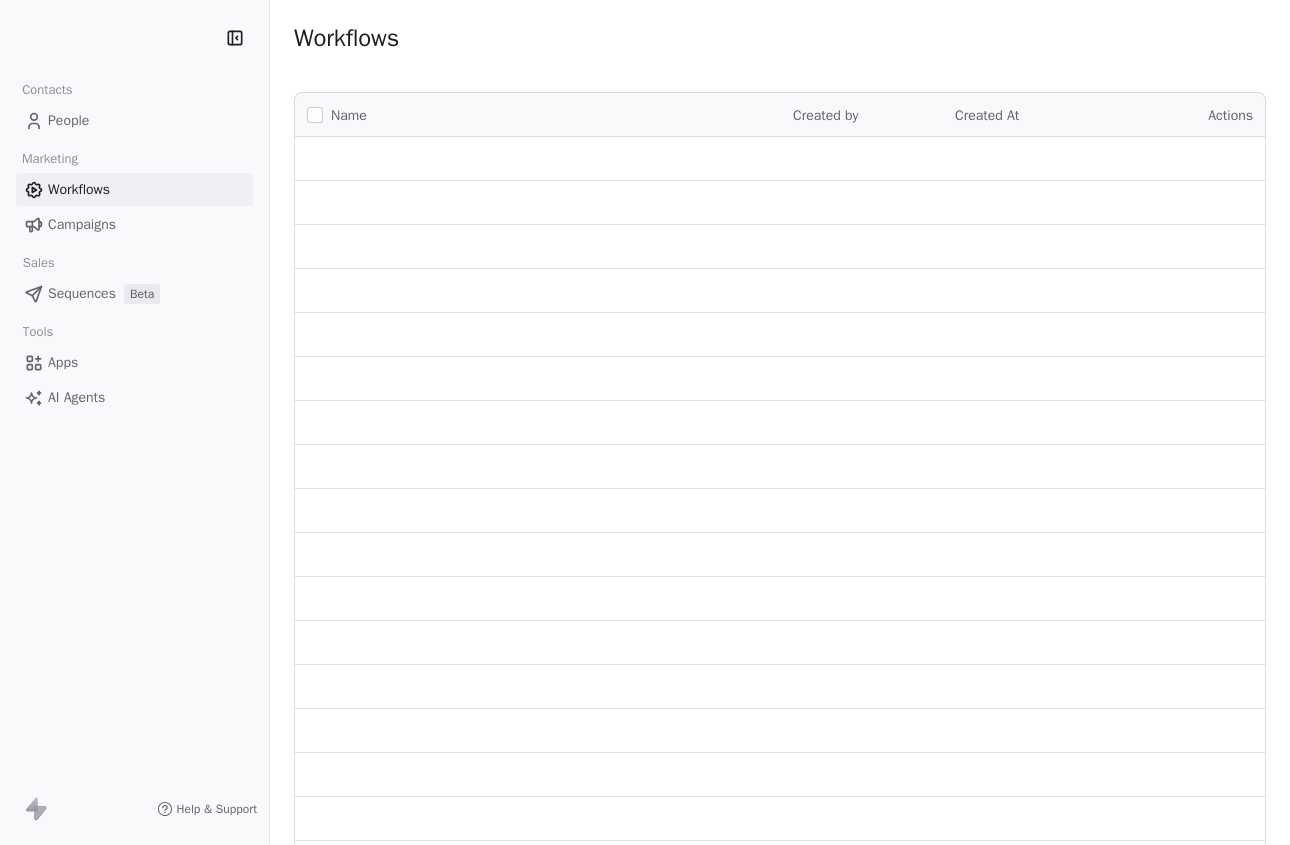 scroll, scrollTop: 0, scrollLeft: 0, axis: both 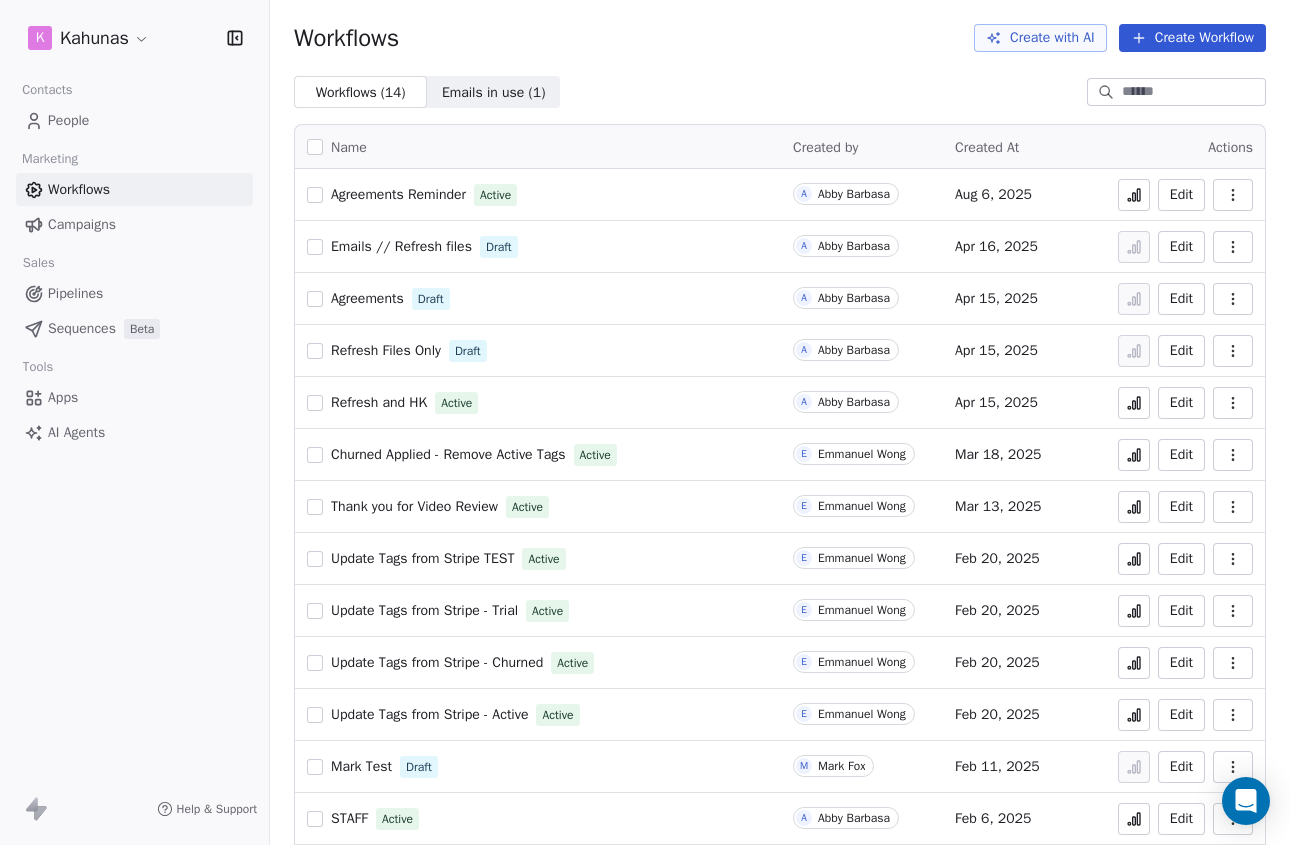 click on "People" at bounding box center (134, 120) 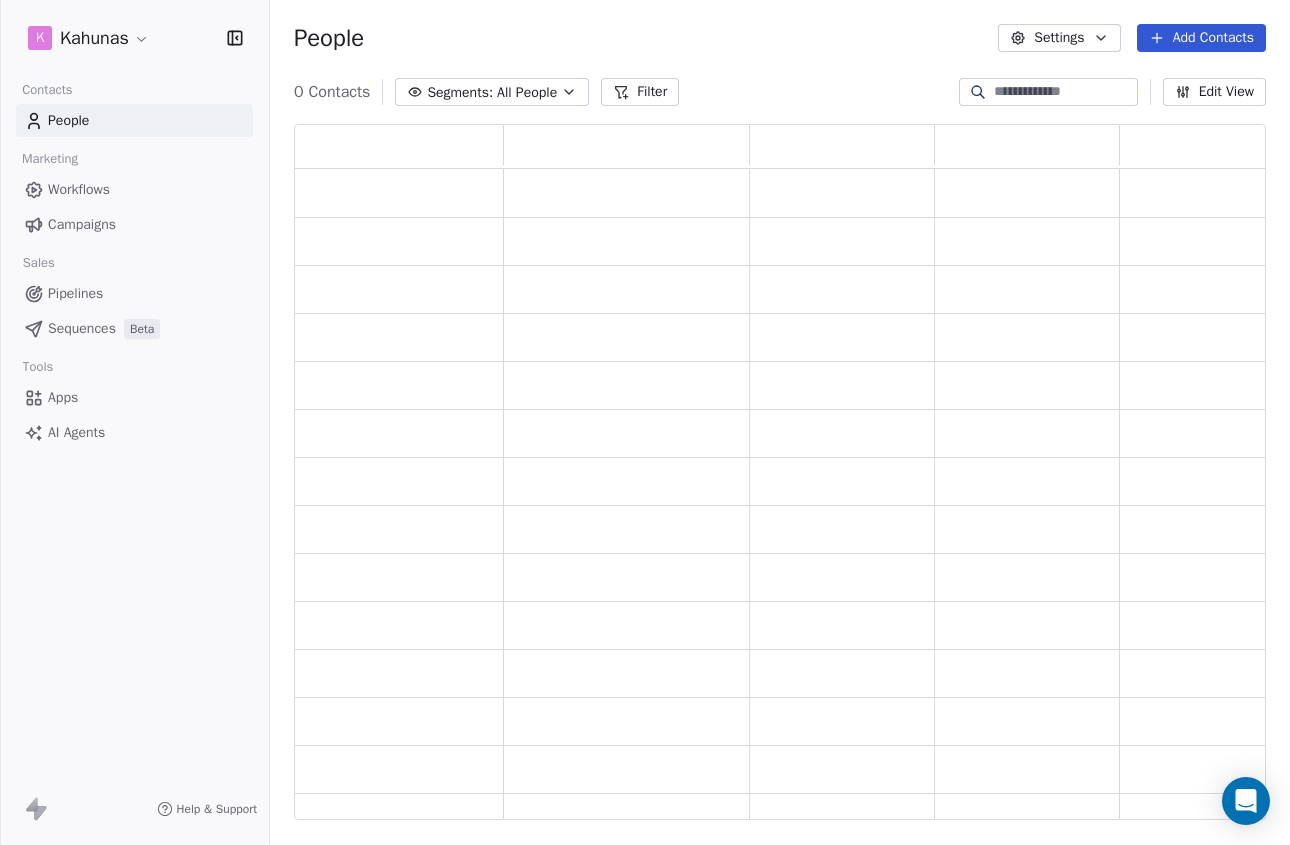 scroll, scrollTop: 1, scrollLeft: 1, axis: both 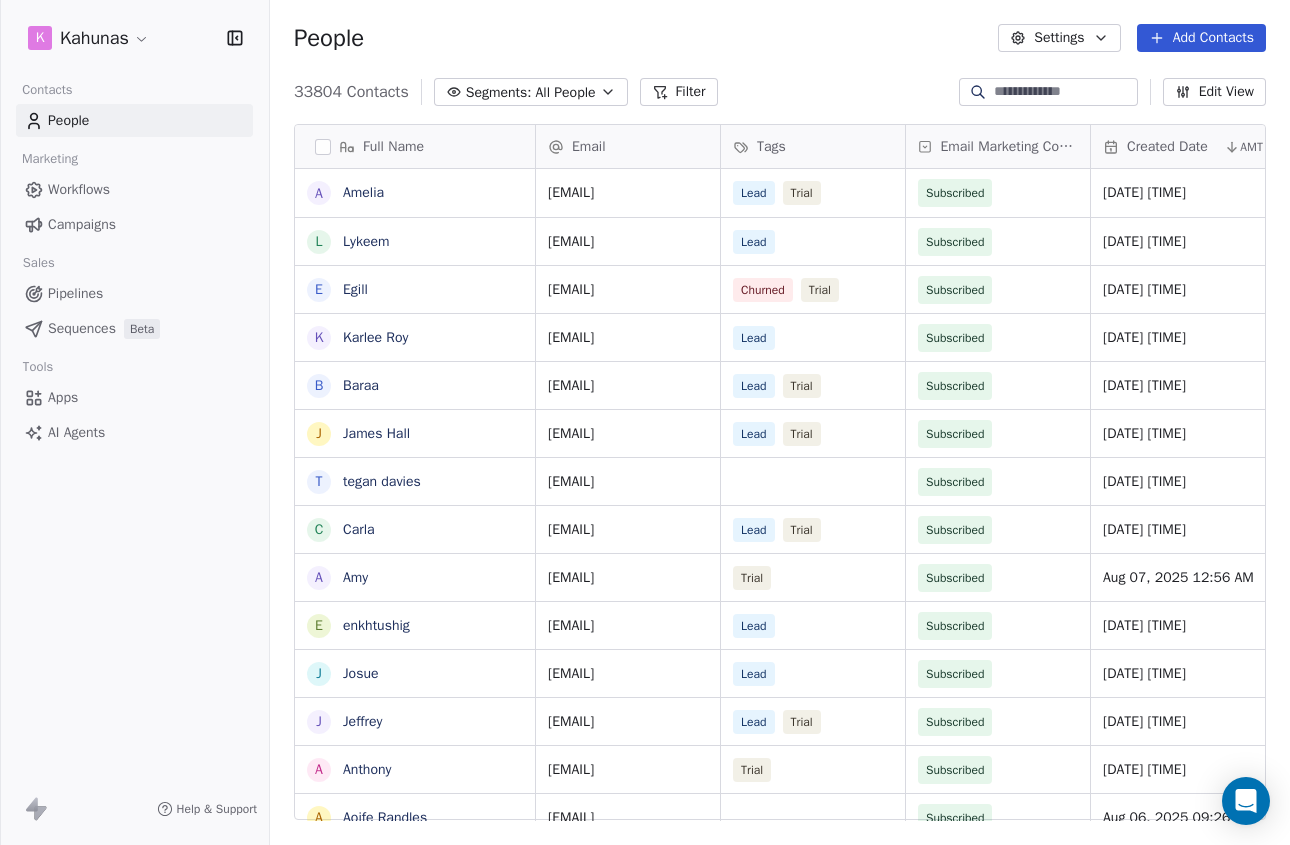 click 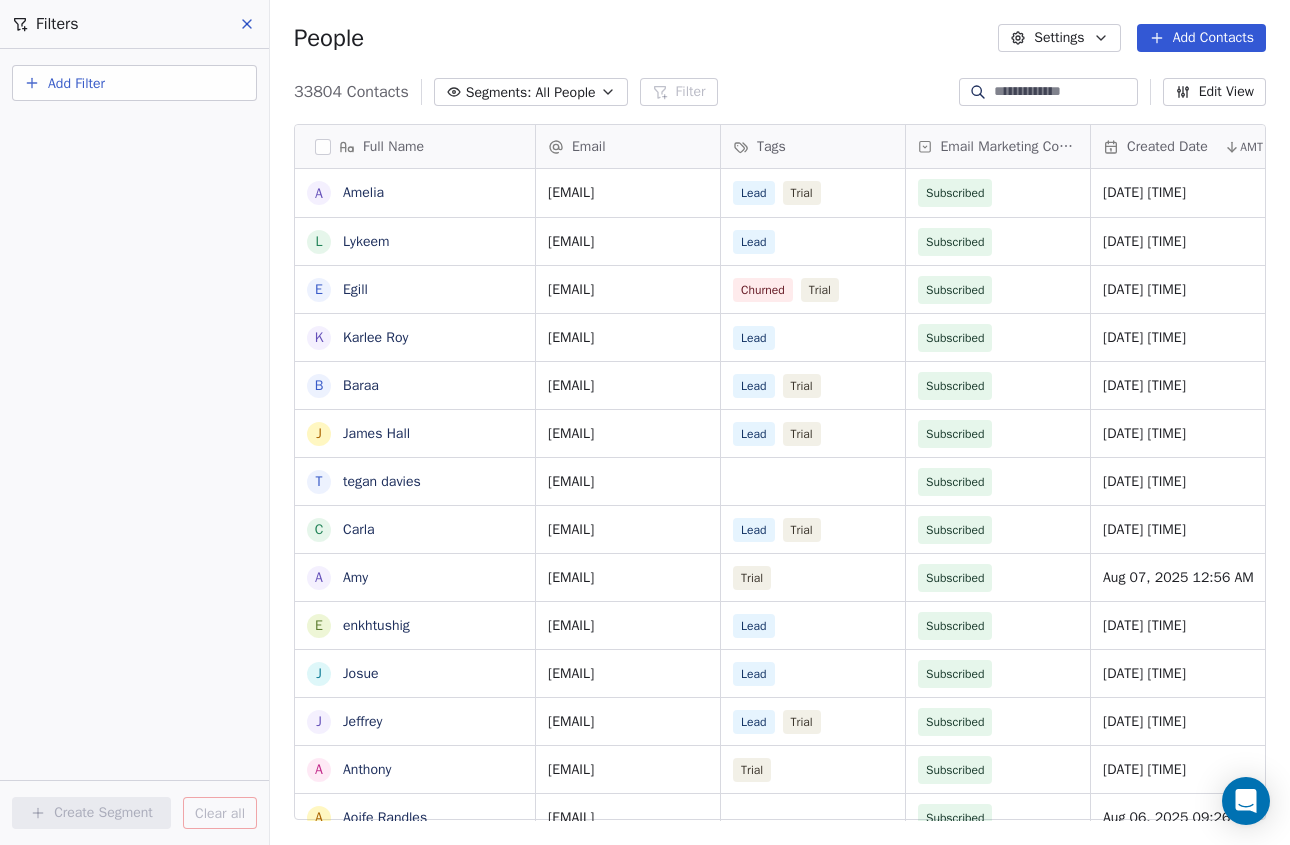 click on "Add Filter" at bounding box center [134, 83] 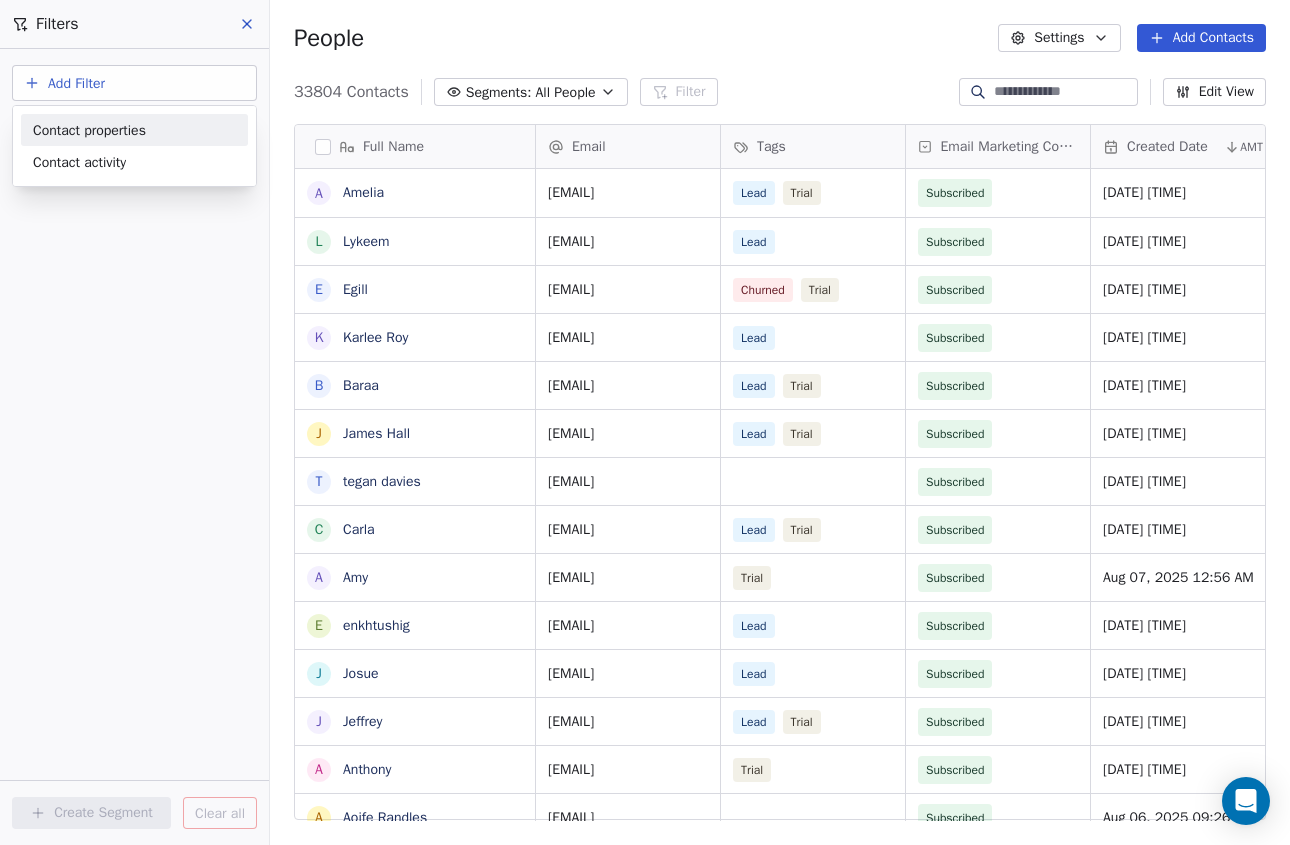 click on "Contact properties" at bounding box center (89, 130) 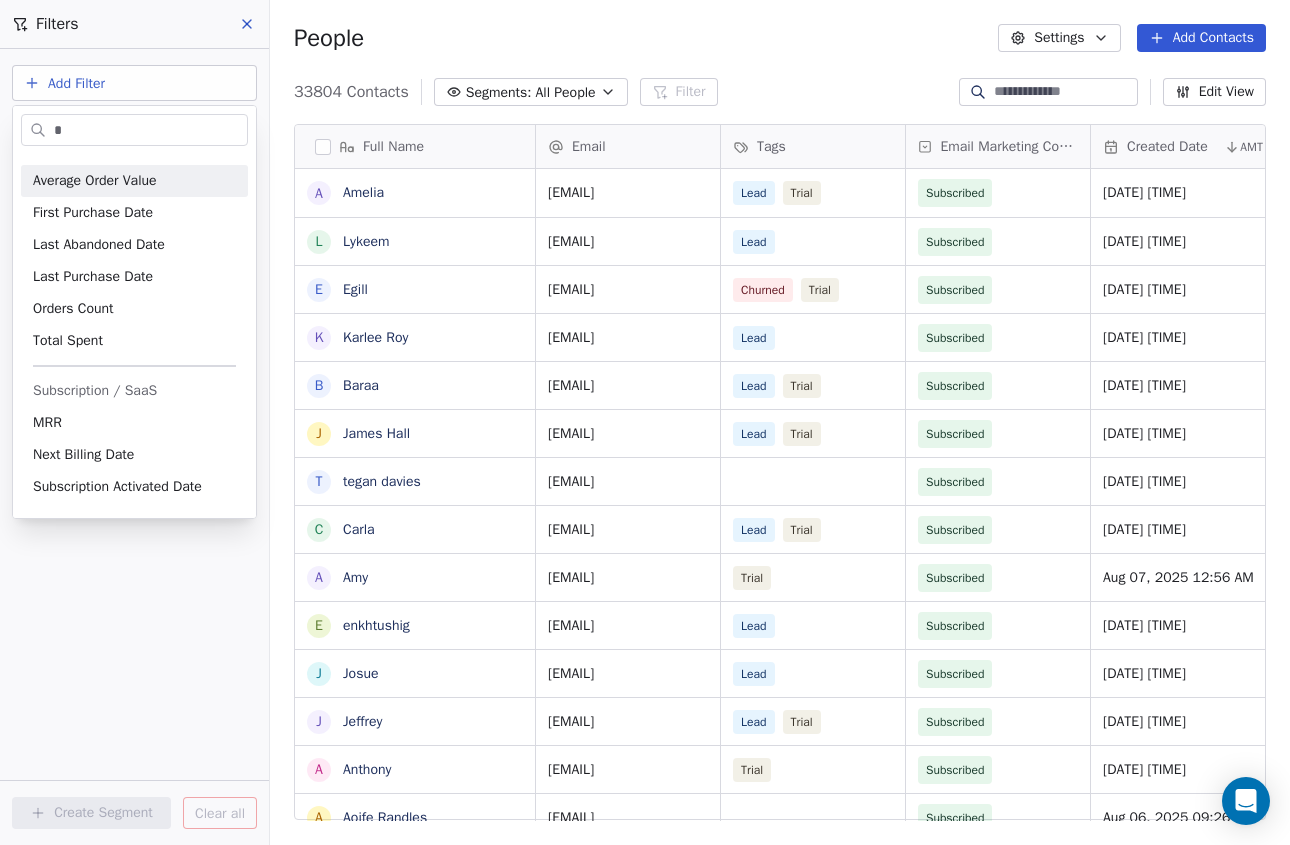 scroll, scrollTop: 0, scrollLeft: 0, axis: both 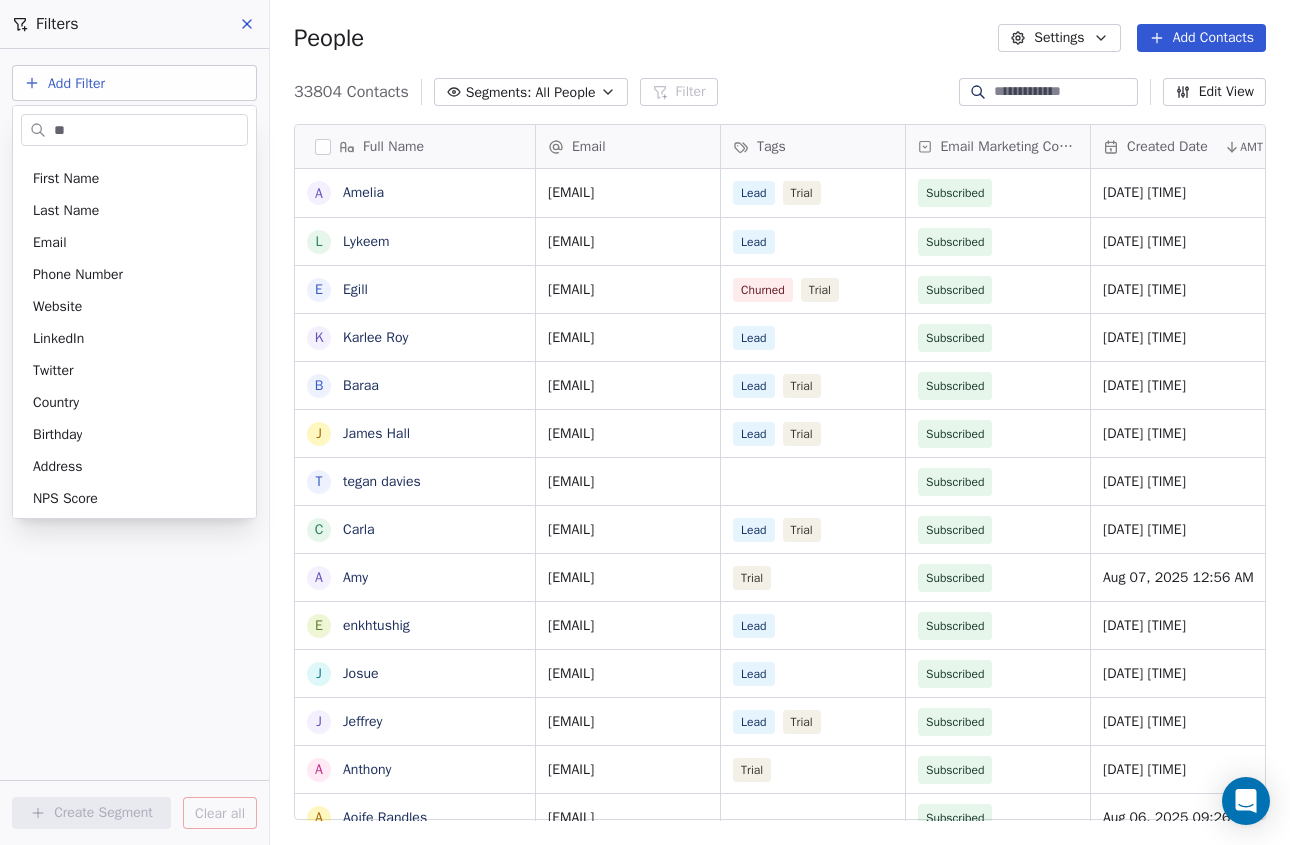 type on "***" 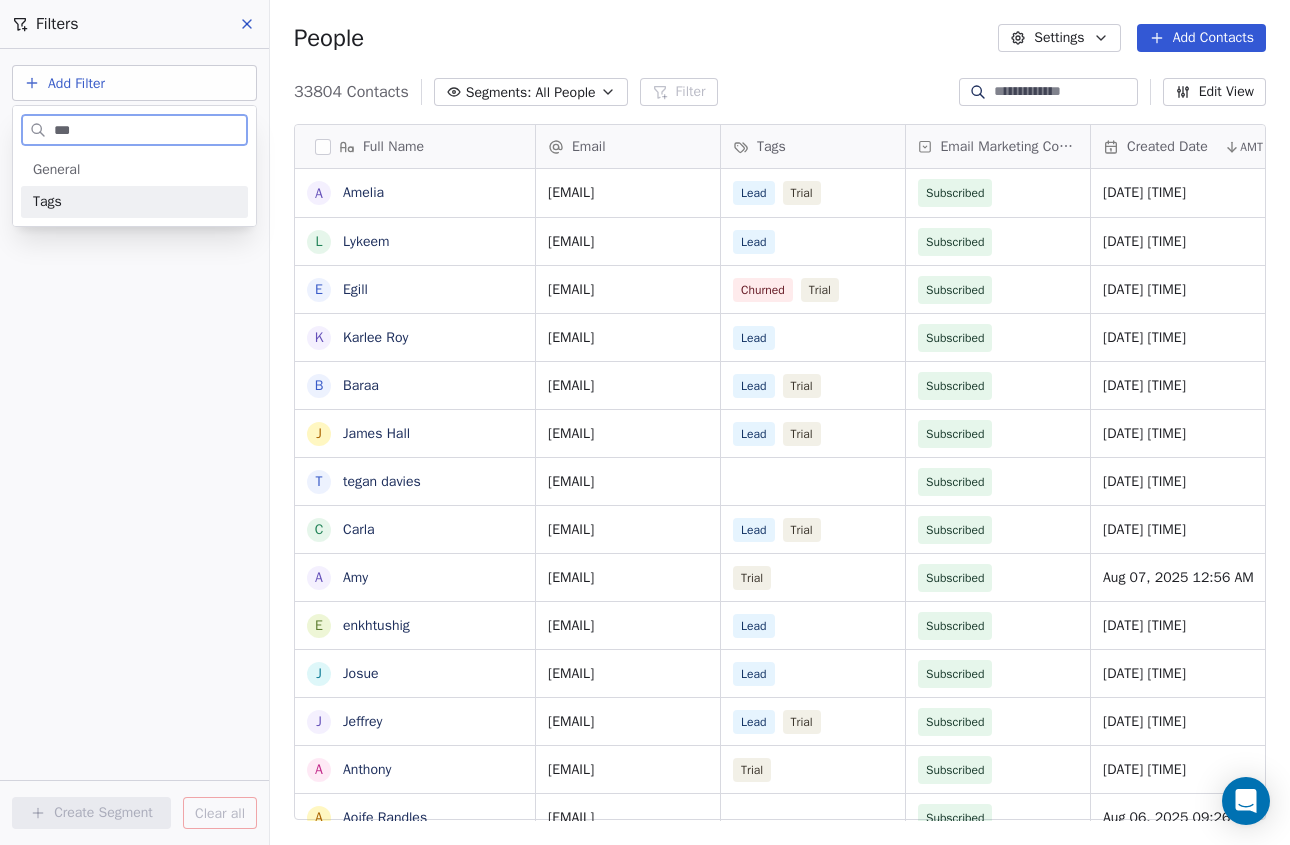 click on "Tags" at bounding box center (134, 202) 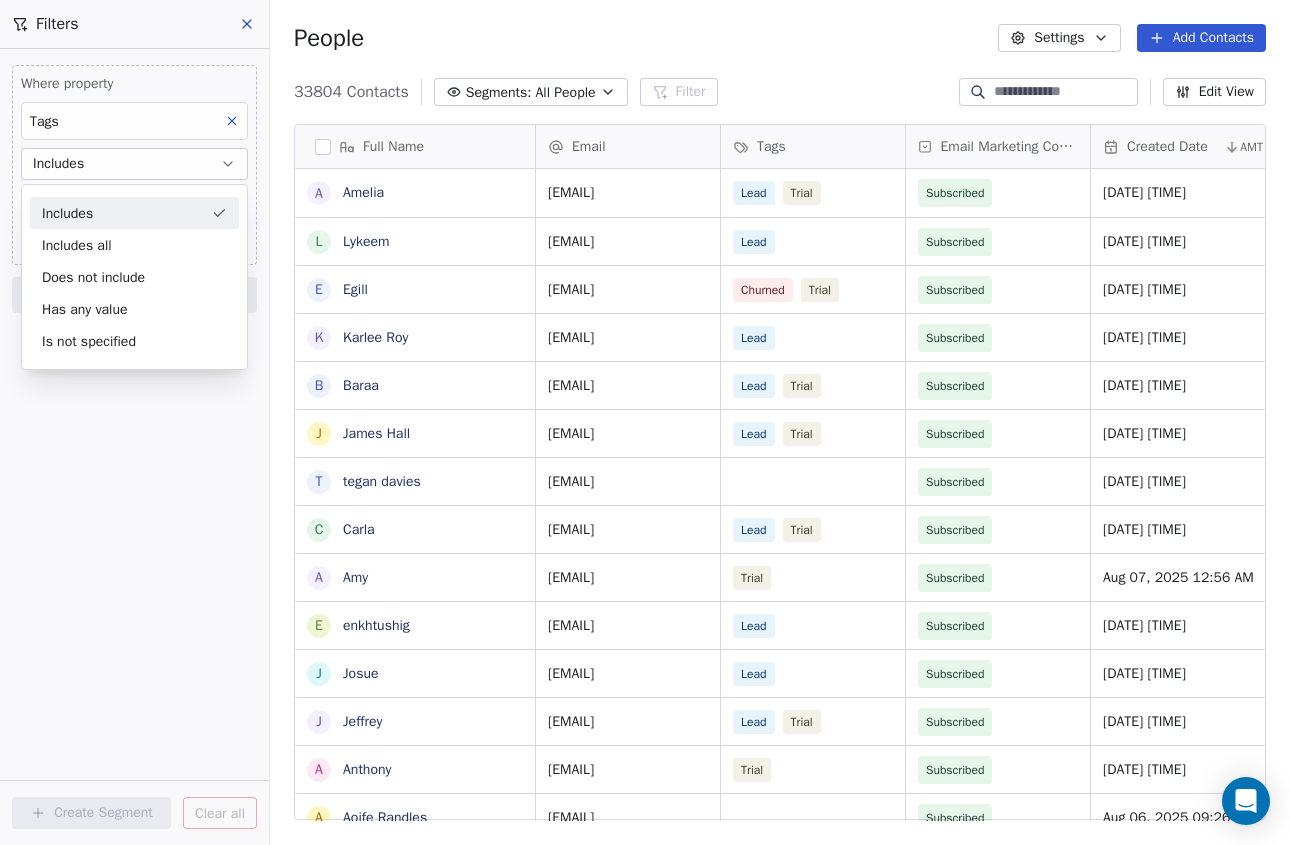 click on "Includes" at bounding box center (134, 164) 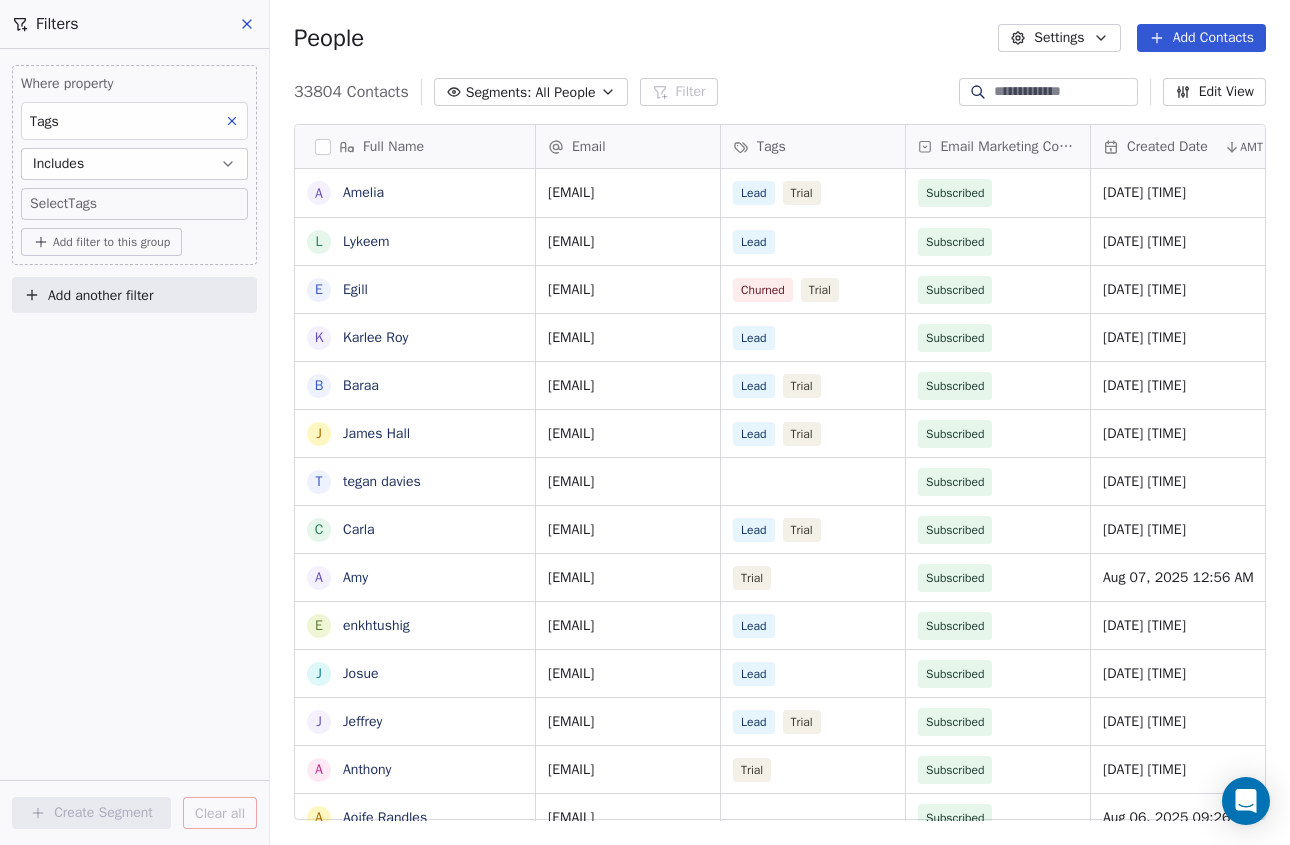 click on "K Kahunas Contacts People Marketing Workflows Campaigns Sales Pipelines Sequences Beta Tools Apps AI Agents Help & Support Filters Where property   Tags   Includes Select  Tags Add filter to this group Add another filter  Create Segment Clear all People Settings  Add Contacts 33804 Contacts Segments: All People Filter  Edit View Tag Add to Sequence Export Full Name A Amelia L Lykeem E Egill K Karlee Roy B Baraa J James Hall t tegan davies C Carla A Amy e enkhtushig J Josue J Jeffrey A Anthony A Aoife Randles A Azat V Valentina S Sabrina E Elizabeth N NICOLE FLESHER S Said s scott b battlebornlimited@gmail.com a aselitecoaching@outlook.com i info@liftcollective.com.au i info@motivoperformance.com.au o office@sportstest.co.uk i info@fitbodyclub.fit c coachcharlestraining@gmail.com b business@fabianabromeit.de i info@jamiecroninfitness.com d diegonexx@hotmail.it r redefineucoaching@gmail.com b bighouseteamjc@gmail.com d director.shift@gmail.com Email Tags Email Marketing Consent Created Date AMT MRR Lead Trial" at bounding box center [645, 422] 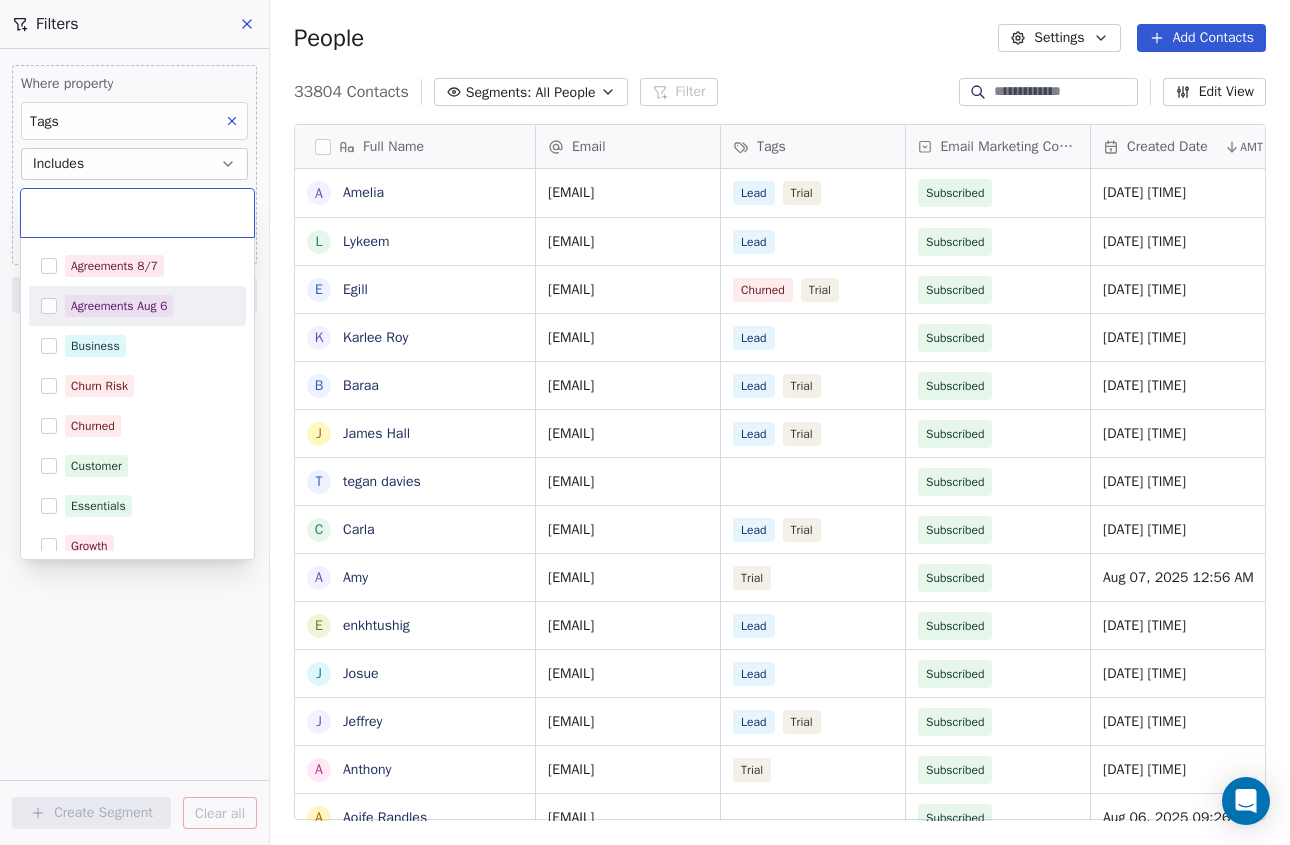click on "Agreements Aug 6" at bounding box center (137, 306) 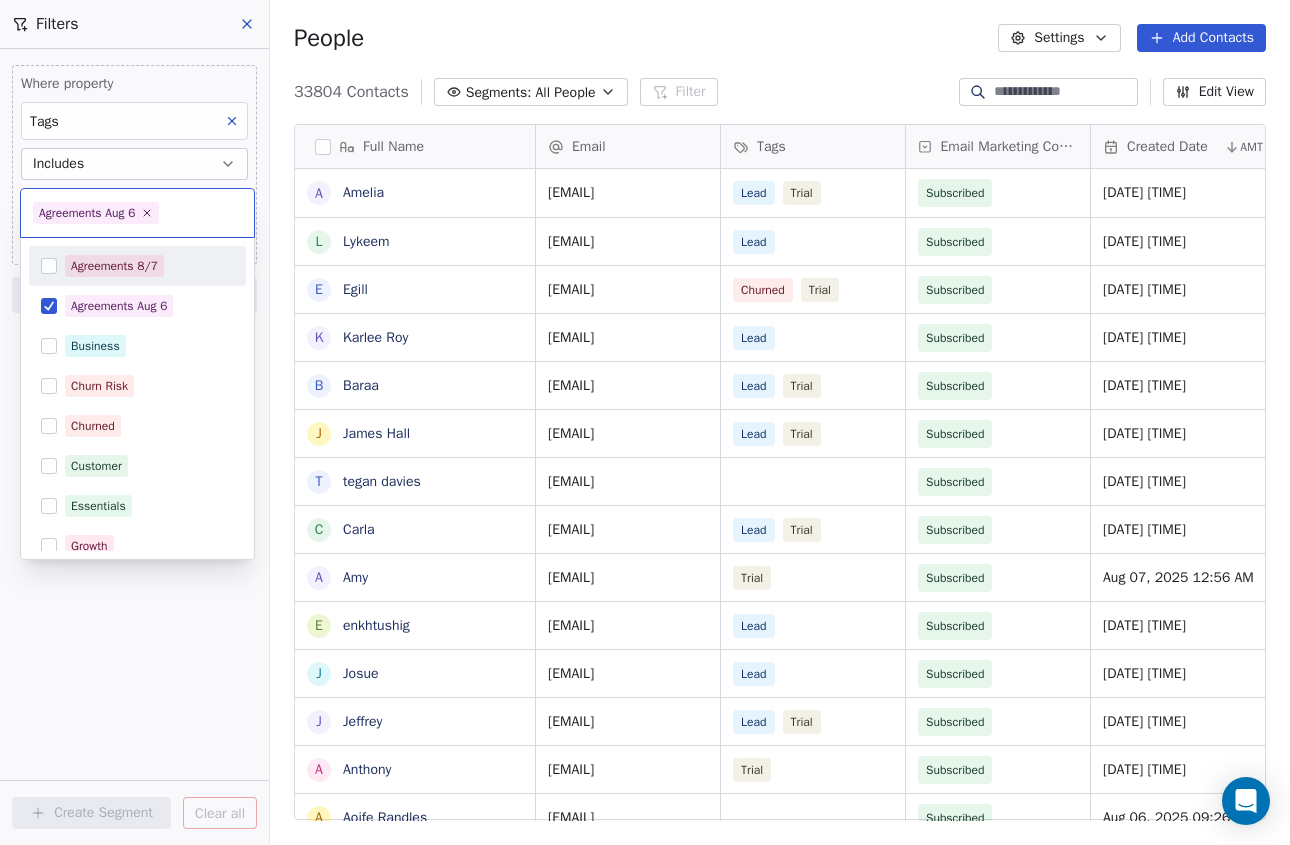 click on "K Kahunas Contacts People Marketing Workflows Campaigns Sales Pipelines Sequences Beta Tools Apps AI Agents Help & Support Filters Where property   Tags   Includes Select  Tags Add filter to this group Add another filter  Create Segment Clear all People Settings  Add Contacts 33804 Contacts Segments: All People Filter  Edit View Tag Add to Sequence Export Full Name A Amelia L Lykeem E Egill K Karlee Roy B Baraa J James Hall t tegan davies C Carla A Amy e enkhtushig J Josue J Jeffrey A Anthony A Aoife Randles A Azat V Valentina S Sabrina E Elizabeth N NICOLE FLESHER S Said s scott b battlebornlimited@gmail.com a aselitecoaching@outlook.com i info@liftcollective.com.au i info@motivoperformance.com.au o office@sportstest.co.uk i info@fitbodyclub.fit c coachcharlestraining@gmail.com b business@fabianabromeit.de i info@jamiecroninfitness.com d diegonexx@hotmail.it r redefineucoaching@gmail.com b bighouseteamjc@gmail.com d director.shift@gmail.com Email Tags Email Marketing Consent Created Date AMT MRR Lead Trial" at bounding box center [645, 422] 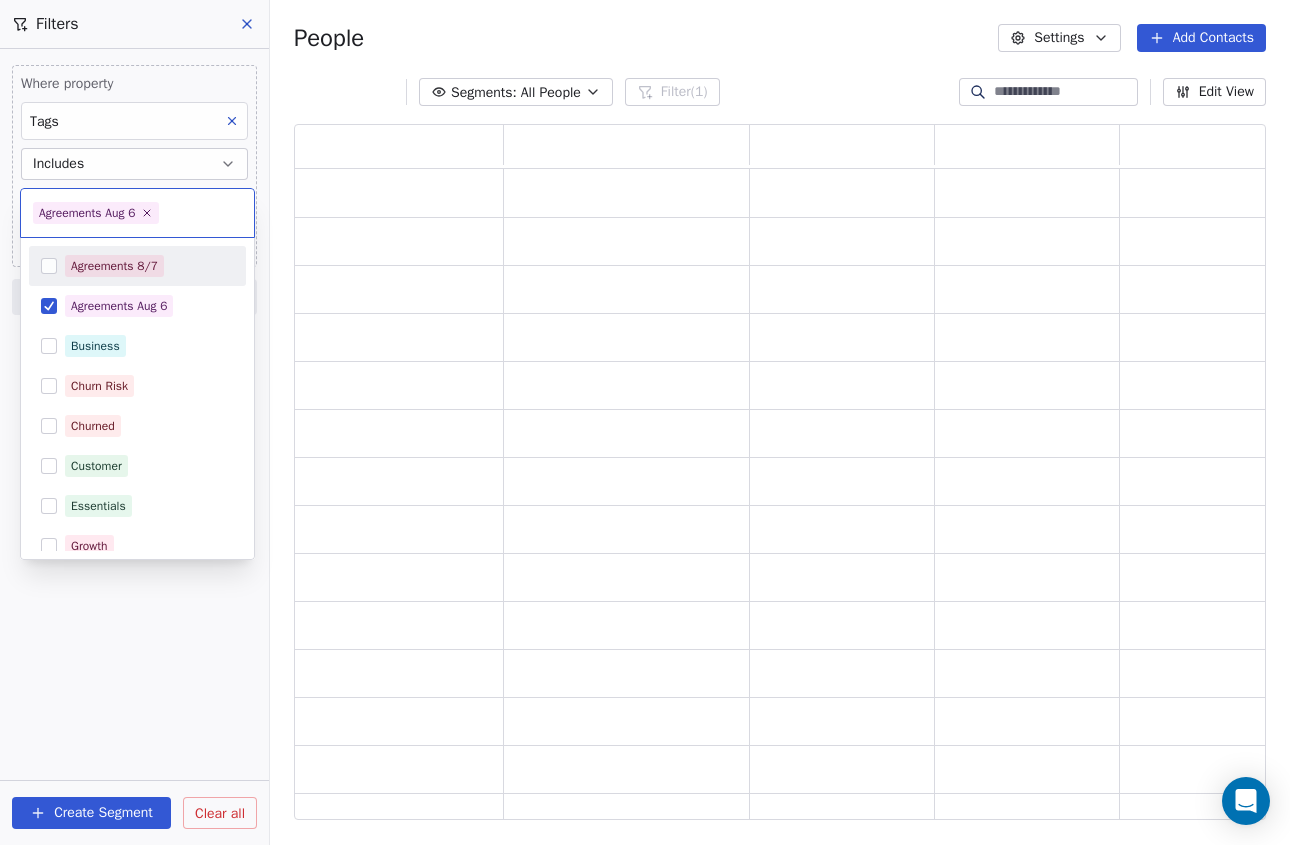 scroll, scrollTop: 1, scrollLeft: 1, axis: both 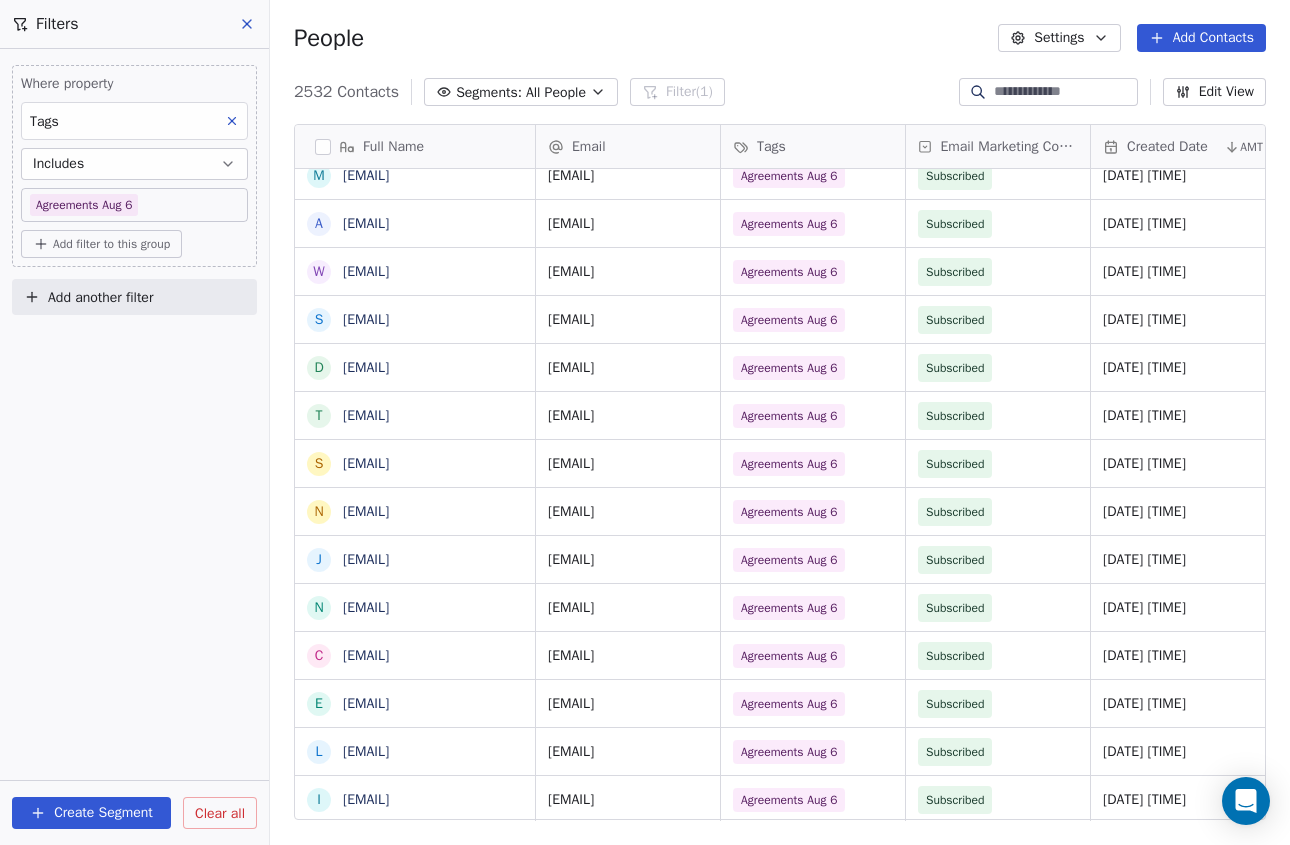 click on "Create Segment" at bounding box center (91, 813) 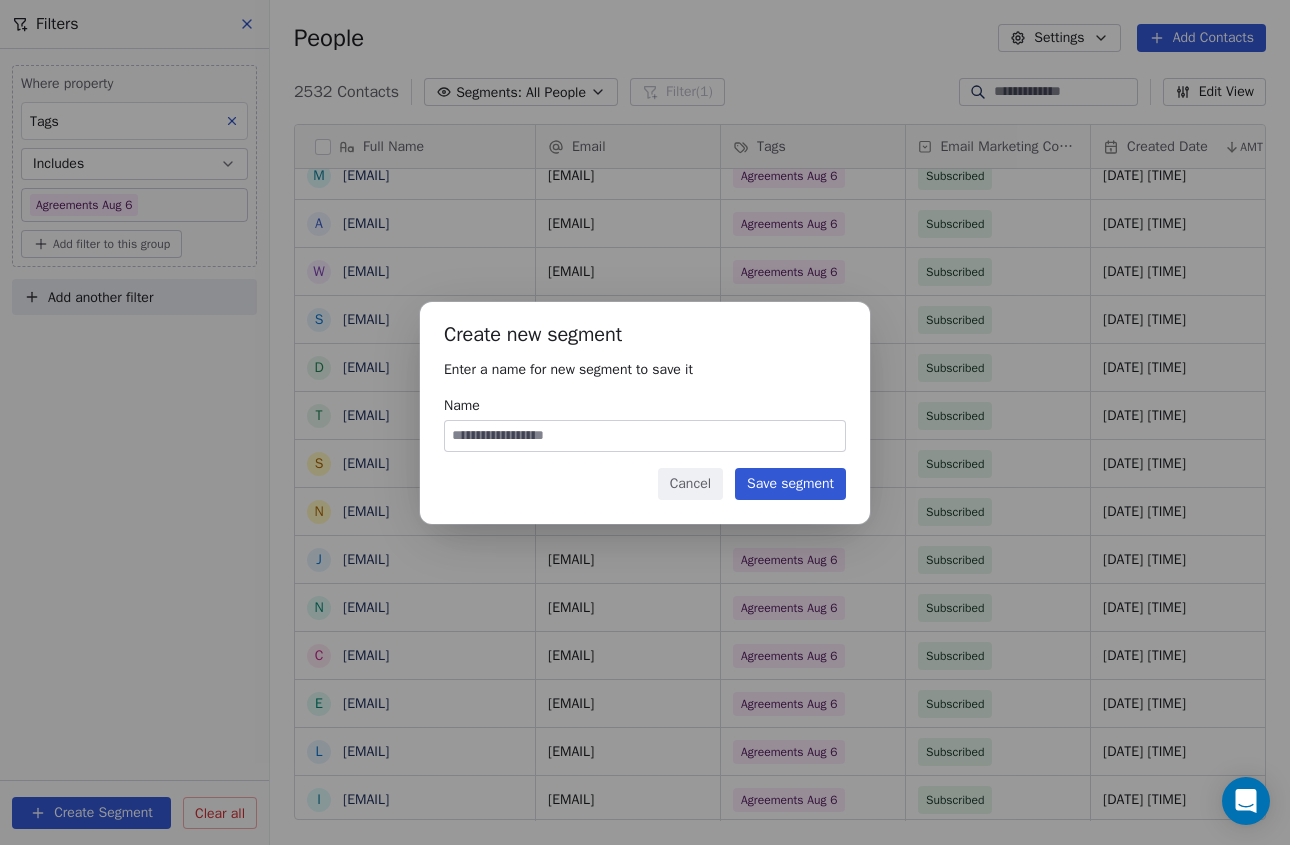 click on "Cancel" at bounding box center (690, 484) 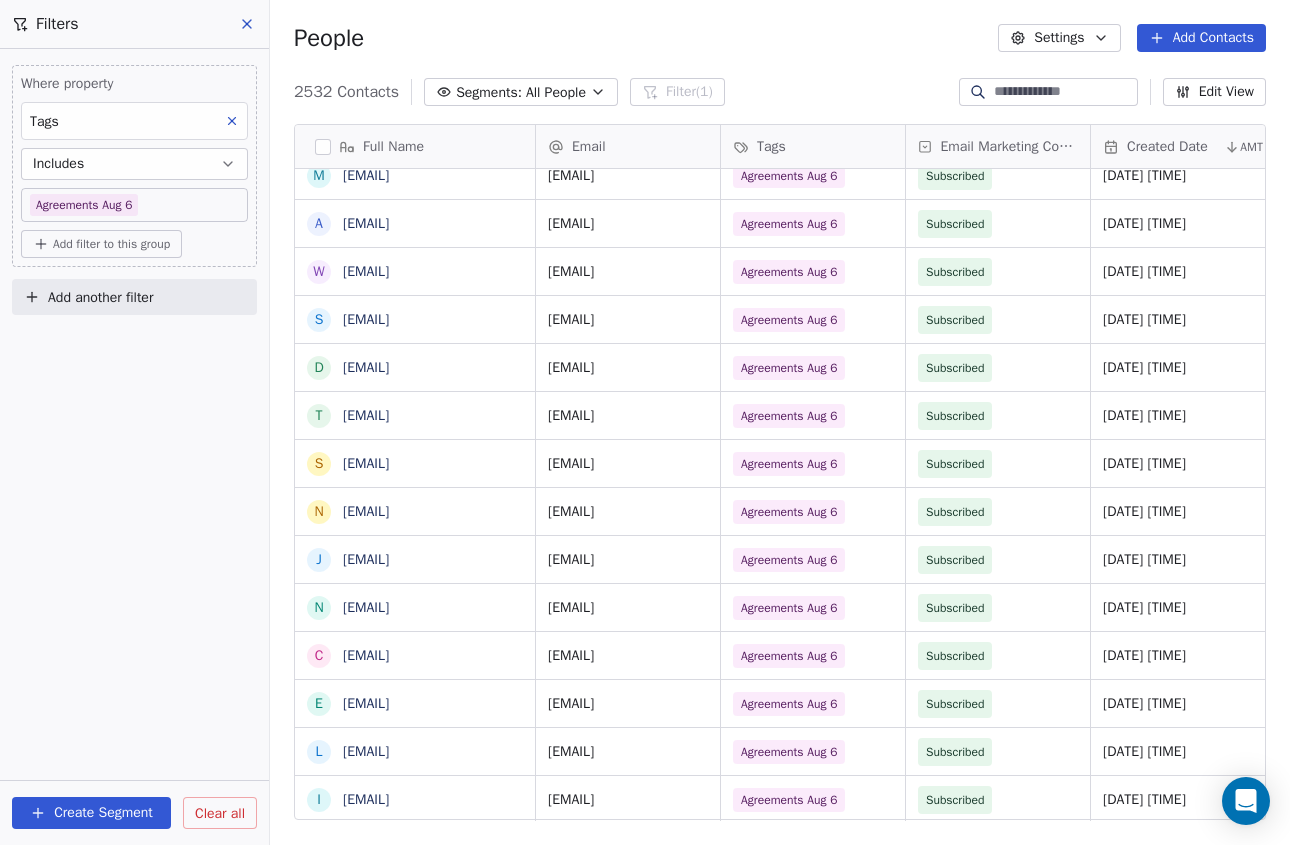 click on "K Kahunas Contacts People Marketing Workflows Campaigns Sales Pipelines Sequences Beta Tools Apps AI Agents Help & Support Filters Where property   Tags   Includes Agreements Aug 6 Add filter to this group Add another filter  Create Segment Clear all People Settings  Add Contacts 2532 Contacts Segments: All People Filter  (1) Edit View Tag Add to Sequence Export Full Name p performanceaesthetics@hotmail.com b beth.hannam@hotmail.com s sam@stpt.life j joec@joinelement26.com i info@elevatestrengthandfitness.fit n nmonlinecoach@outlook.com j justin@troponinnutrition.com r ry@robbyyerkesfitness.com h hannahmullen@hlmfitness.co.uk c collabcoachingteam@gmail.com n noah@npbfitness.ca m mohamed@coachedbymo.de i info@jackosgym.co.uk i ironmadea@gmail.com j jon@hybridgymla.com j jfouse@elevateyourtraining.com a adamharris.fitnessuk@gmail.com o olivia@obmnutrition.com i iris@executiveedgewellness.com a amy@ahcoaching.ie m matthewminainstitute@gmail.com a automationsyourlifestylecoach@gmail.com w wujizhegym@gmail.com s" at bounding box center [645, 422] 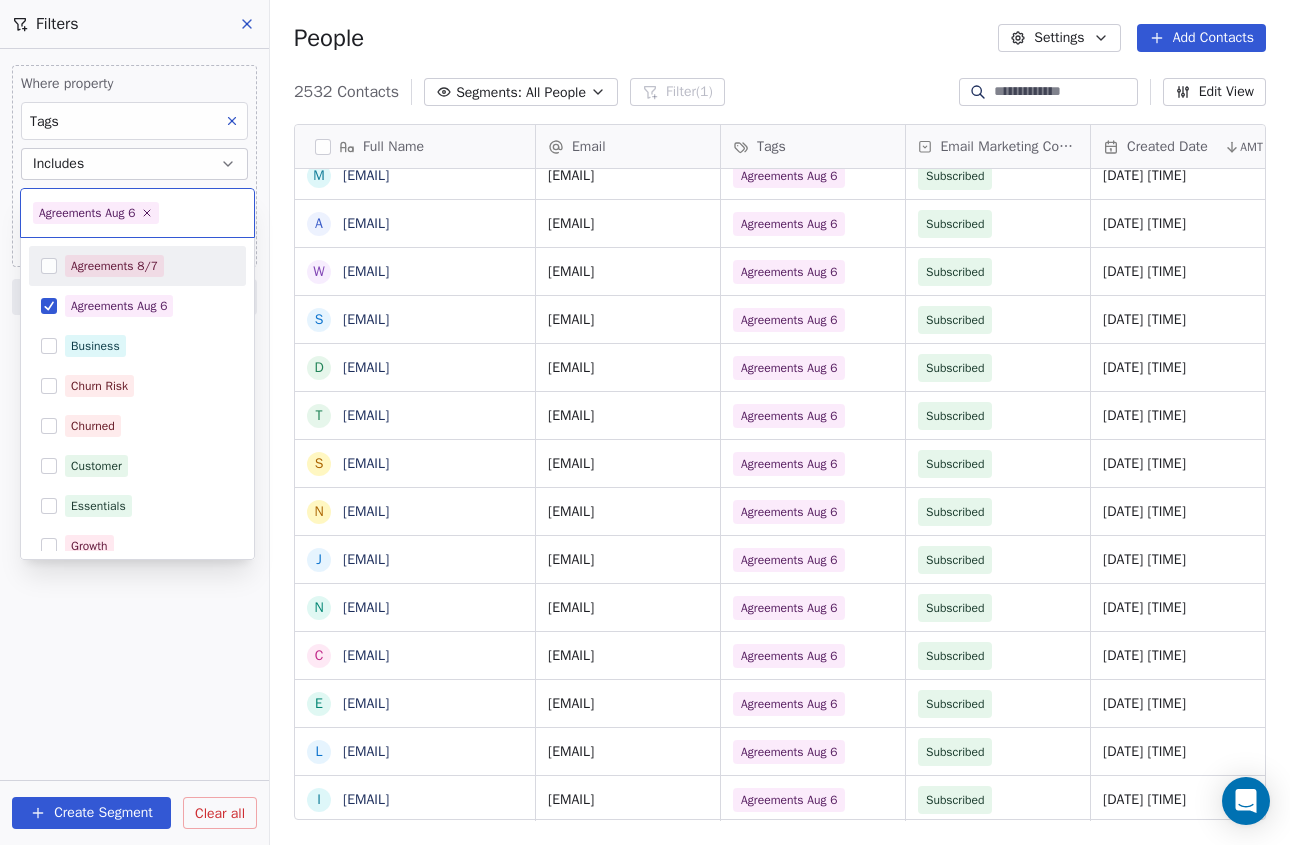 click at bounding box center (49, 266) 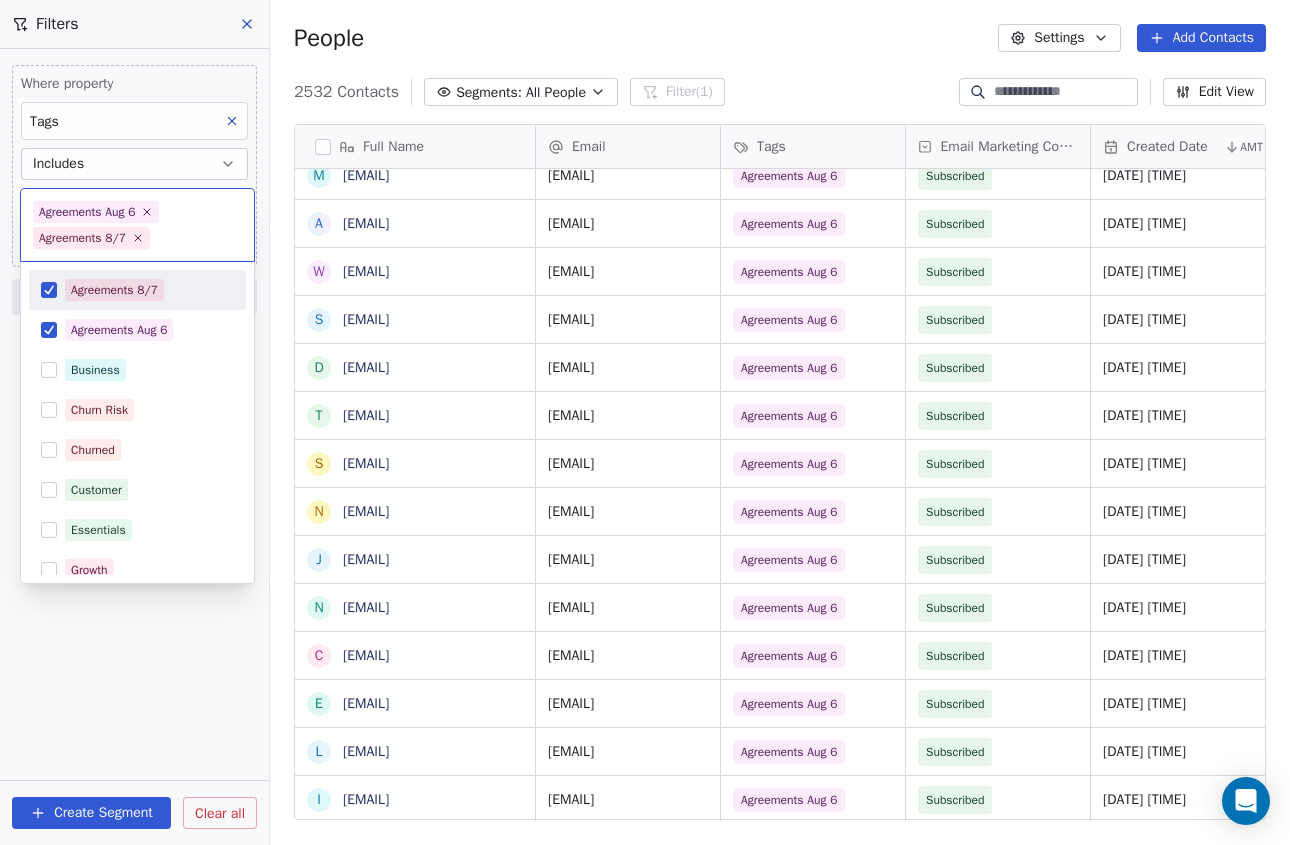 click at bounding box center [198, 238] 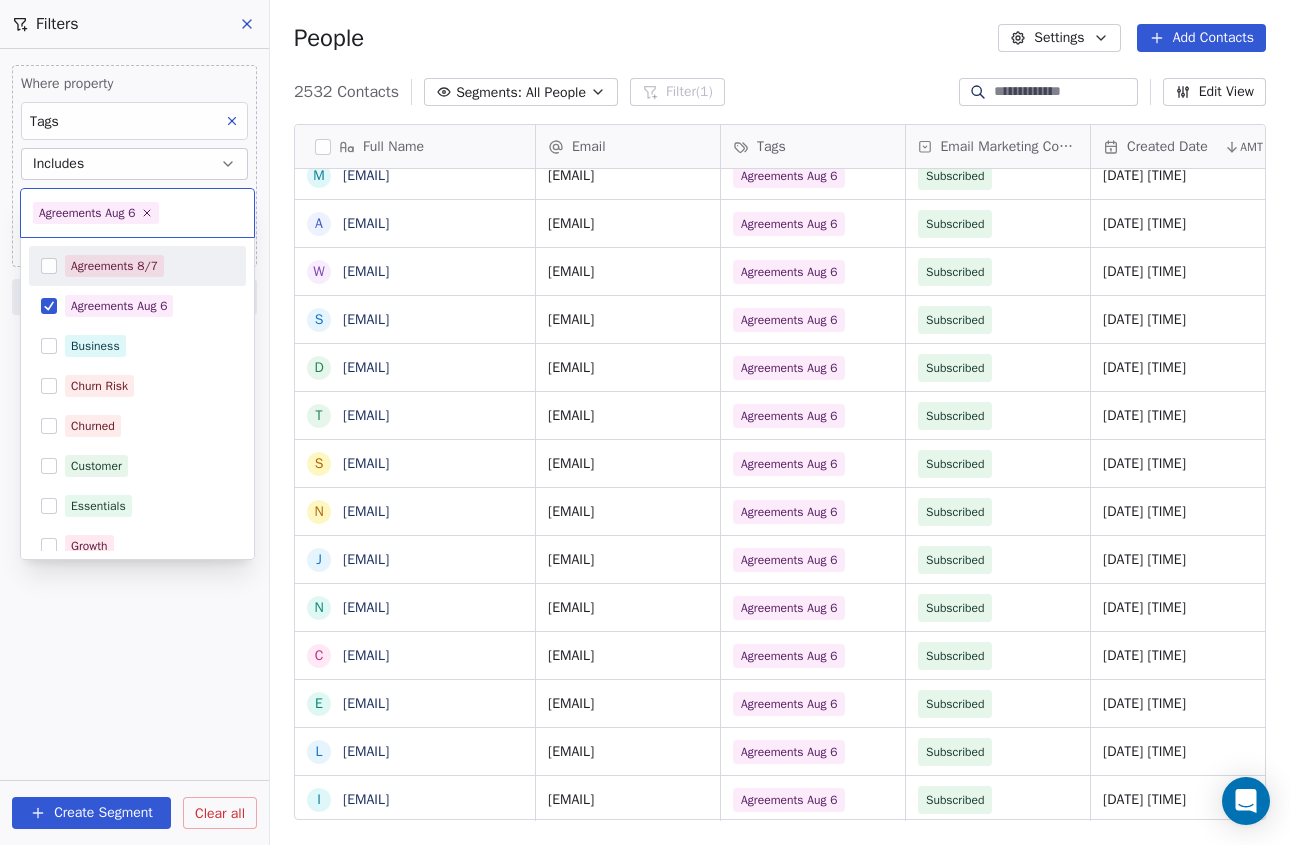 click on "K Kahunas Contacts People Marketing Workflows Campaigns Sales Pipelines Sequences Beta Tools Apps AI Agents Help & Support Filters Where property   Tags   Includes Agreements Aug 6 Add filter to this group Add another filter  Create Segment Clear all People Settings  Add Contacts 2532 Contacts Segments: All People Filter  (1) Edit View Tag Add to Sequence Export Full Name p performanceaesthetics@hotmail.com b beth.hannam@hotmail.com s sam@stpt.life j joec@joinelement26.com i info@elevatestrengthandfitness.fit n nmonlinecoach@outlook.com j justin@troponinnutrition.com r ry@robbyyerkesfitness.com h hannahmullen@hlmfitness.co.uk c collabcoachingteam@gmail.com n noah@npbfitness.ca m mohamed@coachedbymo.de i info@jackosgym.co.uk i ironmadea@gmail.com j jon@hybridgymla.com j jfouse@elevateyourtraining.com a adamharris.fitnessuk@gmail.com o olivia@obmnutrition.com i iris@executiveedgewellness.com a amy@ahcoaching.ie m matthewminainstitute@gmail.com a automationsyourlifestylecoach@gmail.com w wujizhegym@gmail.com s" at bounding box center [645, 422] 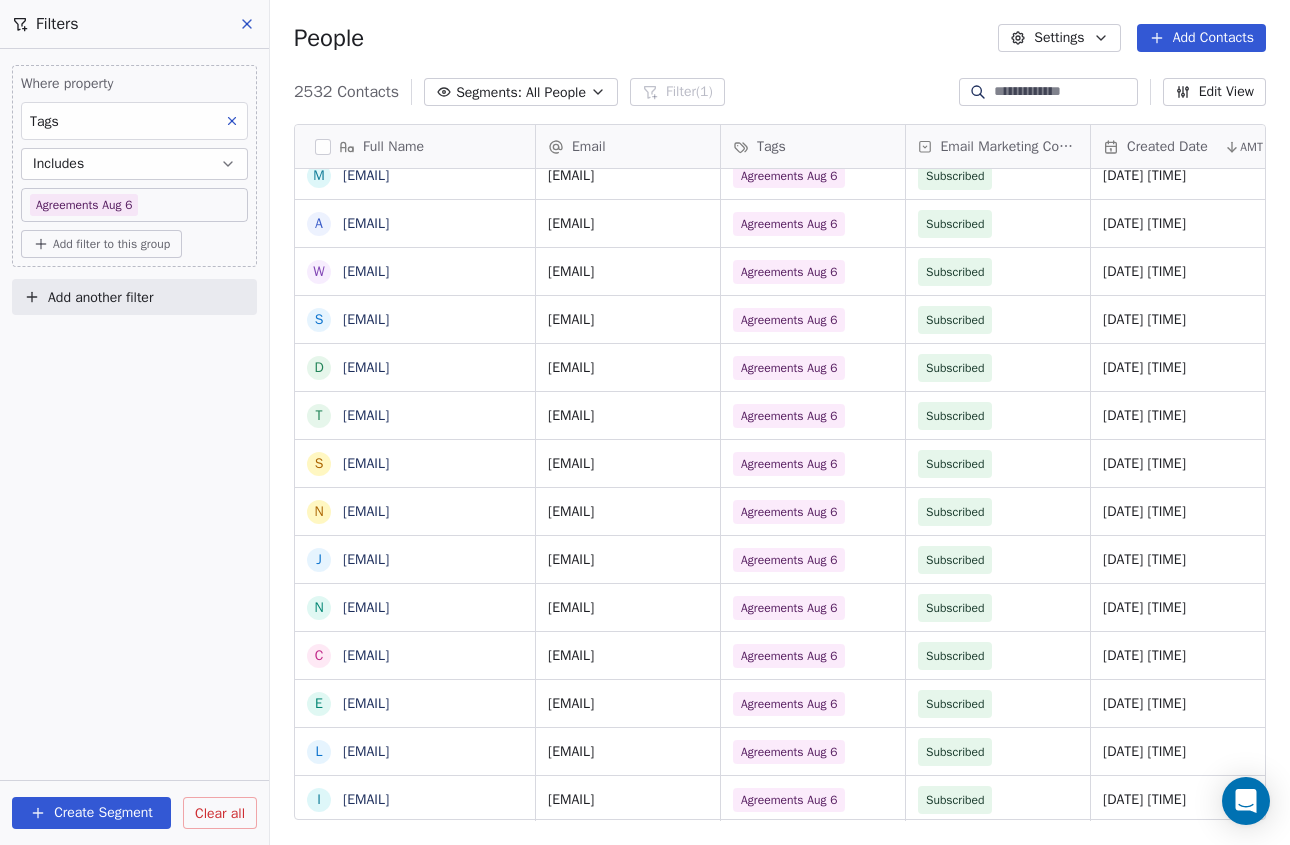 click 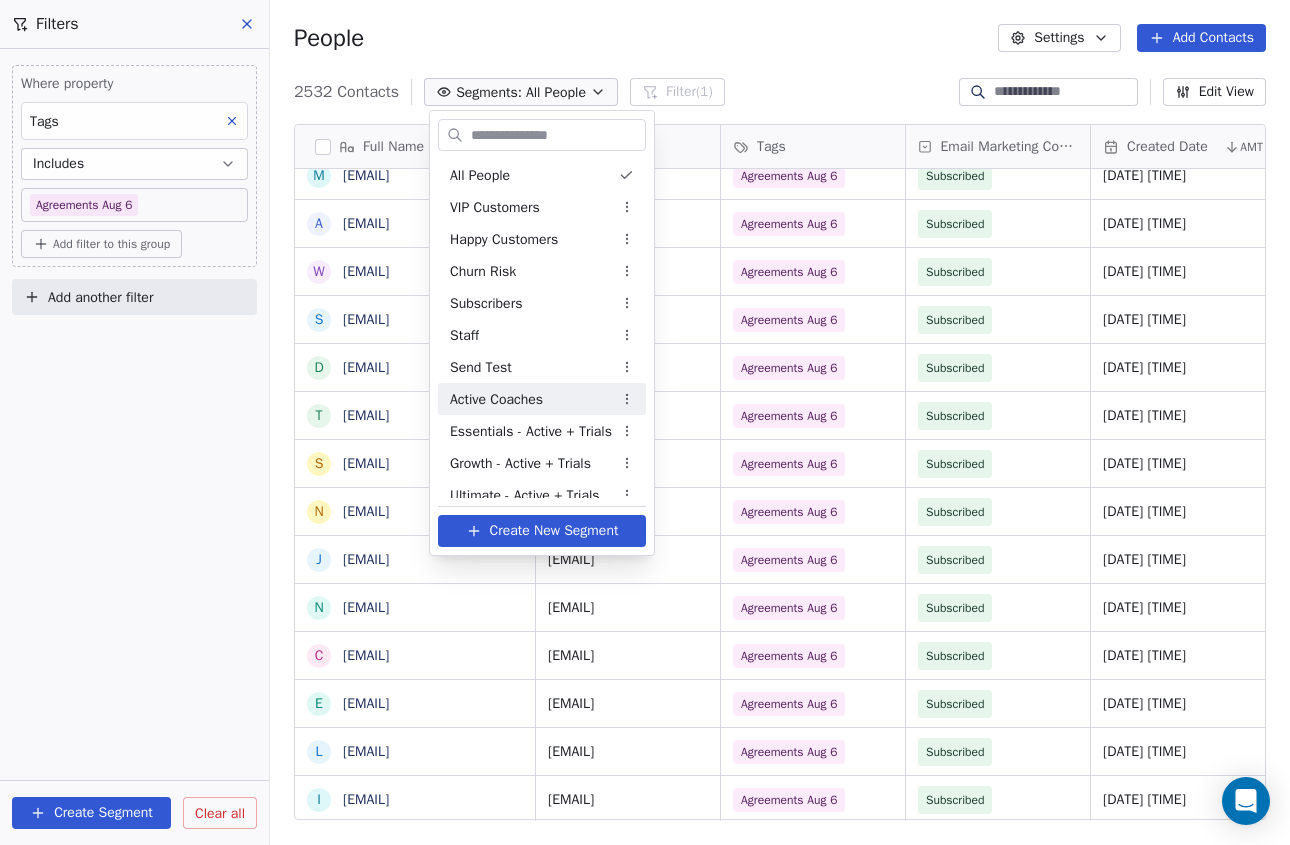 scroll, scrollTop: 77, scrollLeft: 0, axis: vertical 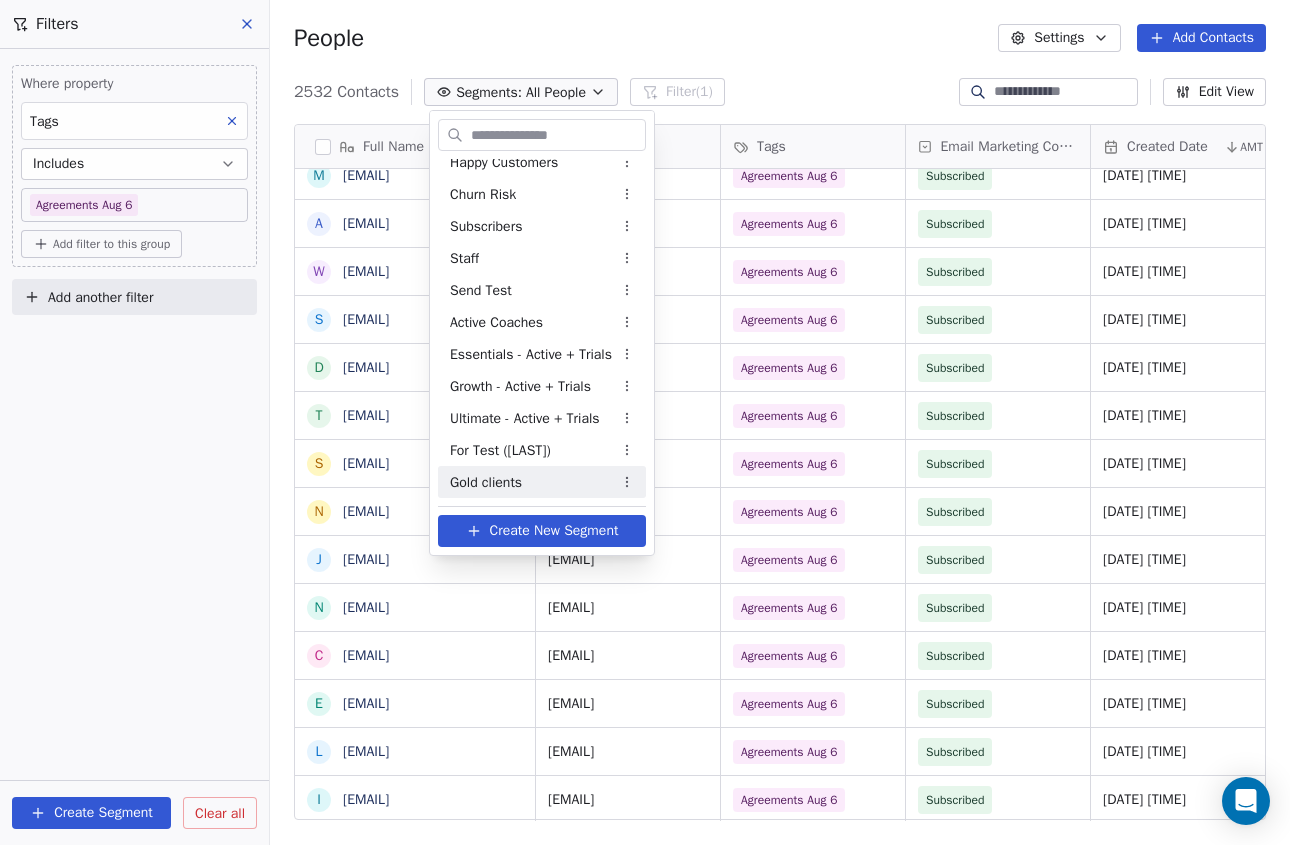 click on "Create New Segment" at bounding box center (554, 530) 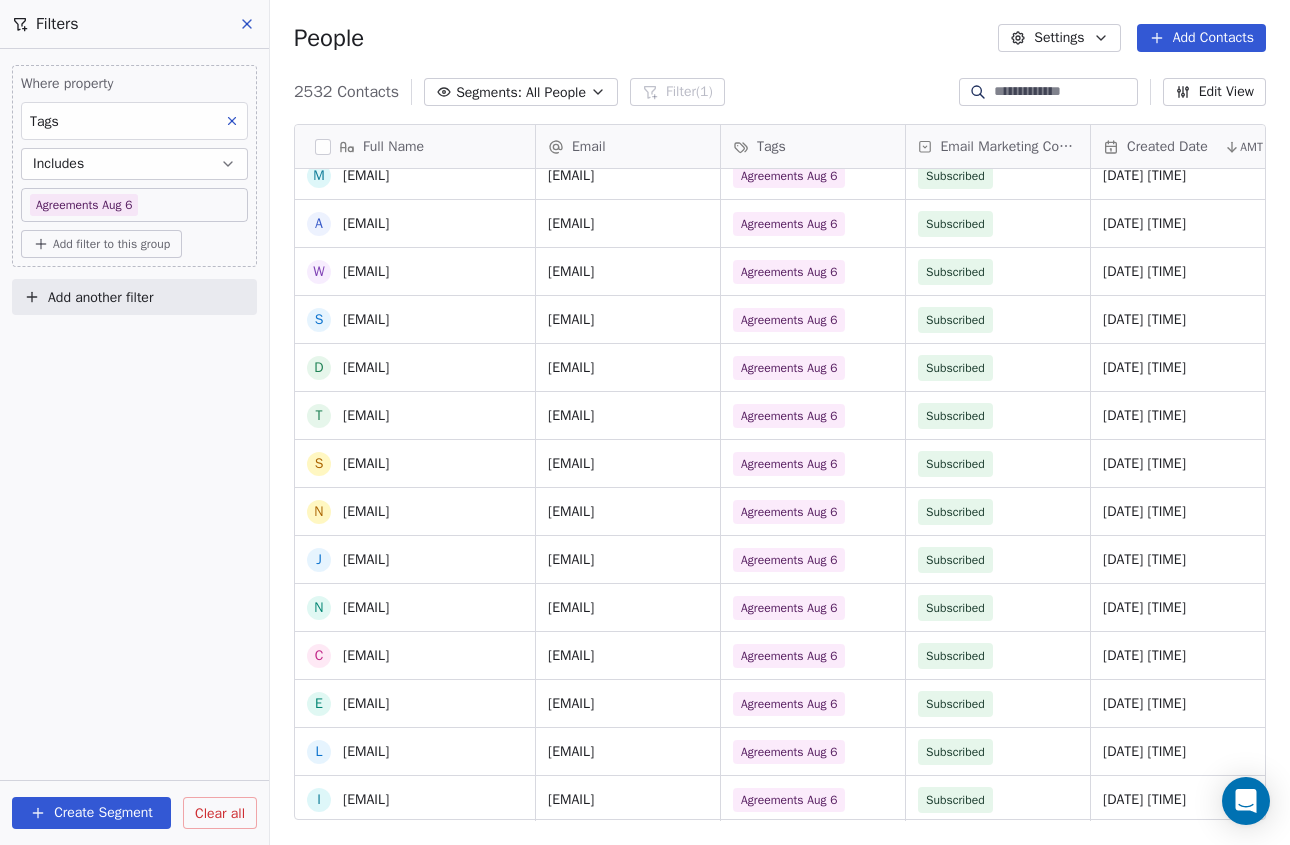 scroll, scrollTop: 2853, scrollLeft: 0, axis: vertical 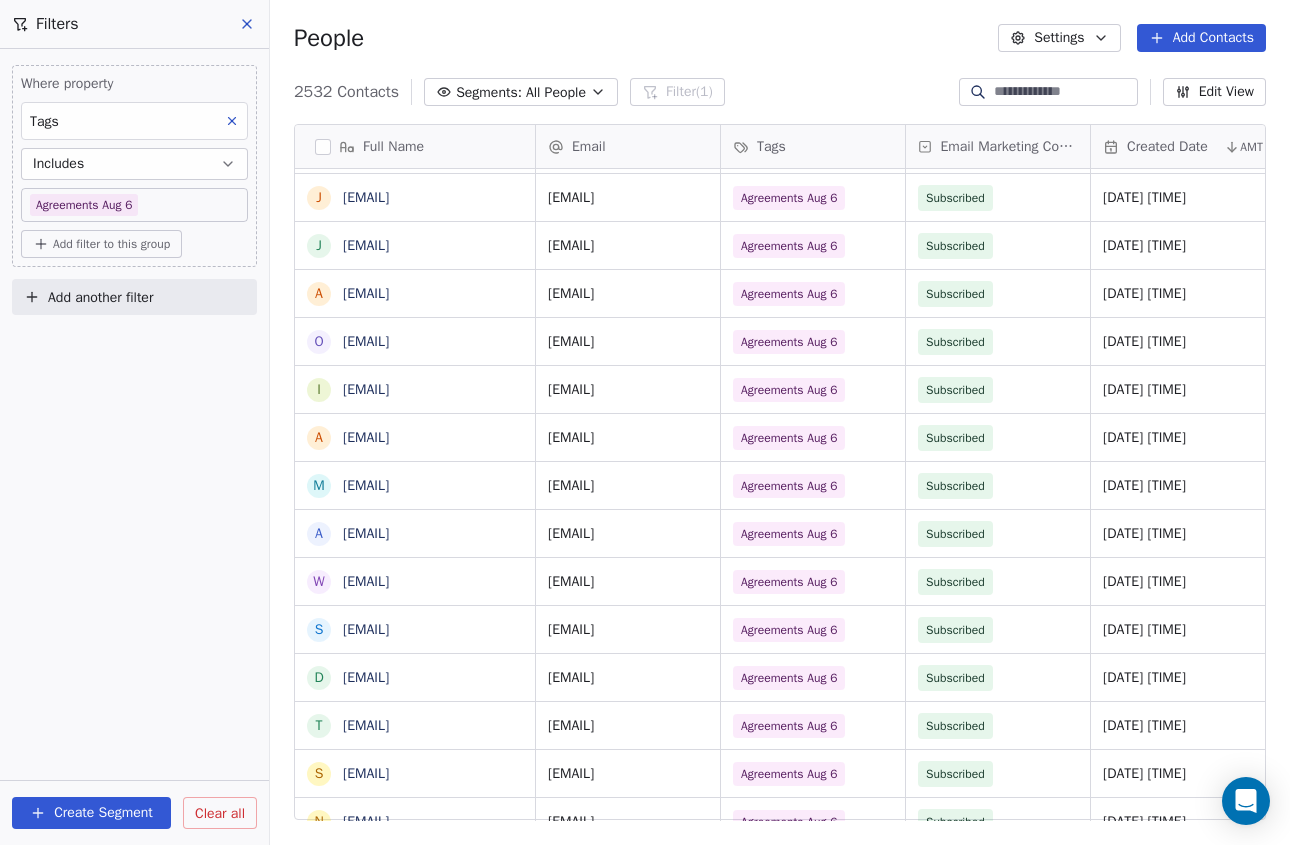 click on "Segments:" at bounding box center [489, 92] 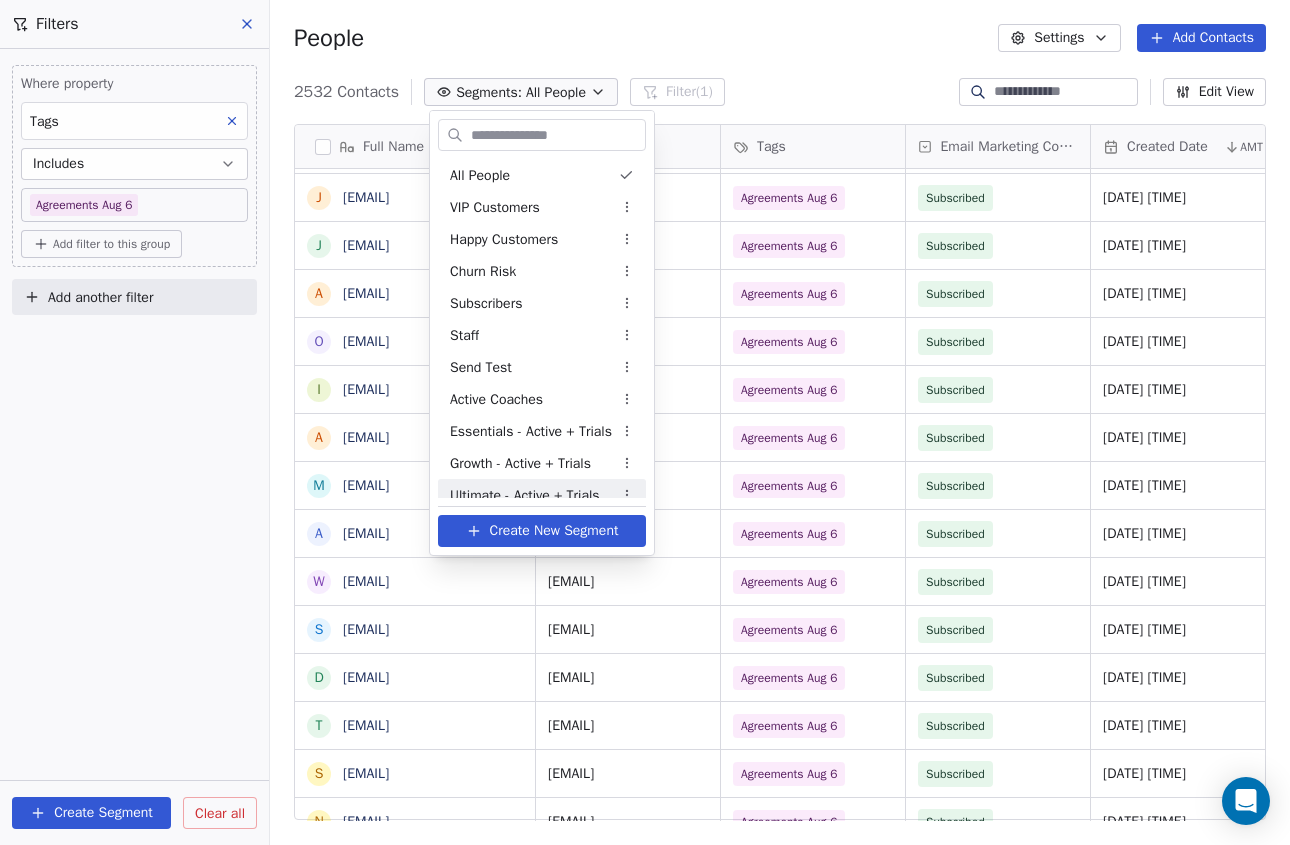 click on "Create New Segment" at bounding box center [554, 530] 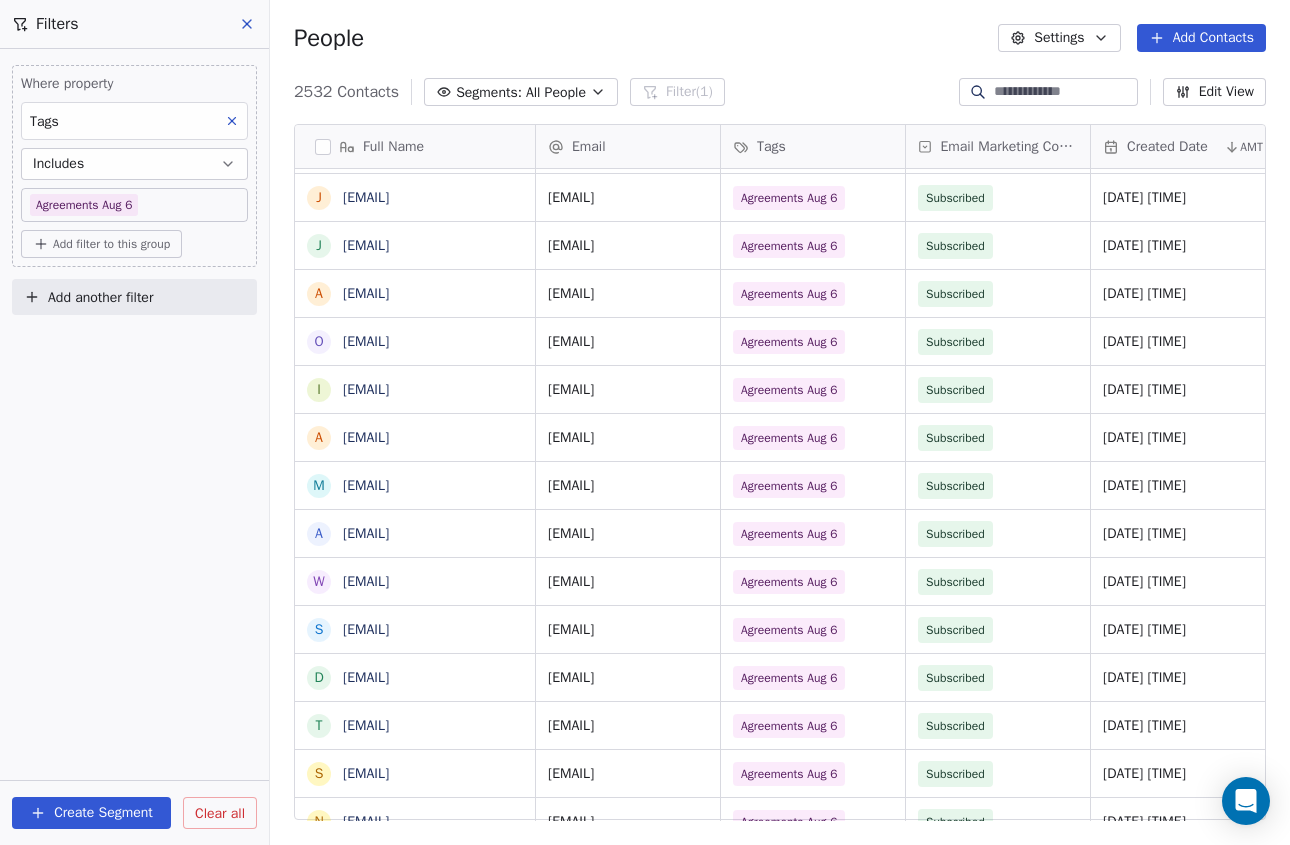 click on "Add another filter" at bounding box center [100, 297] 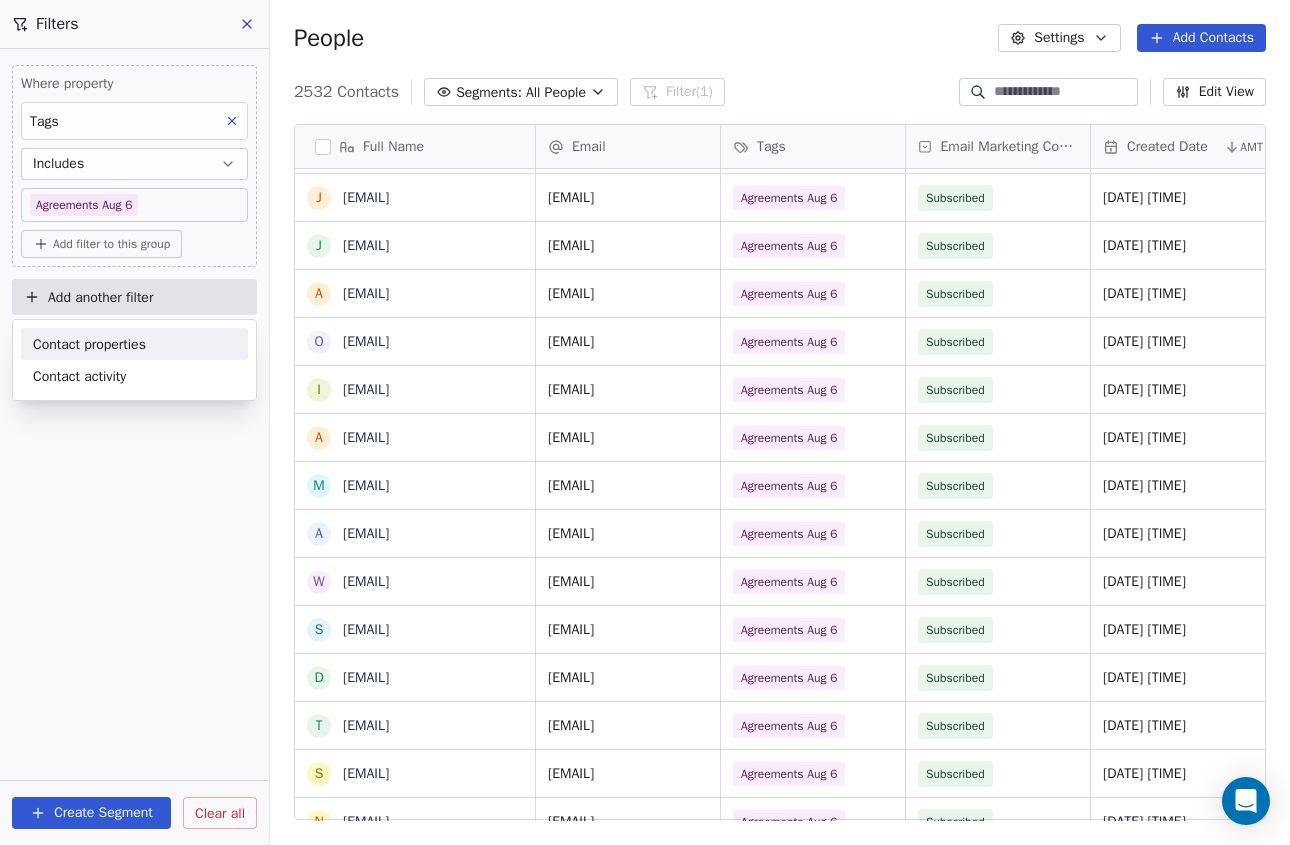 click on "K Kahunas Contacts People Marketing Workflows Campaigns Sales Pipelines Sequences Beta Tools Apps AI Agents Help & Support Filters Where property   Tags   Includes Agreements Aug 6 Add filter to this group Add another filter  Create Segment Clear all People Settings  Add Contacts 2532 Contacts Segments: All People Filter  (1) Edit View Tag Add to Sequence Export Full Name m mikediamonds@sculptbyscience.com l letstalk@mattabolic.com r rsfitnessandcoaching@gmail.com a alexwilce1@gmail.com l lindseycontreras@firefittraining.com j jessicajanetraining@gmail.com i info+1@thefitnessfraternity.com p performanceaesthetics@hotmail.com b beth.hannam@hotmail.com s sam@stpt.life j joec@joinelement26.com i info@elevatestrengthandfitness.fit n nmonlinecoach@outlook.com j justin@troponinnutrition.com r ry@robbyyerkesfitness.com h hannahmullen@hlmfitness.co.uk c collabcoachingteam@gmail.com n noah@npbfitness.ca m mohamed@coachedbymo.de i info@jackosgym.co.uk i ironmadea@gmail.com j jon@hybridgymla.com j a o i a m a w s d t" at bounding box center (645, 422) 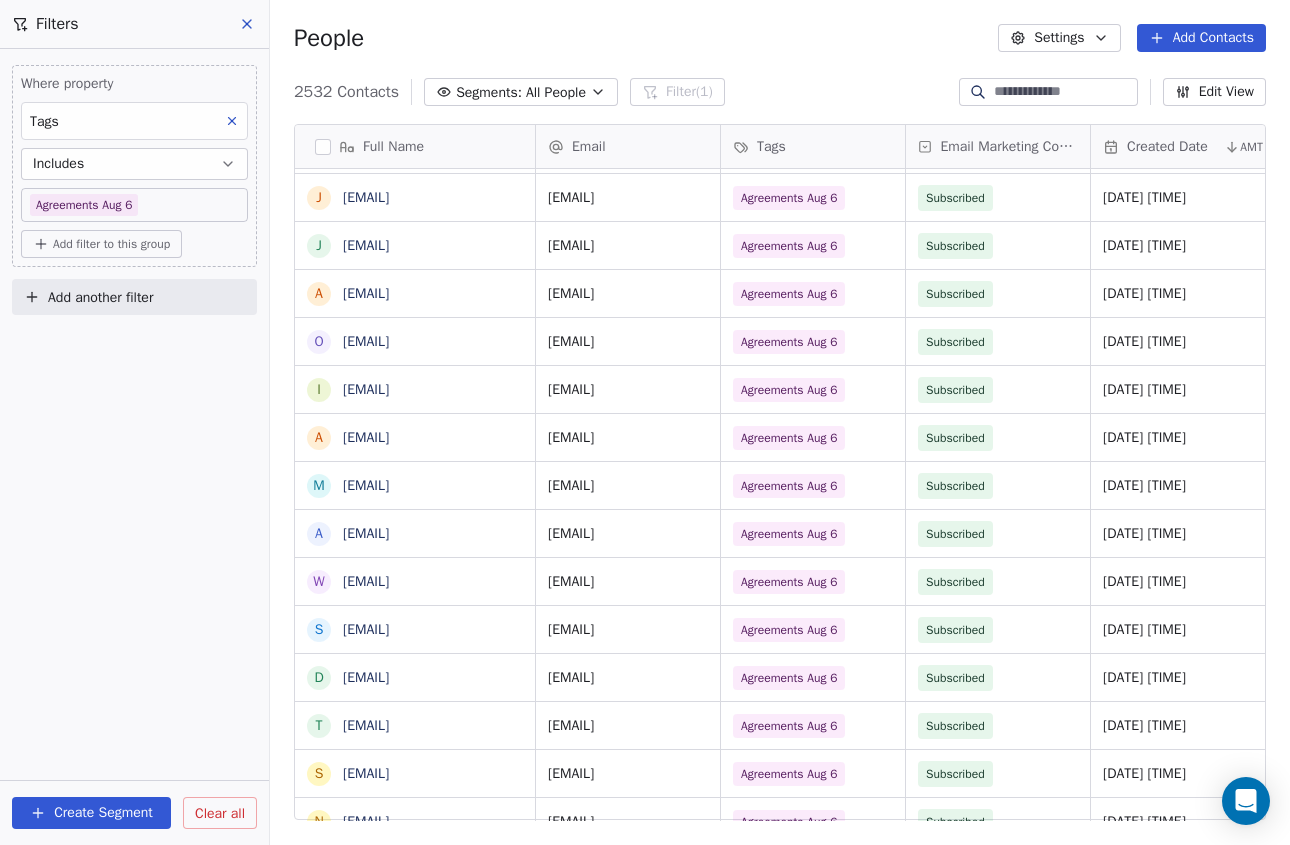 click on "Create Segment" at bounding box center (91, 813) 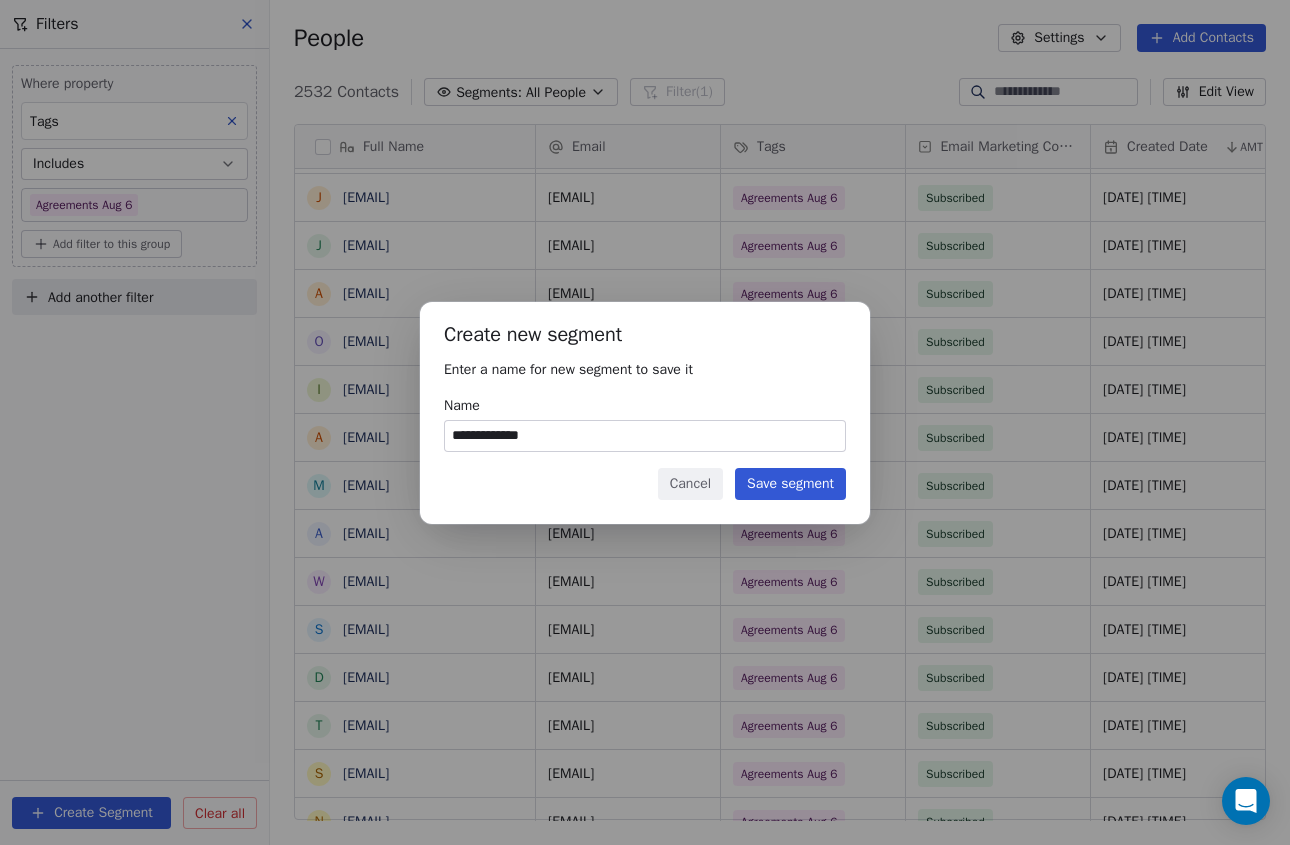 type on "**********" 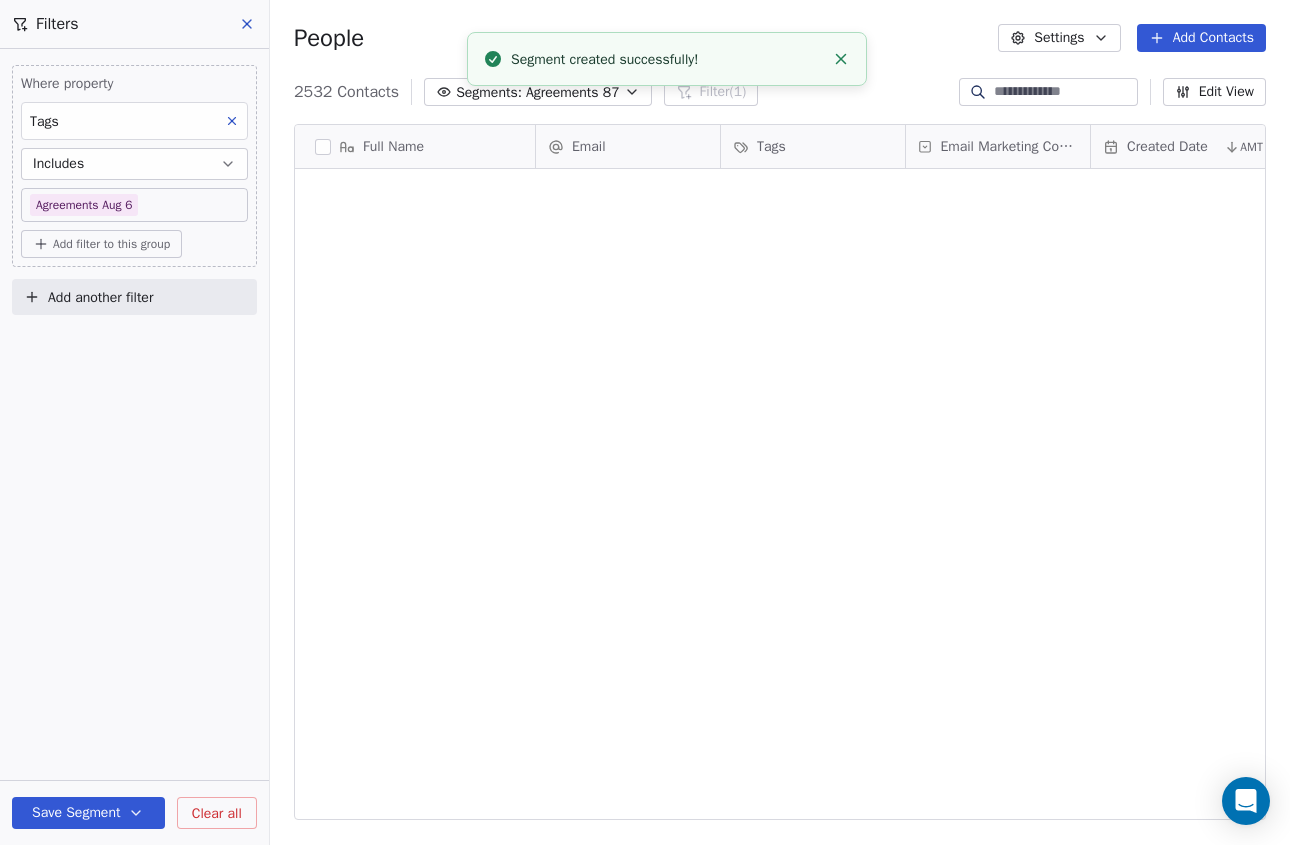 scroll, scrollTop: 0, scrollLeft: 0, axis: both 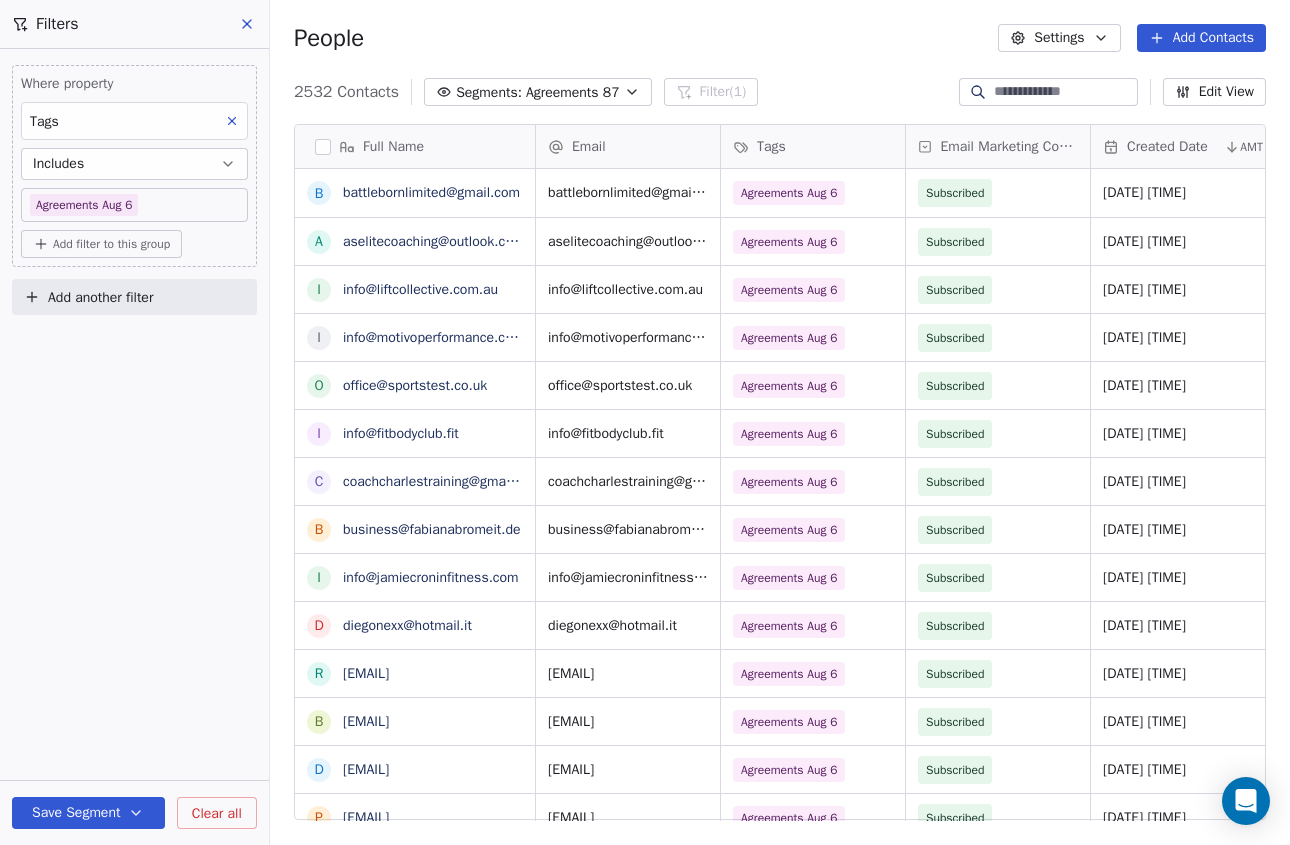 click at bounding box center [248, 24] 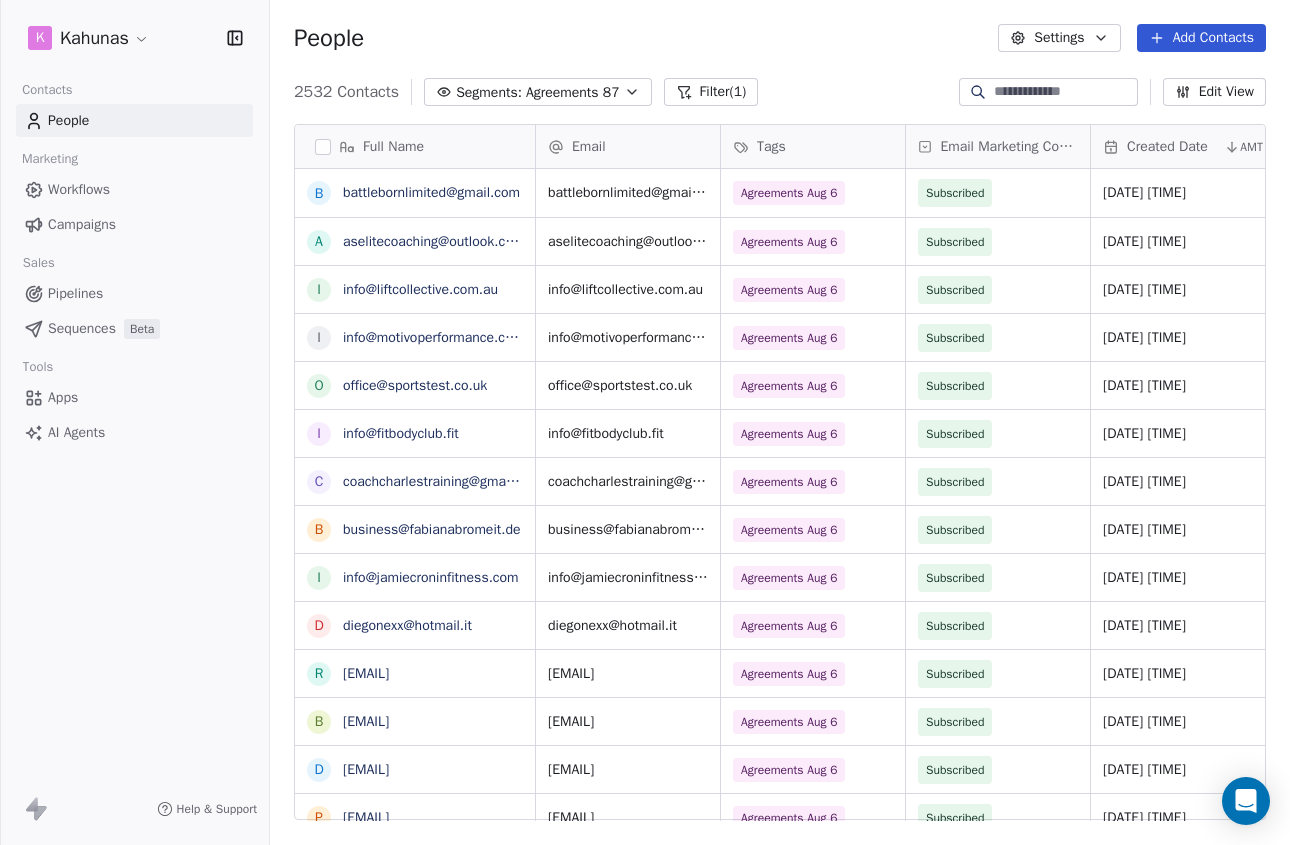 click on "Workflows" at bounding box center [134, 189] 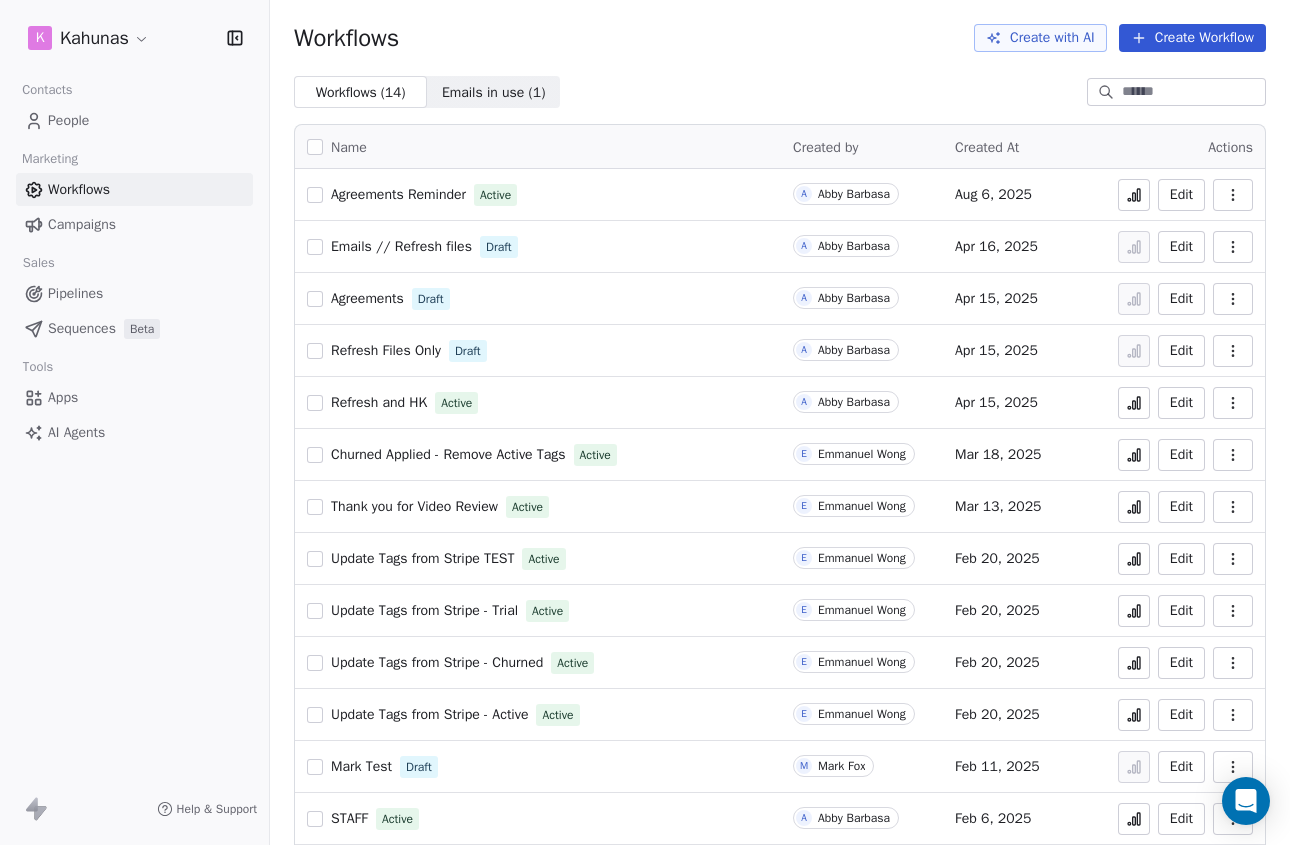 click on "People" at bounding box center (134, 120) 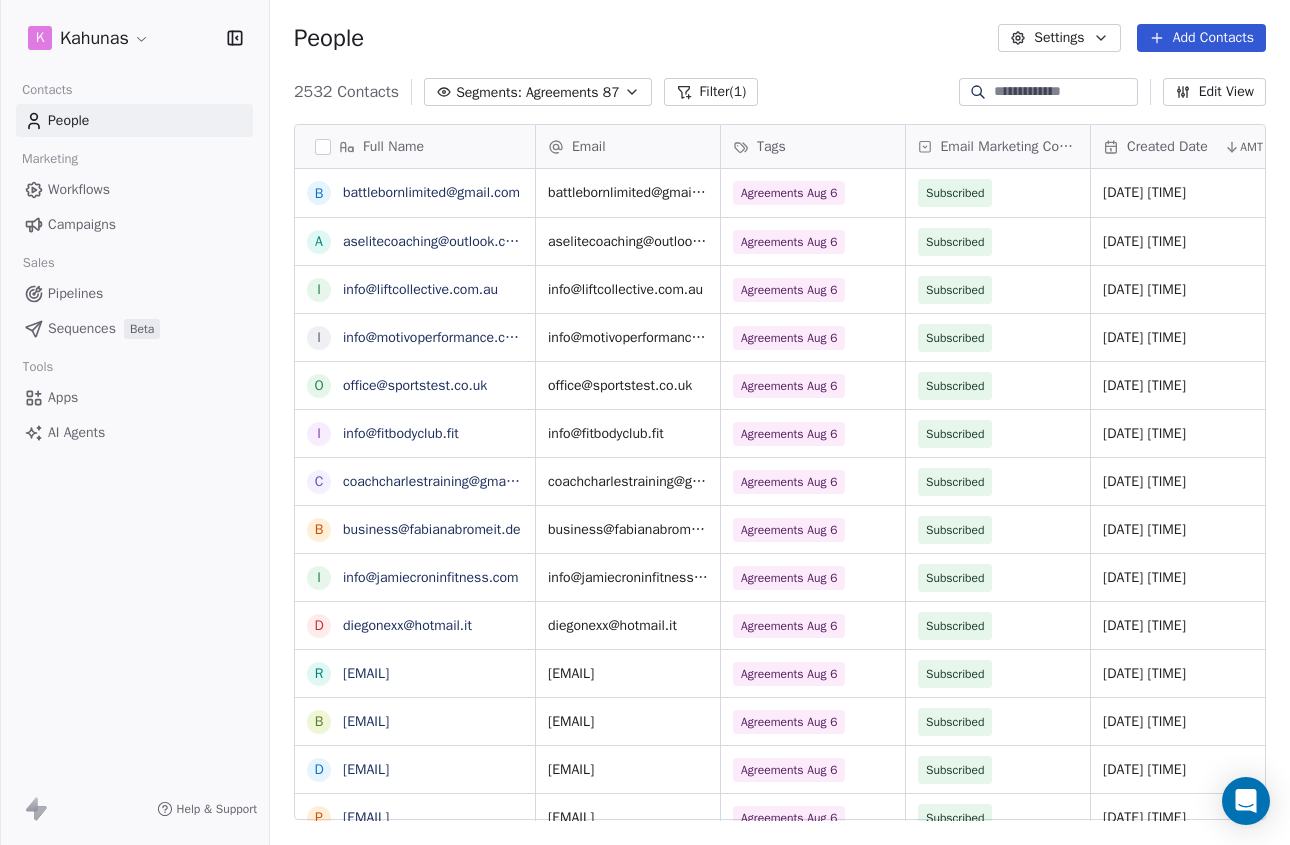 scroll, scrollTop: 1, scrollLeft: 1, axis: both 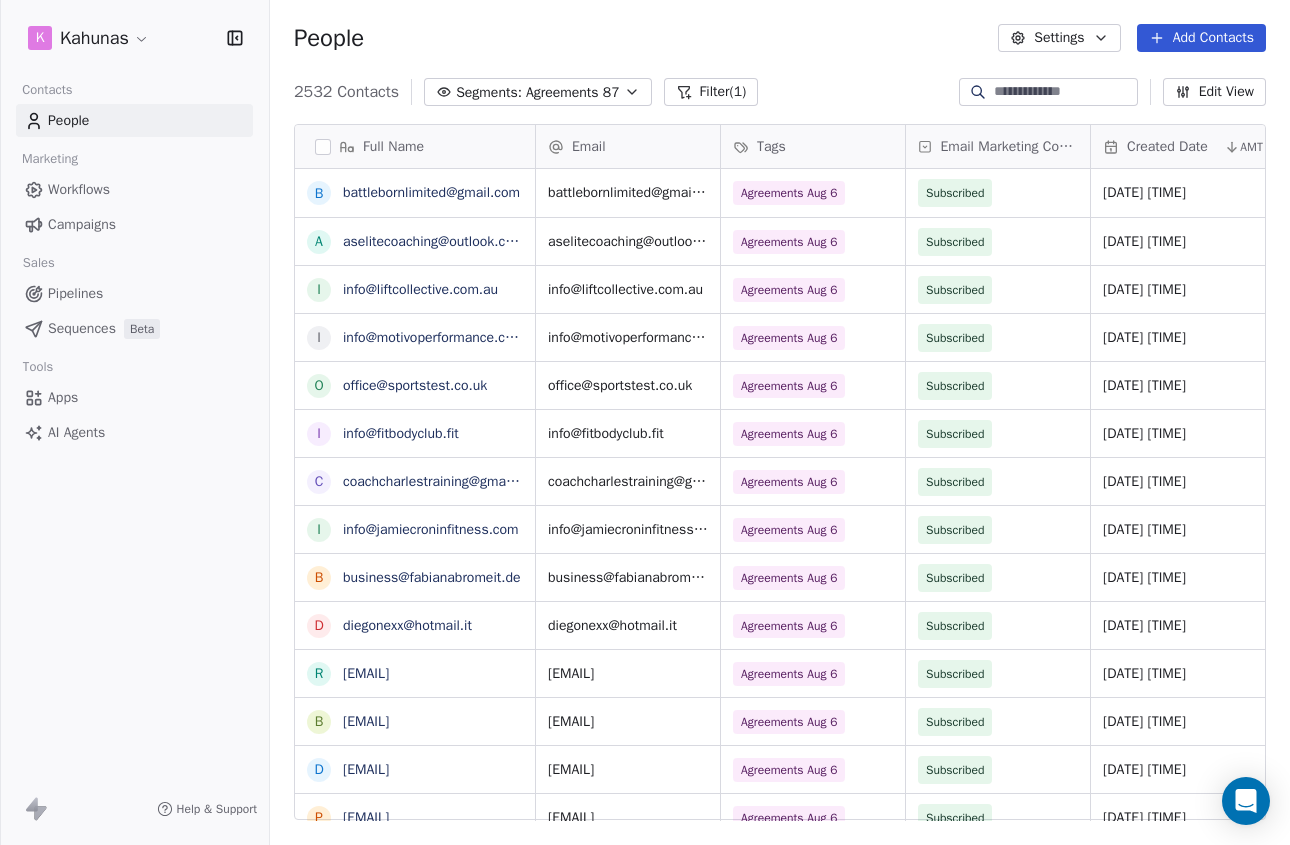 click on "Tags" at bounding box center [811, 147] 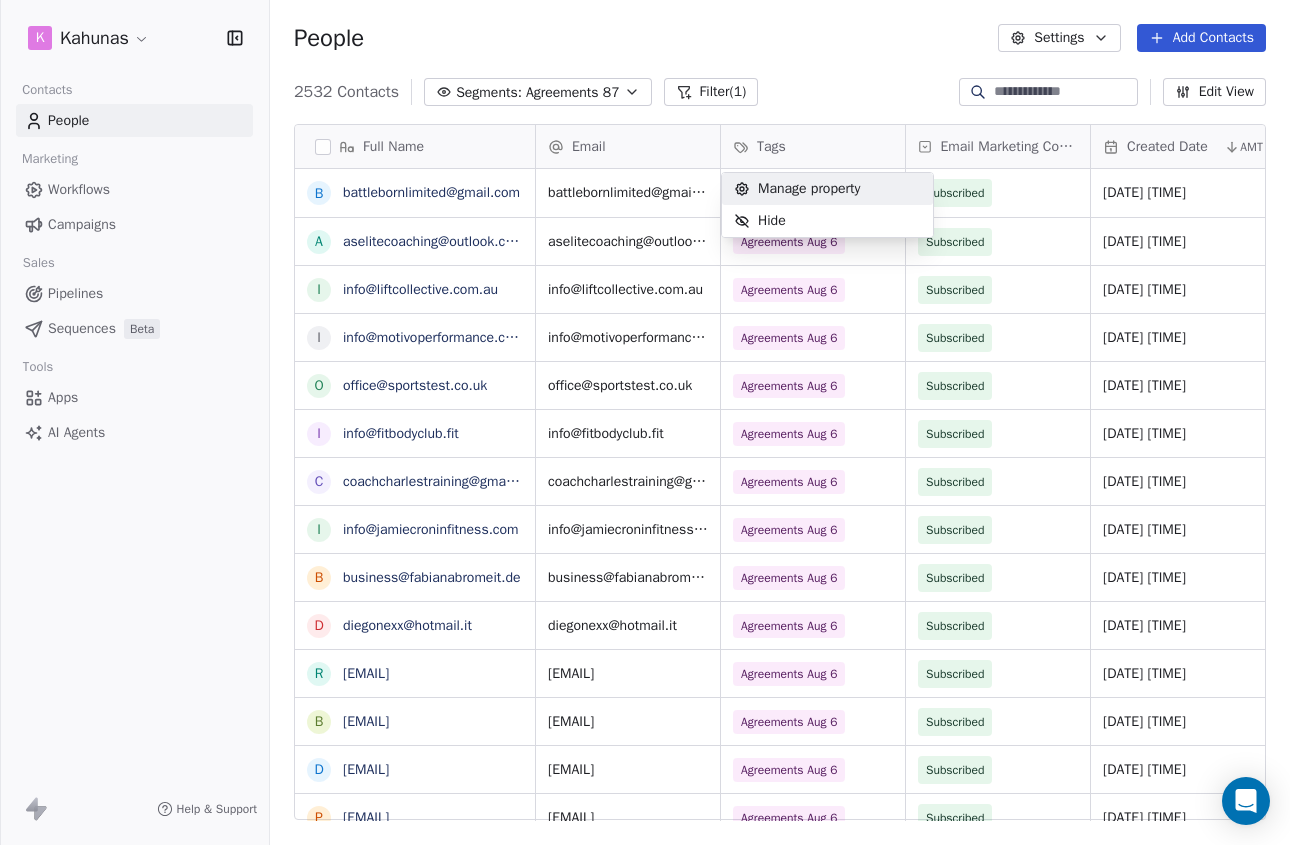click on "K Kahunas Contacts People Marketing Workflows Campaigns Sales Pipelines Sequences Beta Tools Apps AI Agents Help & Support People Settings  Add Contacts 2532 Contacts Segments: Agreements 87 Filter  (1) Edit View Tag Add to Sequence Export Full Name b battlebornlimited@gmail.com a aselitecoaching@outlook.com i info@liftcollective.com.au i info@motivoperformance.com.au o office@sportstest.co.uk i info@fitbodyclub.fit c coachcharlestraining@gmail.com i info@jamiecroninfitness.com b business@fabianabromeit.de d diegonexx@hotmail.it r redefineucoaching@gmail.com b bighouseteamjc@gmail.com d director.shift@gmail.com p p.performancecoaching@gmail.com f fitnessuncle007@gmail.com m mark@huntptonline.com s steve@thefitco.com.au i info@awpt.ae h hello@mypcoaching.com.au c compoundfitnessbydesna@gmail.com s sales@routinebyher.com j jeremy@fitwithjd.com e empowercoaching@eddraydearth.com a admin@housed.com.au m mikediamonds@sculptbyscience.com l letstalk@mattabolic.com r rsfitnessandcoaching@gmail.com a l j i p b s AMT" at bounding box center [645, 422] 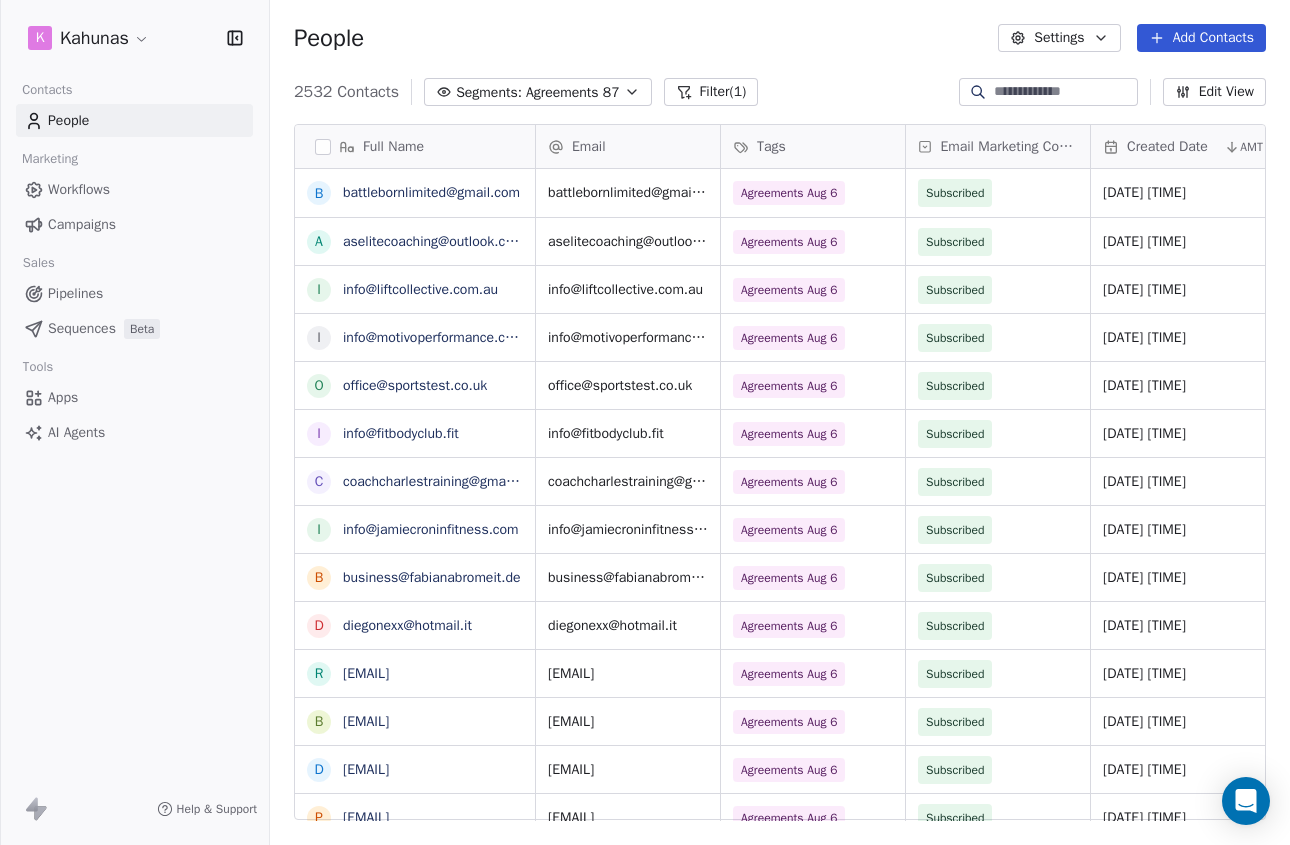 click on "Add Contacts" at bounding box center (1201, 38) 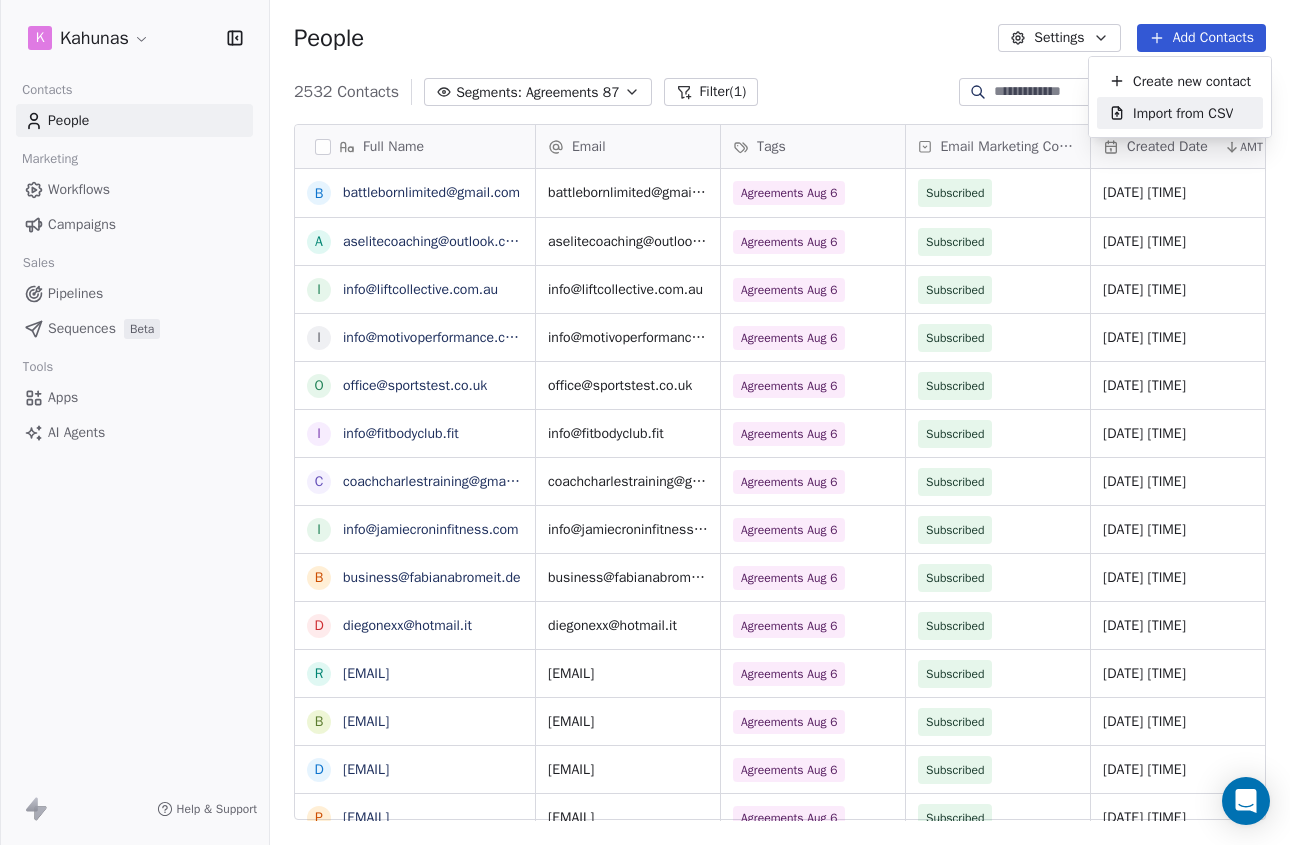 click on "Import from CSV" at bounding box center [1183, 113] 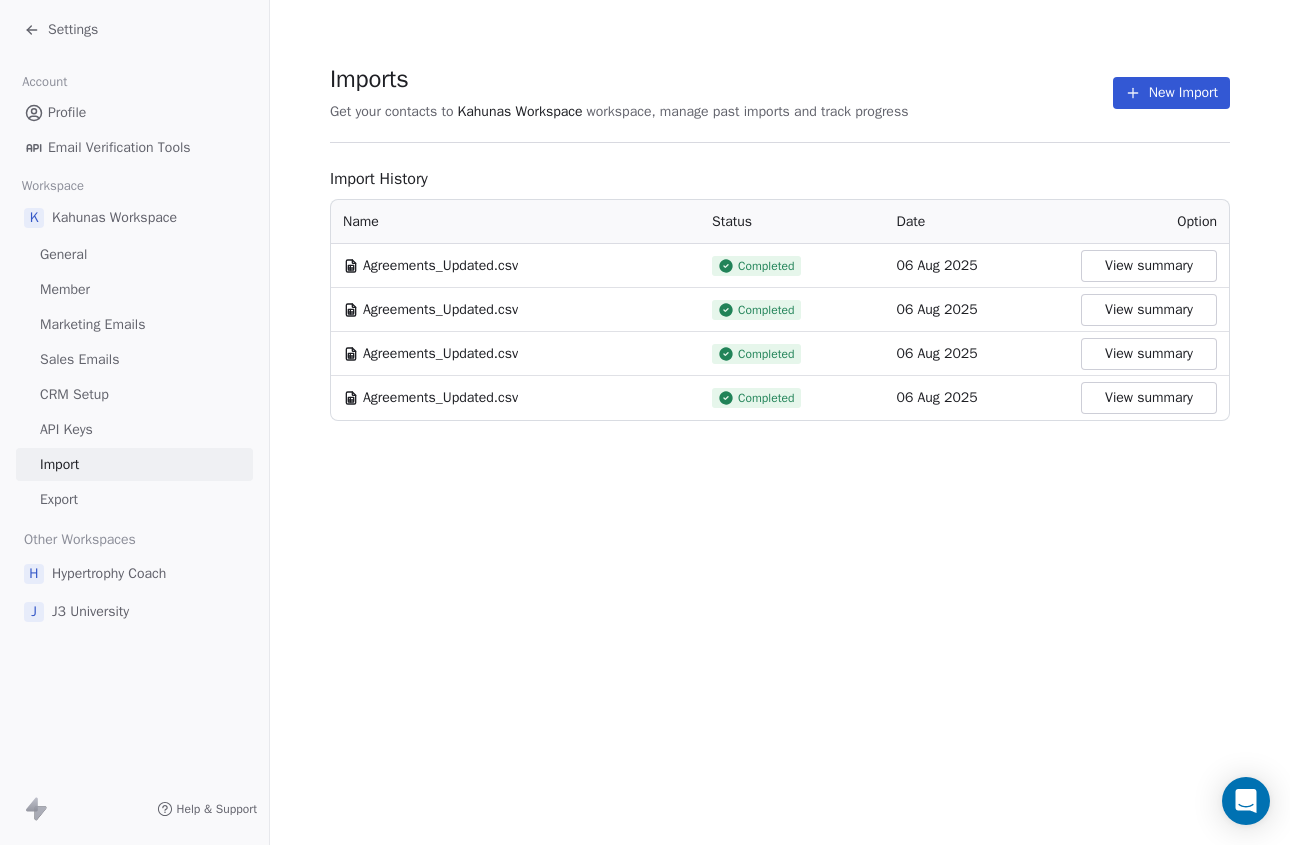 click on "New Import" at bounding box center (1171, 93) 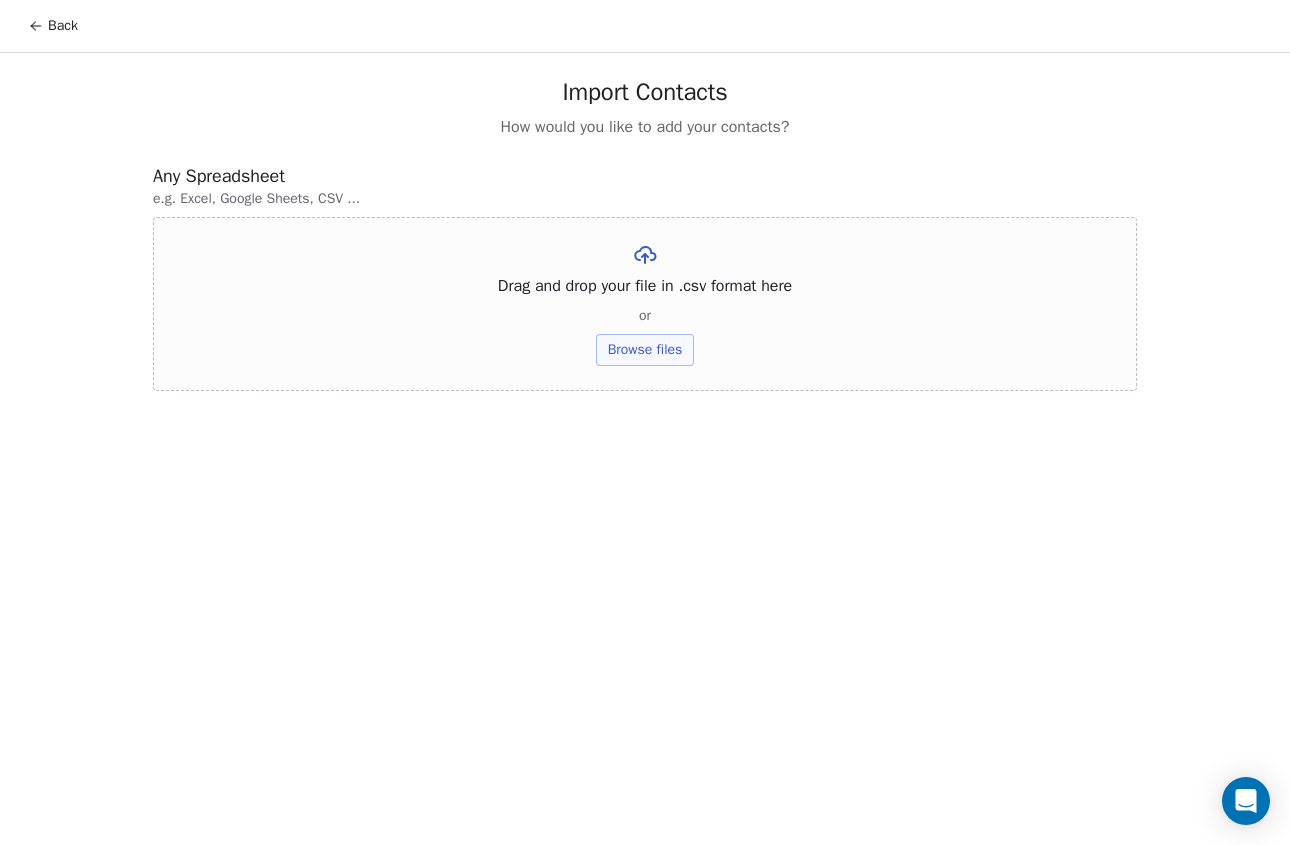 click on "Browse files" at bounding box center [645, 350] 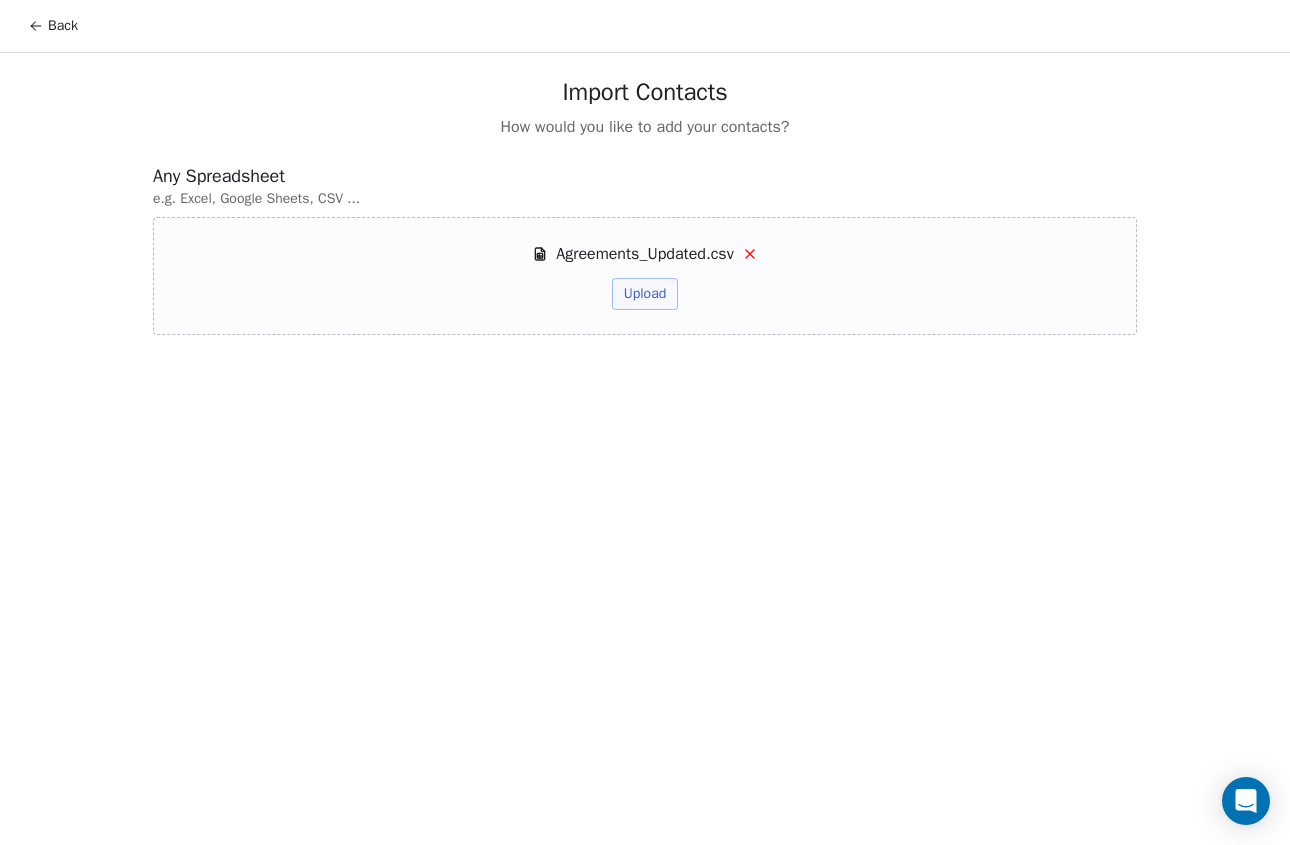 click on "Upload" at bounding box center (645, 294) 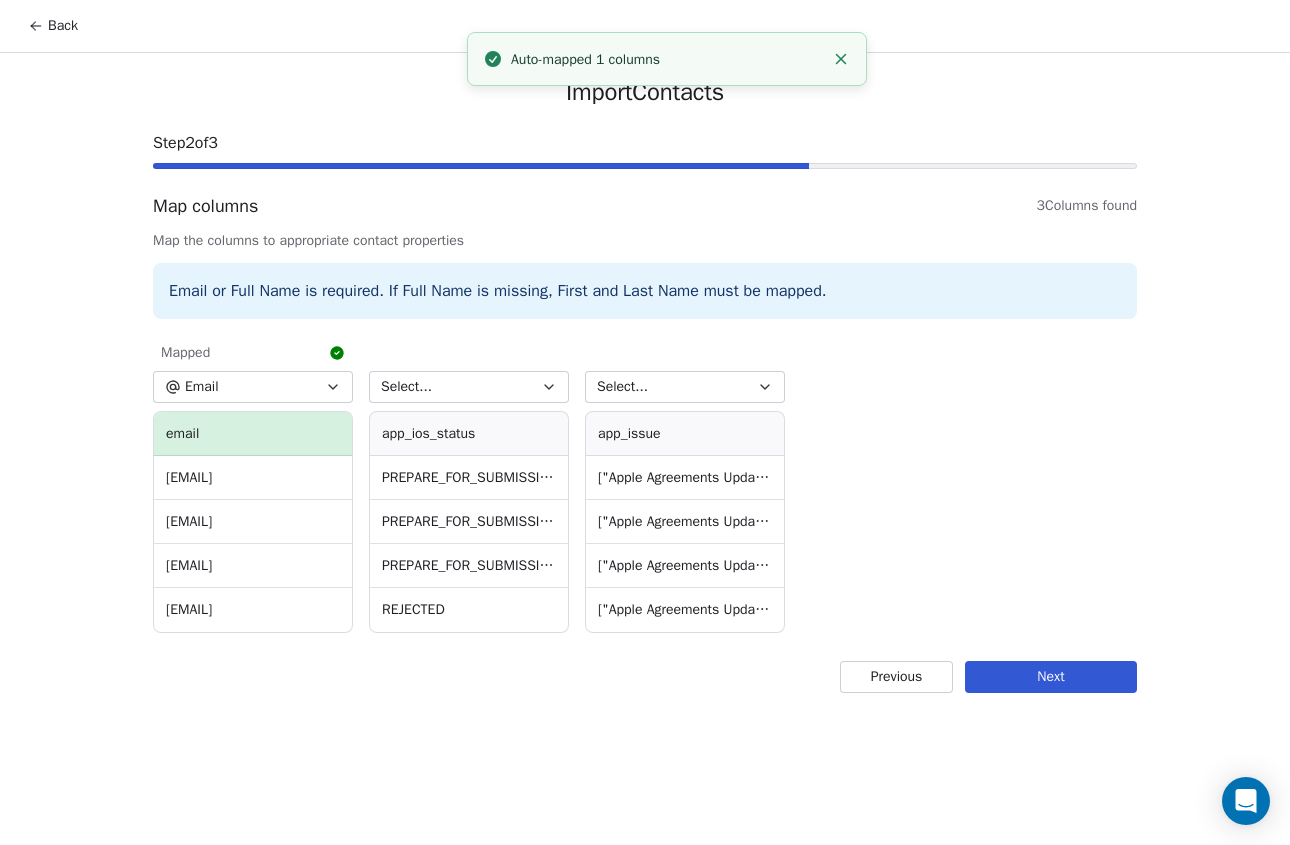 click on "Next" at bounding box center [1051, 677] 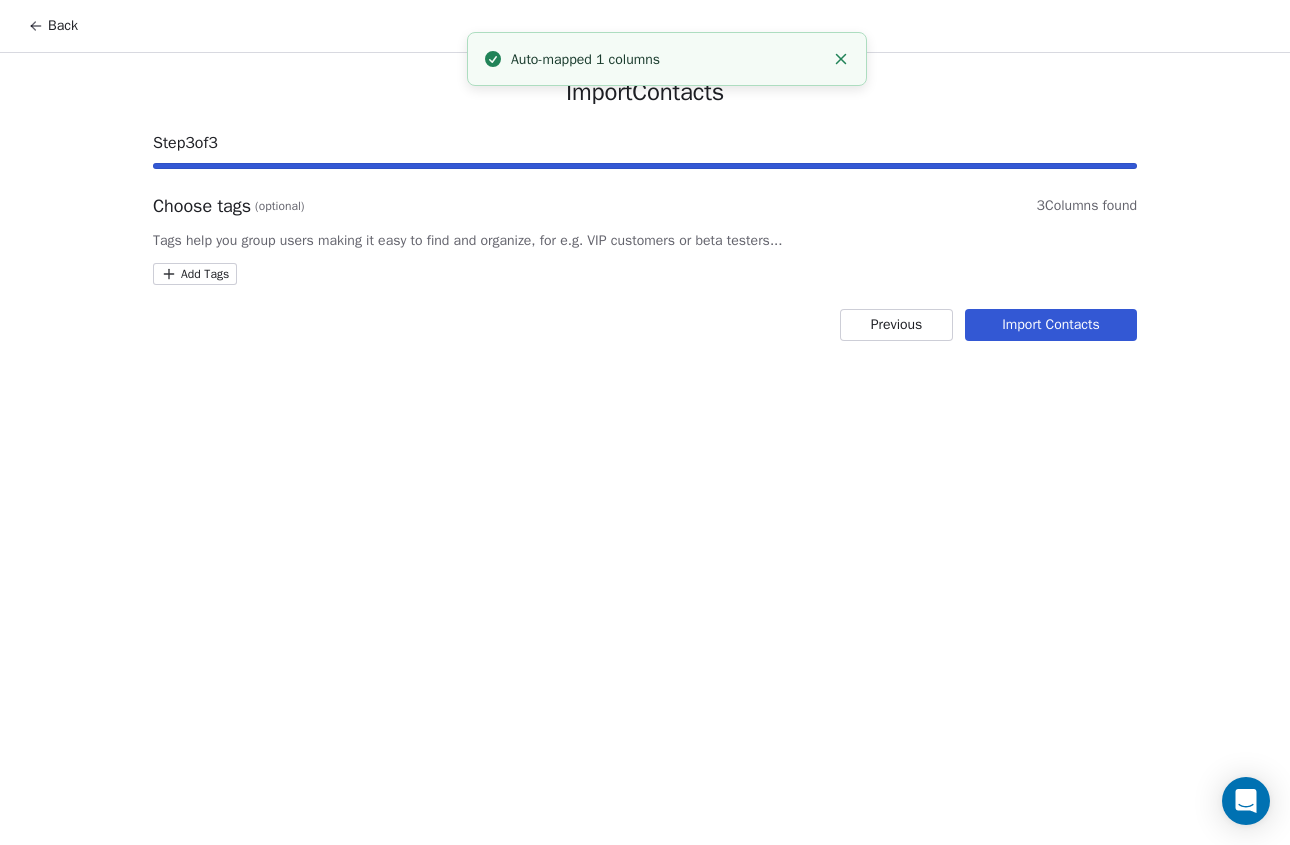 click on "Back Import  Contacts Step  3  of  3 Choose tags (optional) 3  Columns found Tags help you group users making it easy to find and organize, for e.g. VIP customers or beta testers...  Add Tags Previous Import Contacts   Auto-mapped 1 columns" at bounding box center [645, 422] 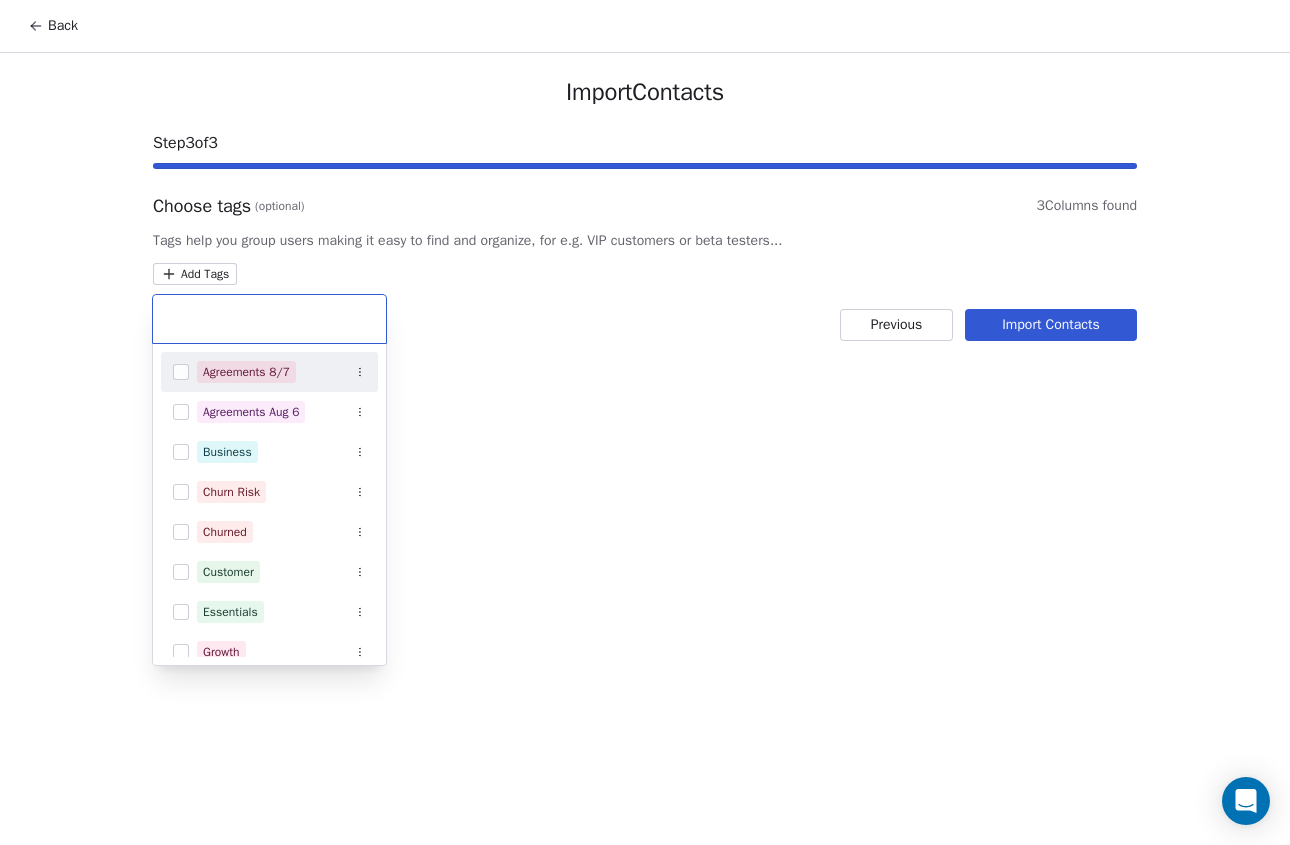 click at bounding box center [181, 372] 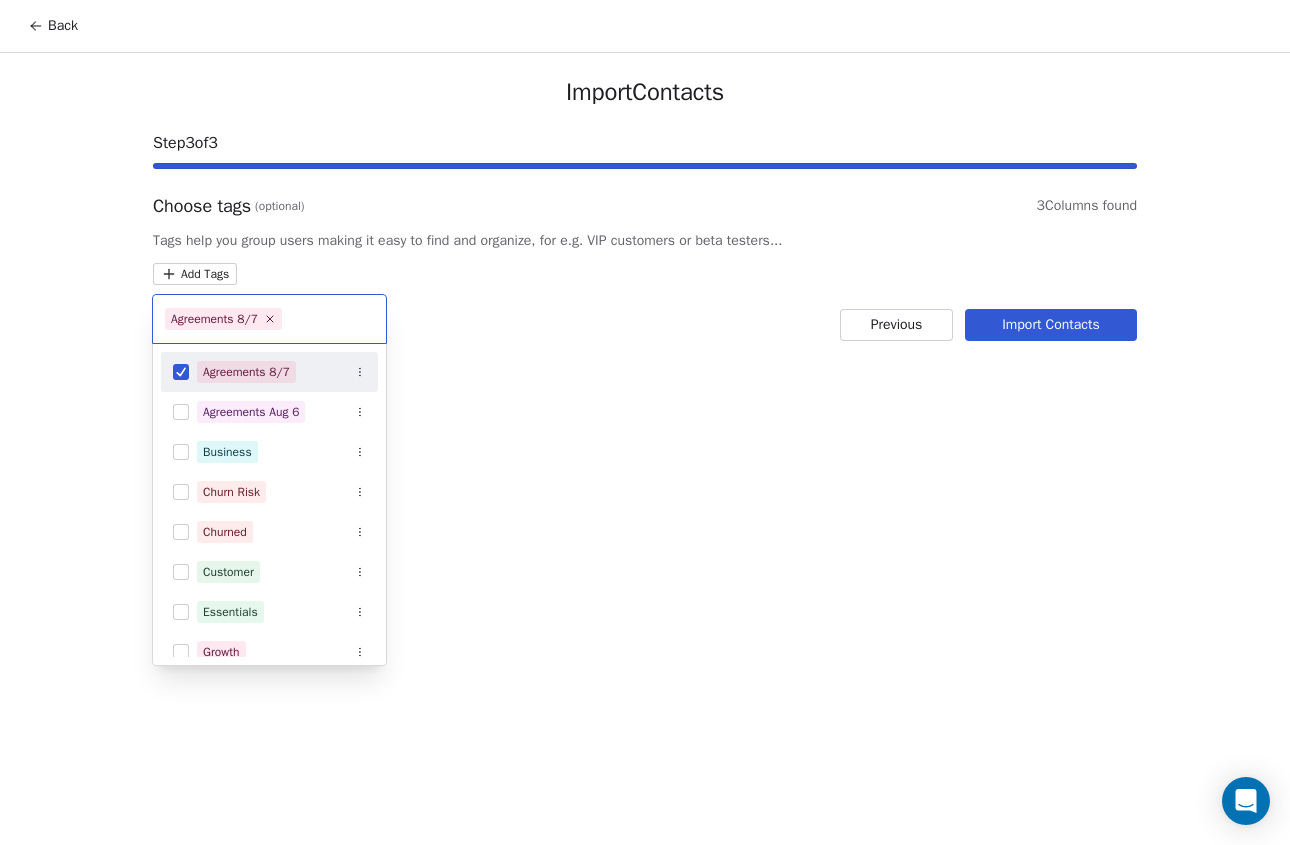 click on "Back Import  Contacts Step  3  of  3 Choose tags (optional) 3  Columns found Tags help you group users making it easy to find and organize, for e.g. VIP customers or beta testers...  Add Tags Previous Import Contacts
Agreements 8/7 Agreements 8/7 Agreements Aug 6 Business Churn Risk Churned Customer Essentials Growth Postive Review Lead Newsletter Price Sensitive Pro" at bounding box center [645, 422] 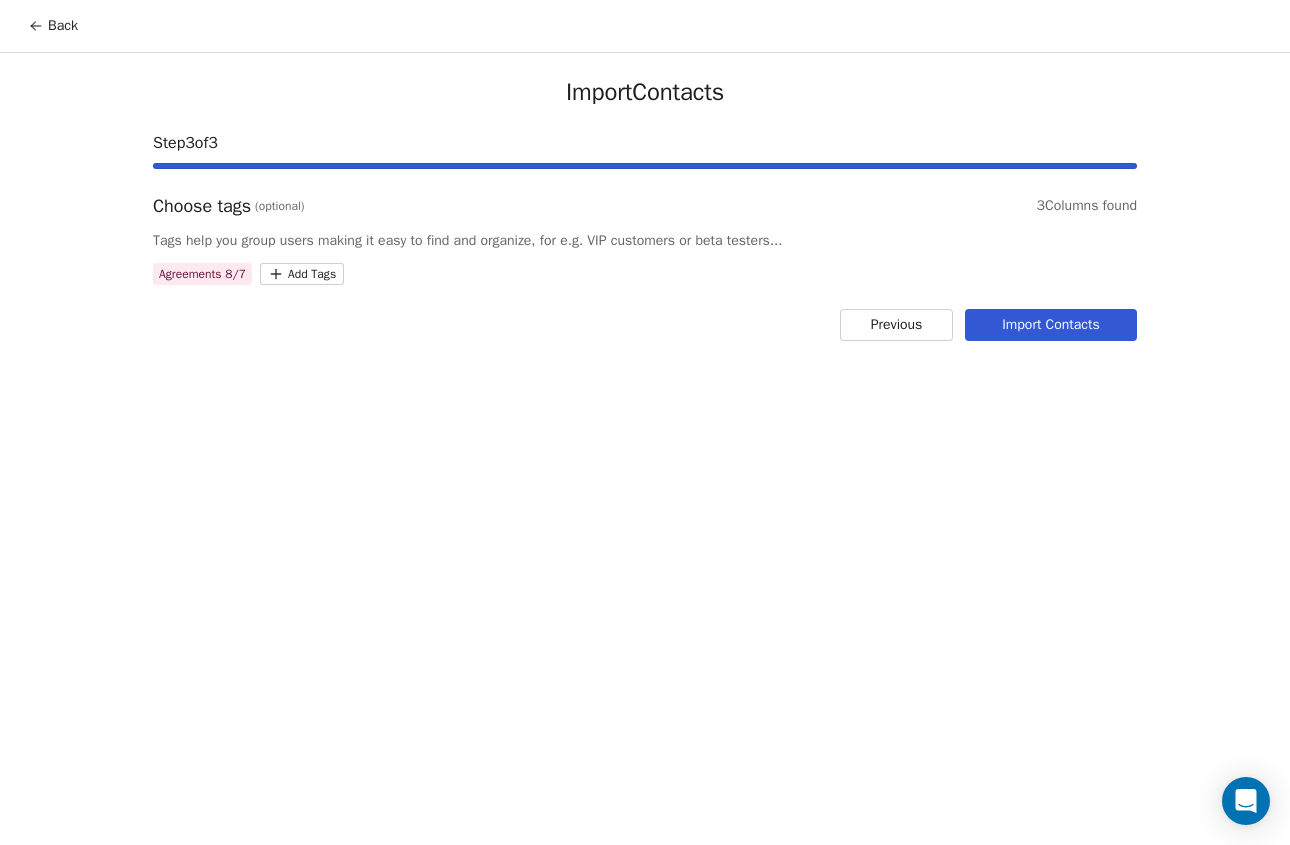click on "Import Contacts" at bounding box center [1051, 325] 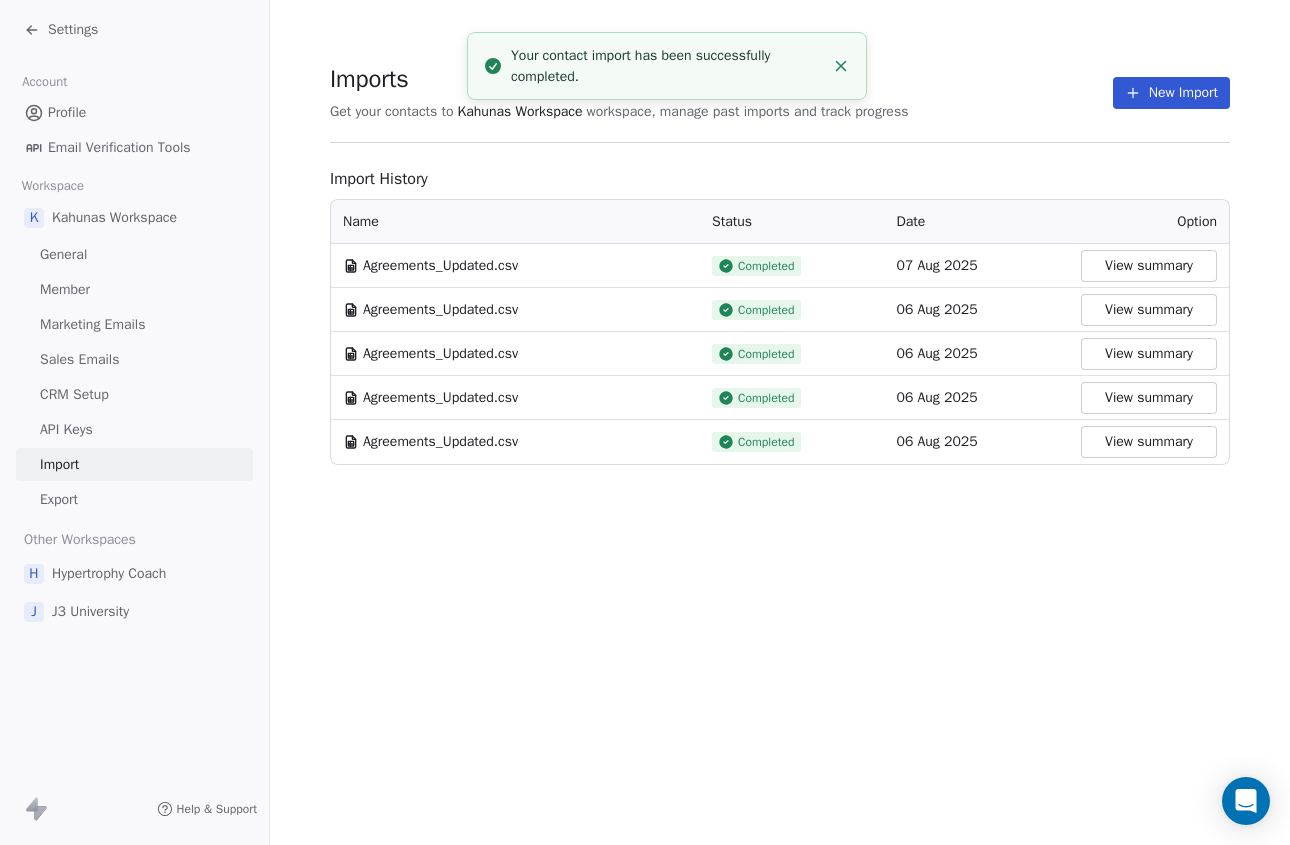 click on "View summary" at bounding box center [1149, 266] 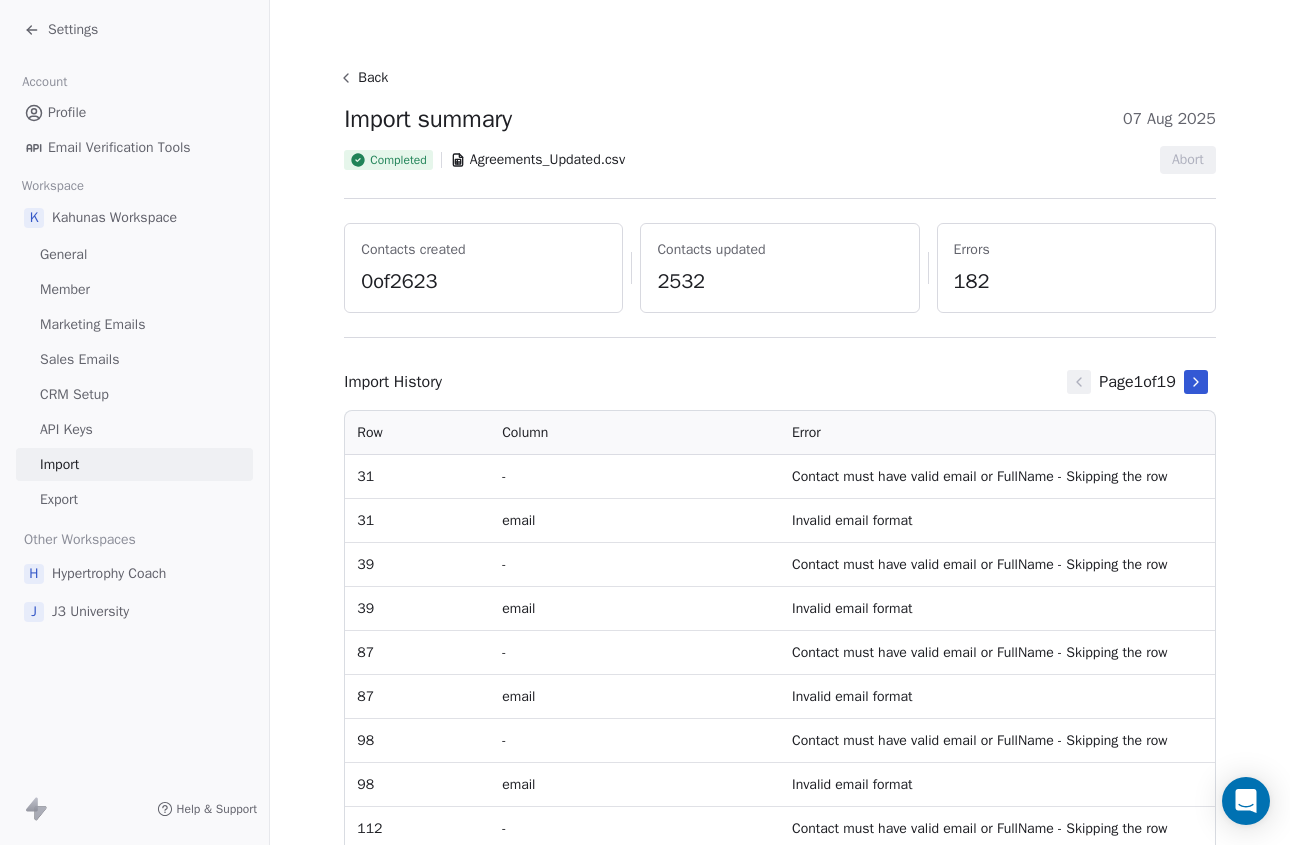 click 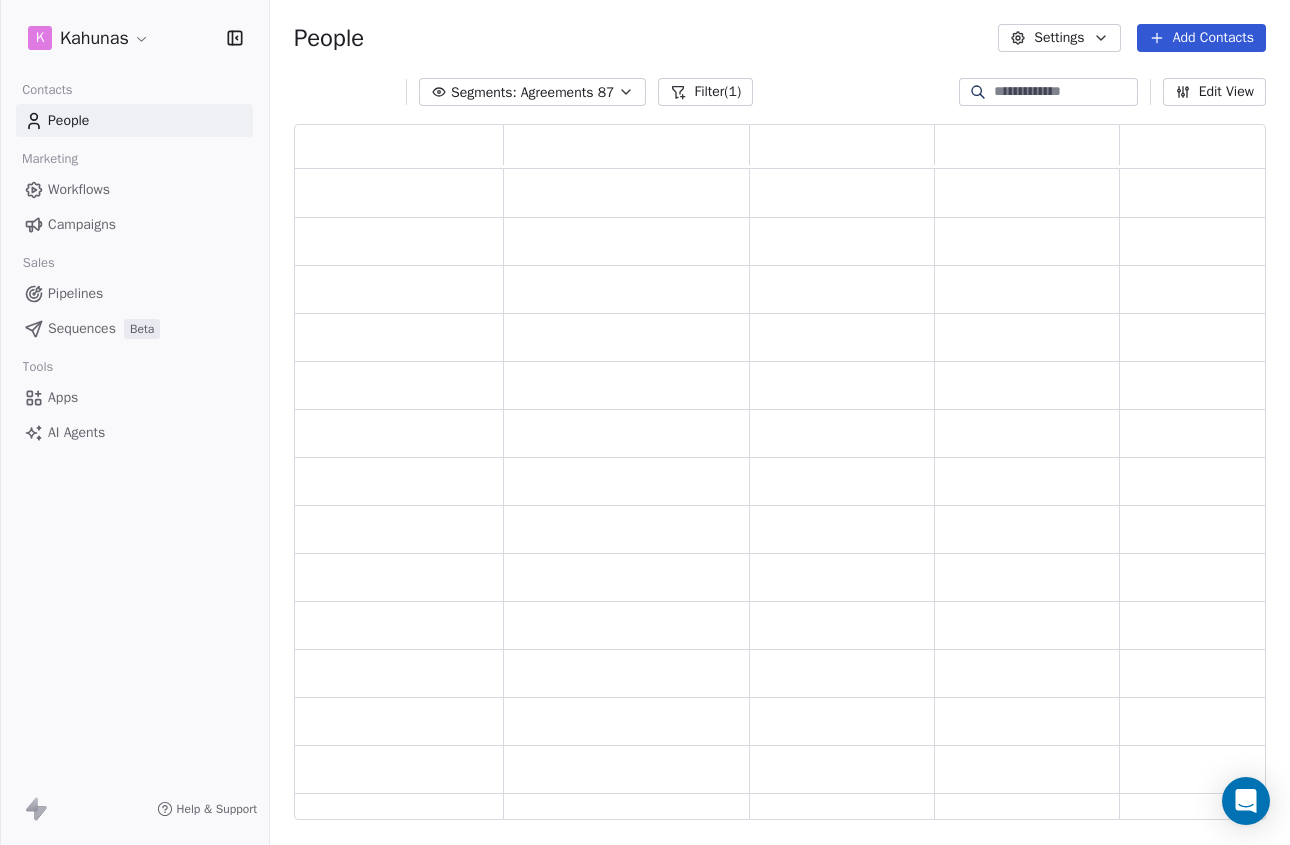 scroll, scrollTop: 1, scrollLeft: 1, axis: both 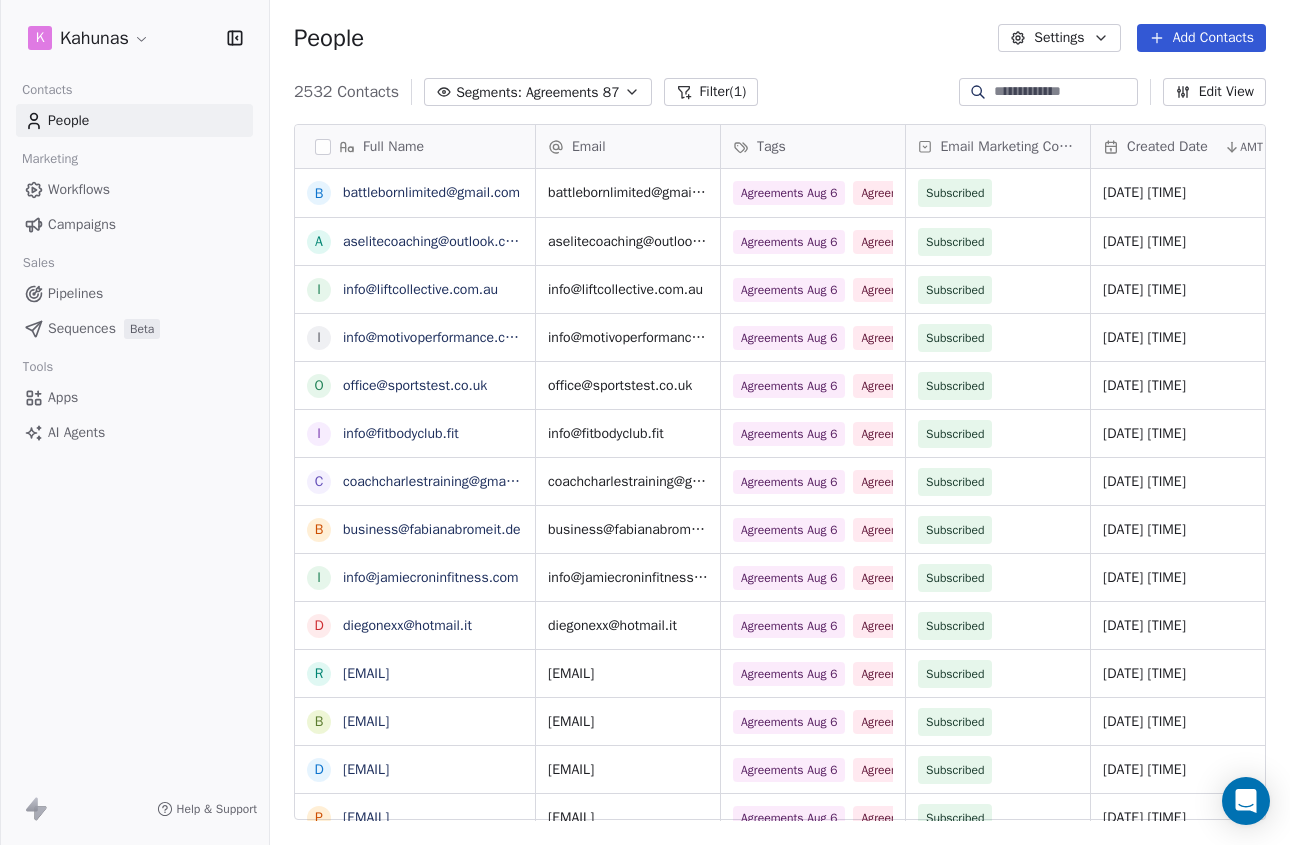 click on "Workflows" at bounding box center (79, 189) 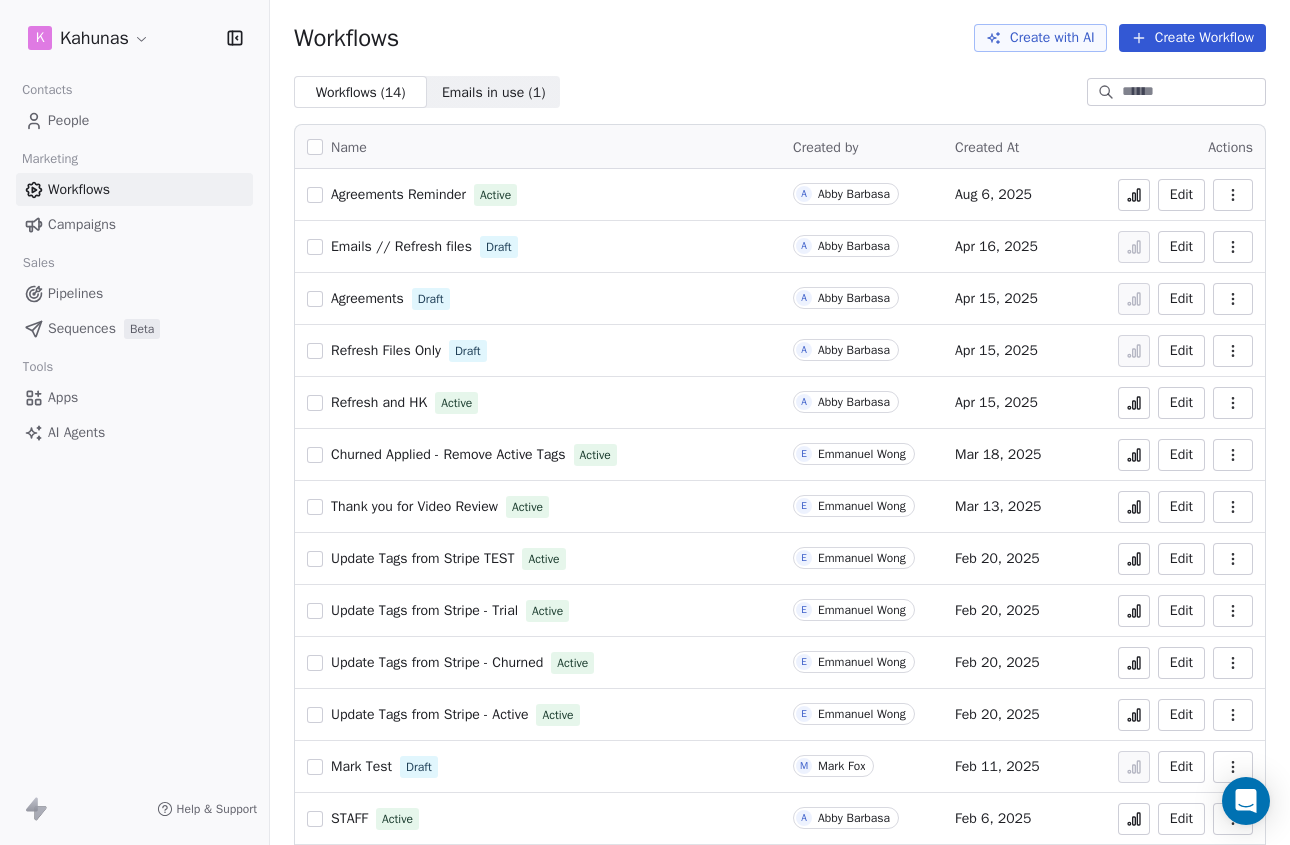 click on "Agreements Reminder" at bounding box center [398, 194] 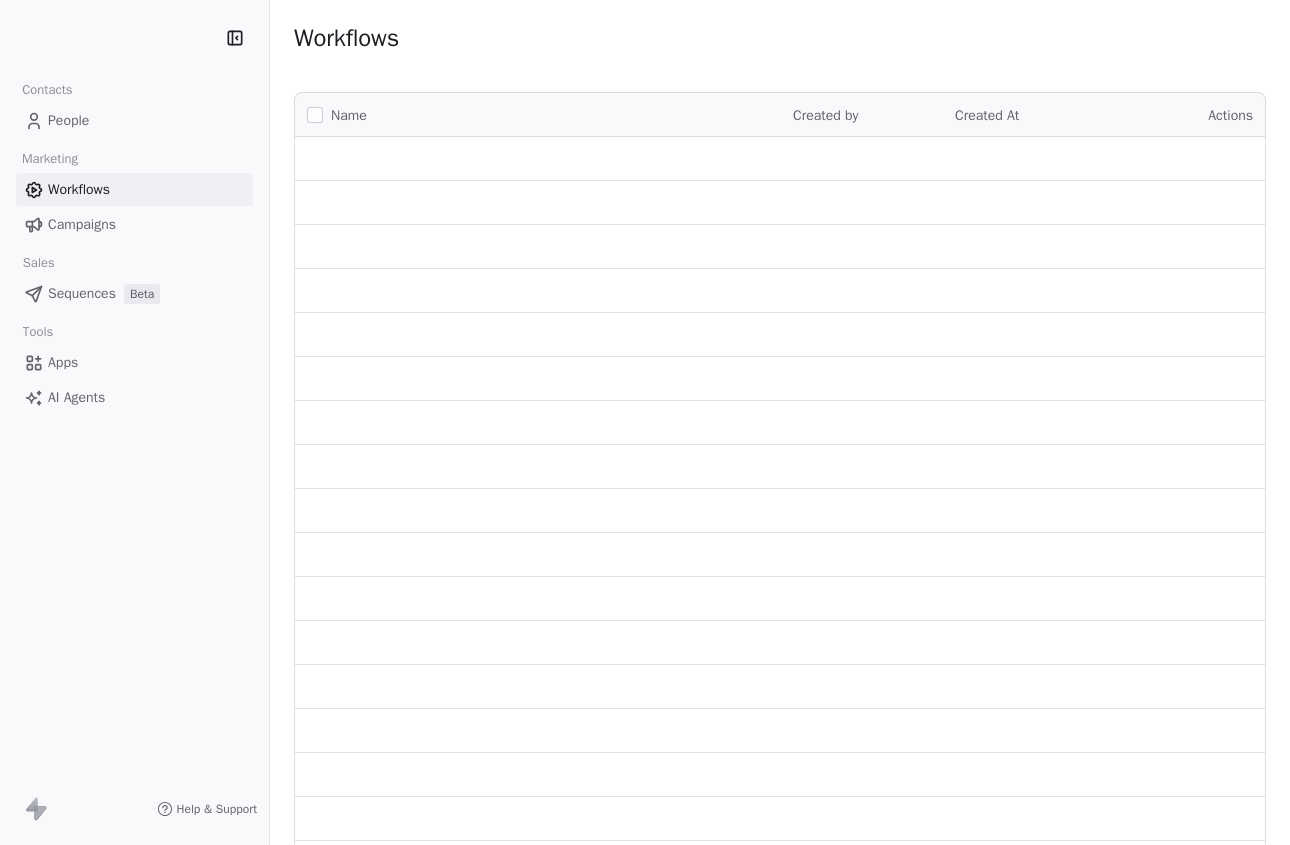 scroll, scrollTop: 0, scrollLeft: 0, axis: both 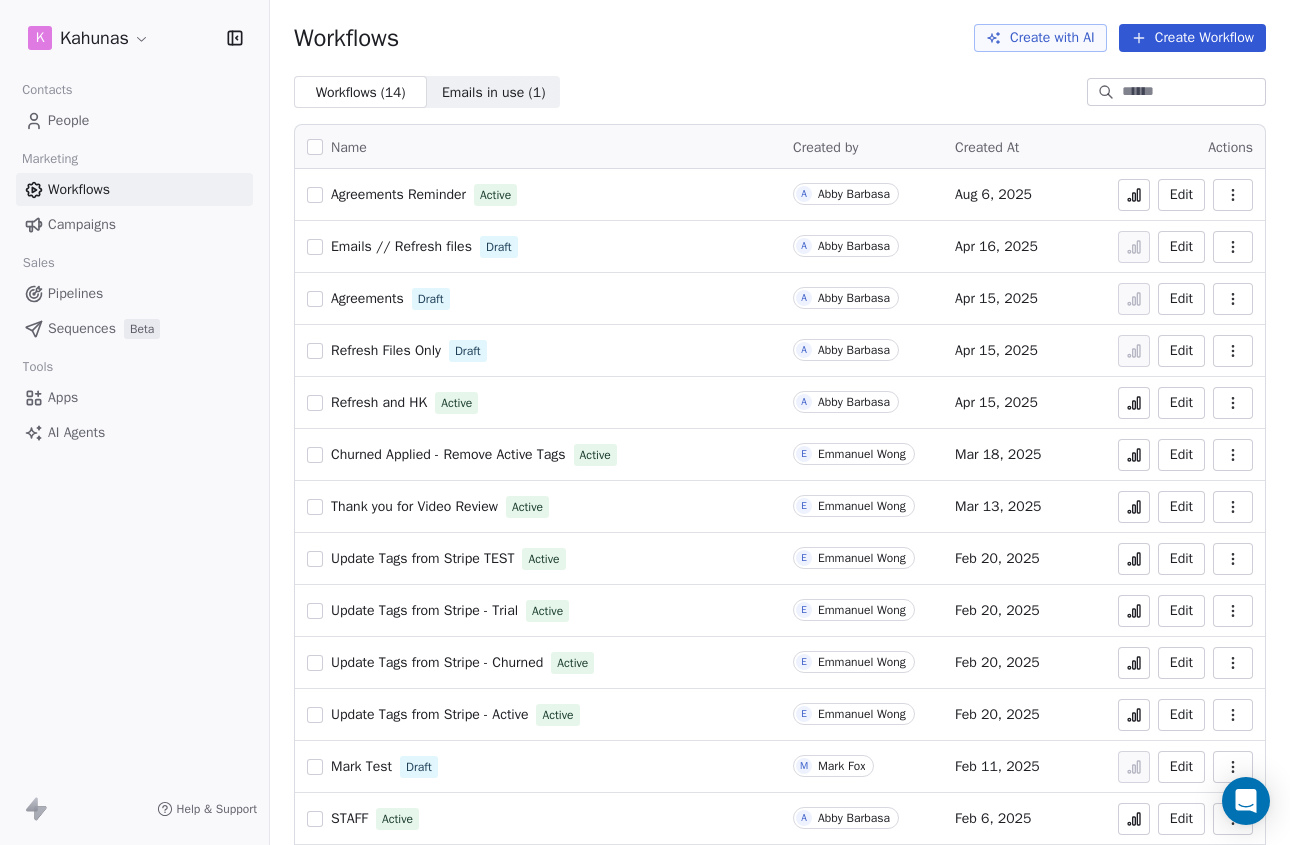 click at bounding box center [1233, 195] 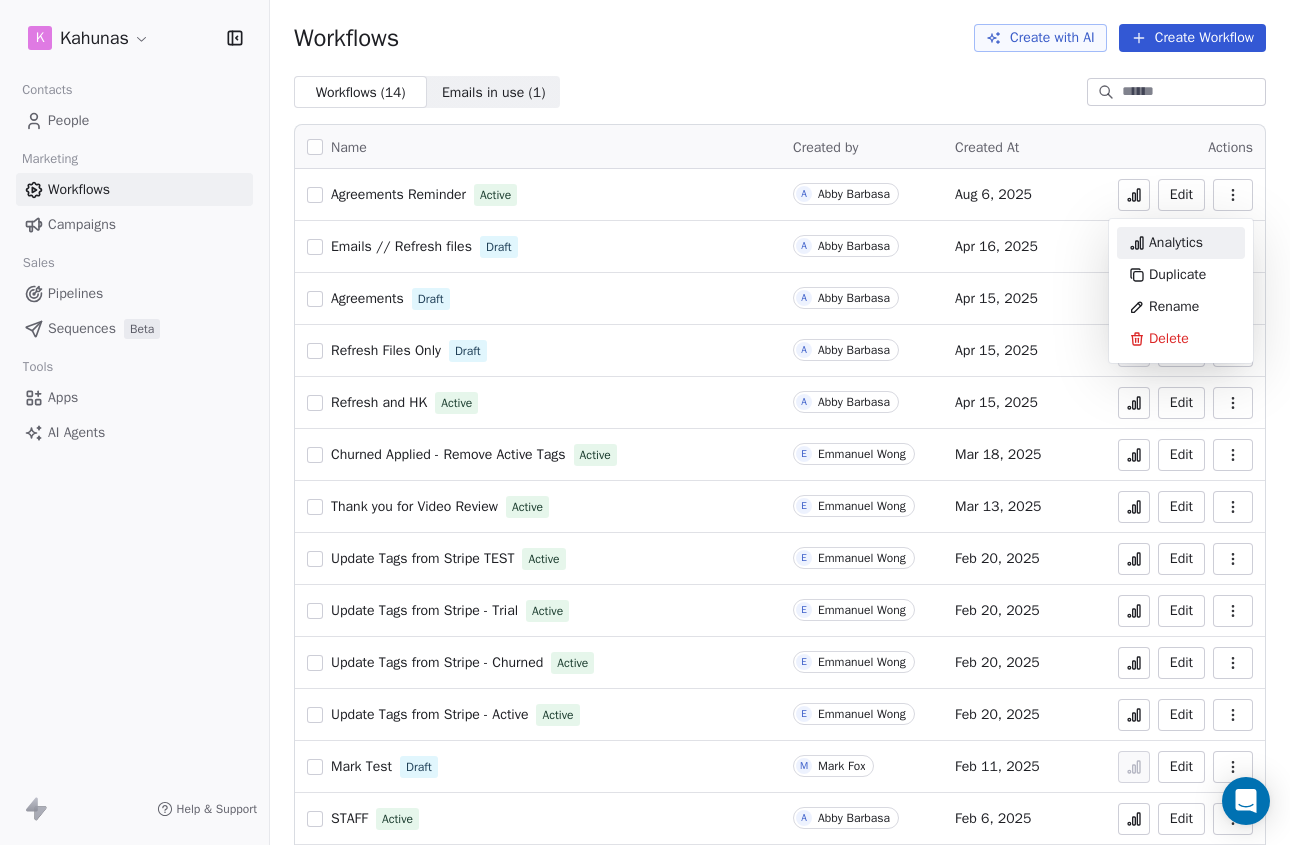 click on "Analytics" at bounding box center (1176, 243) 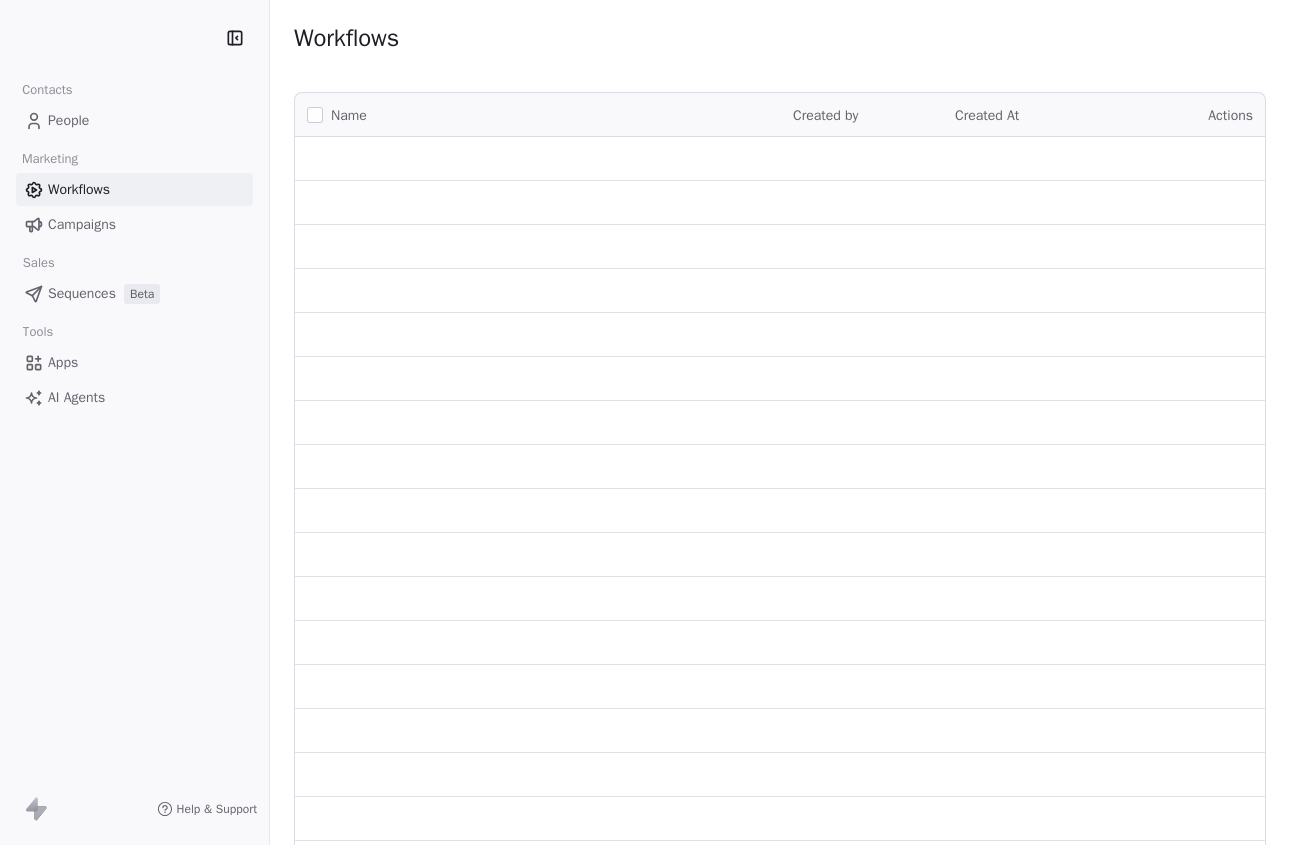 scroll, scrollTop: 0, scrollLeft: 0, axis: both 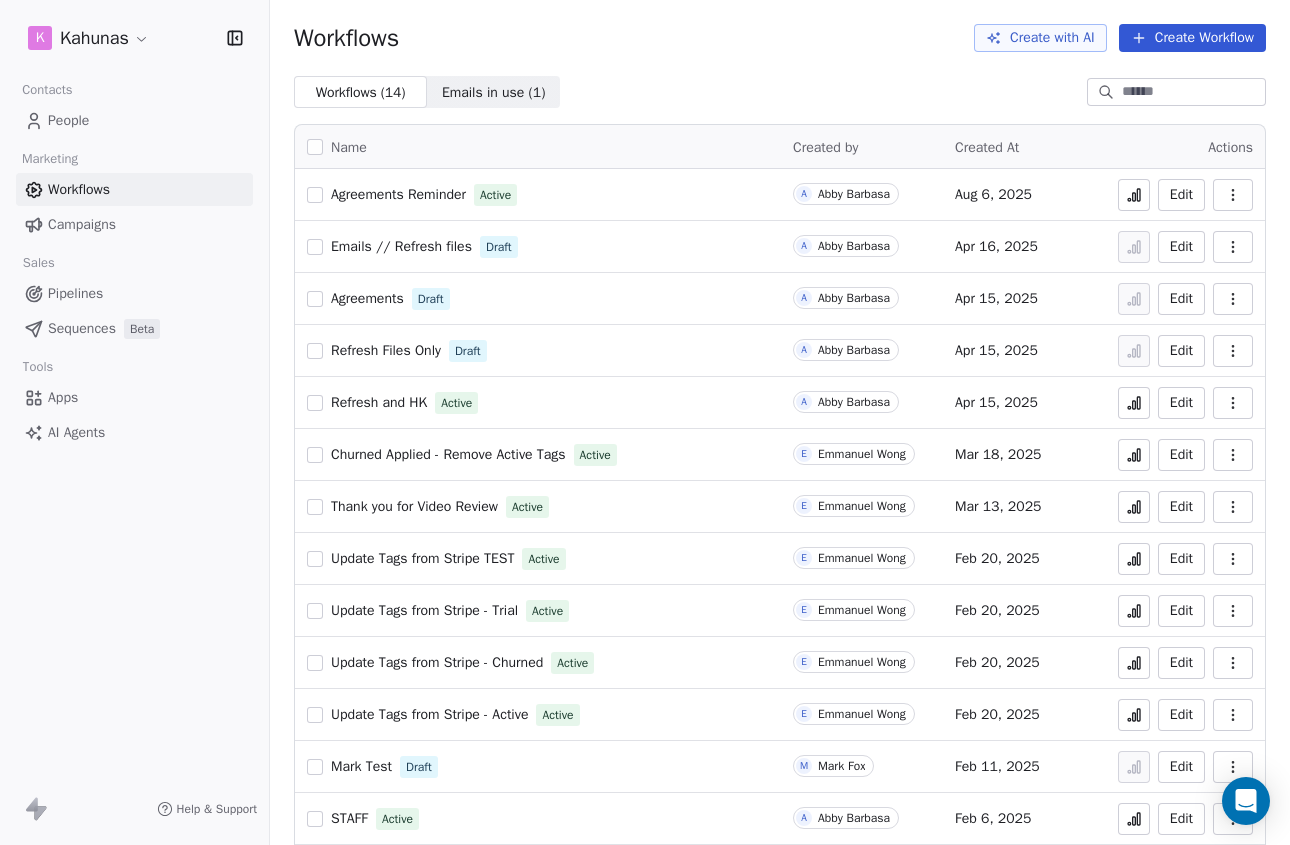click on "Create Workflow" at bounding box center [1192, 38] 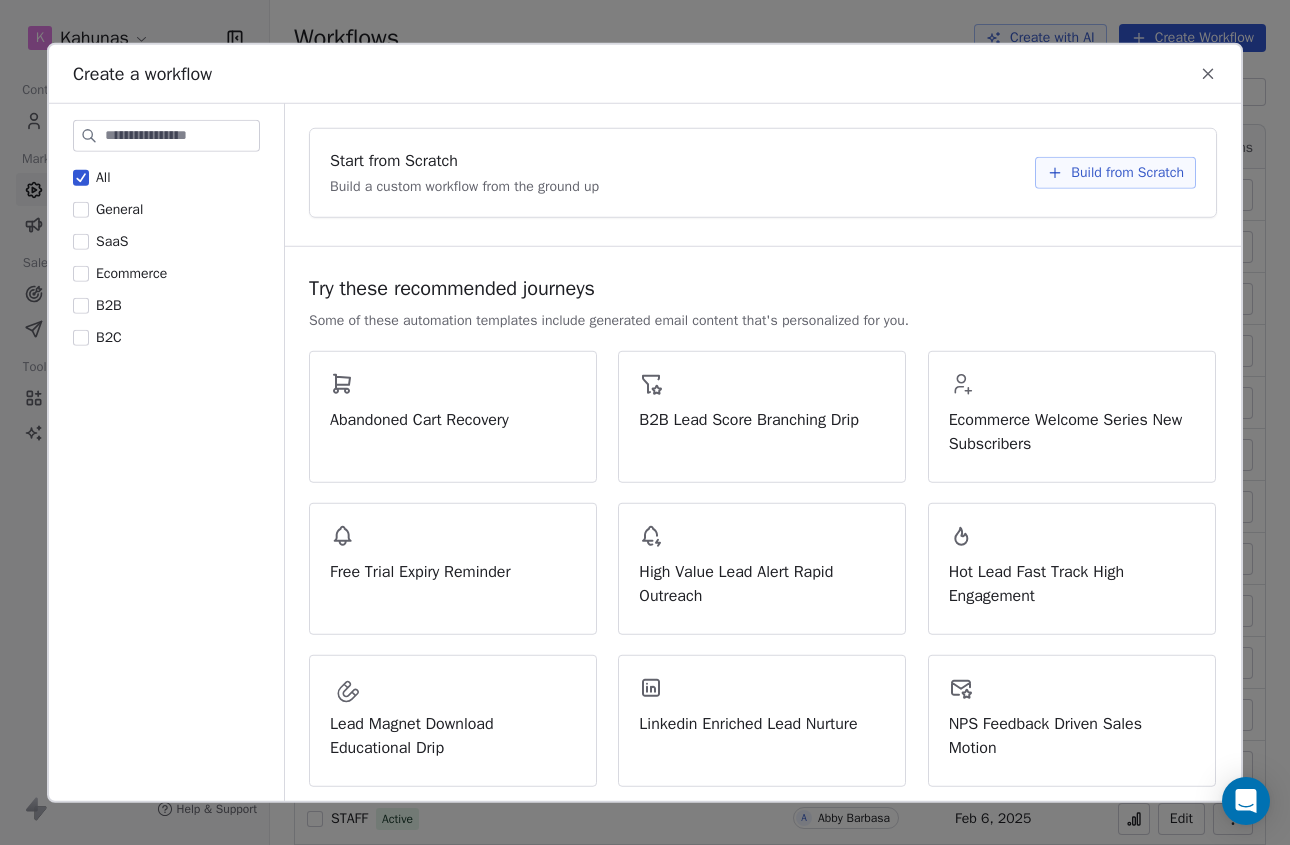 click on "All General SaaS Ecommerce B2B B2C" at bounding box center (166, 257) 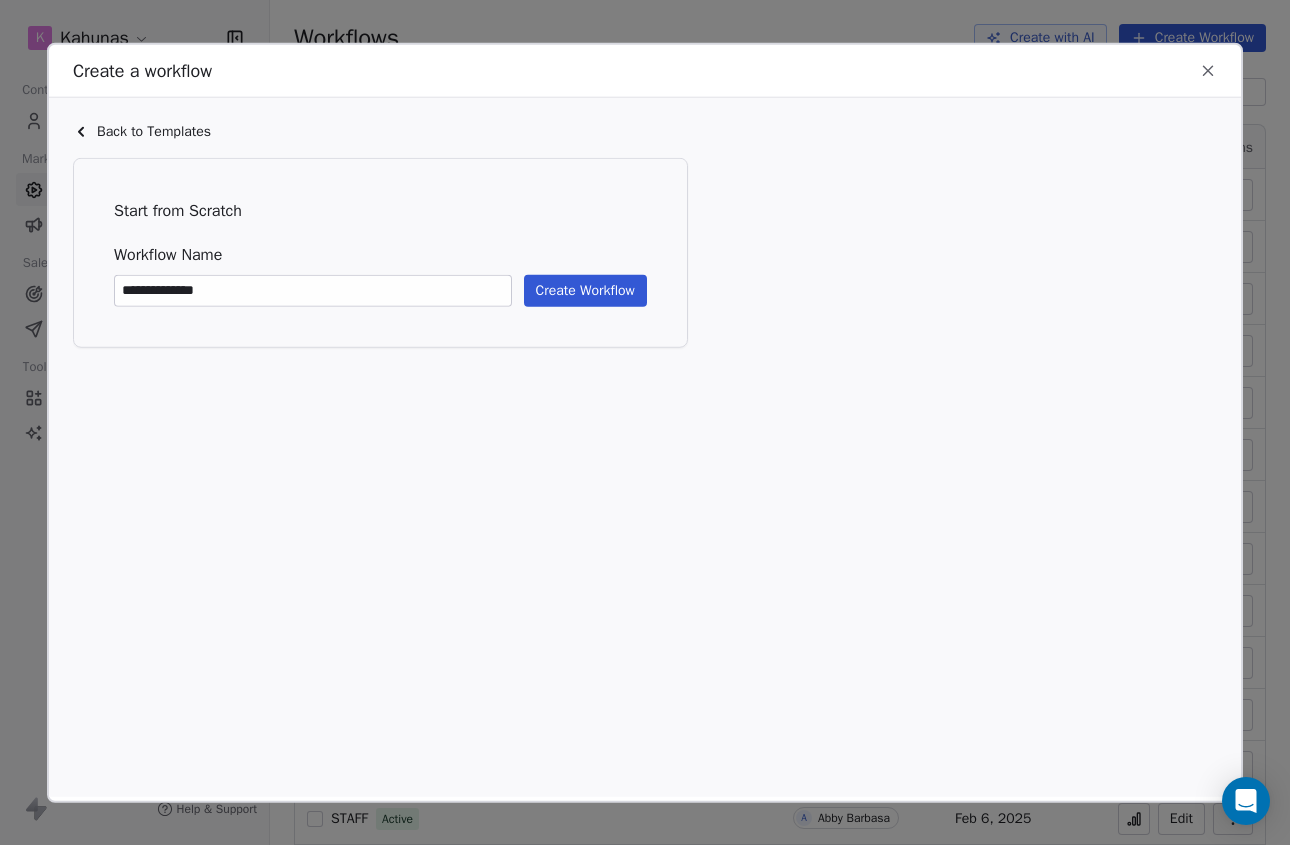 type on "**********" 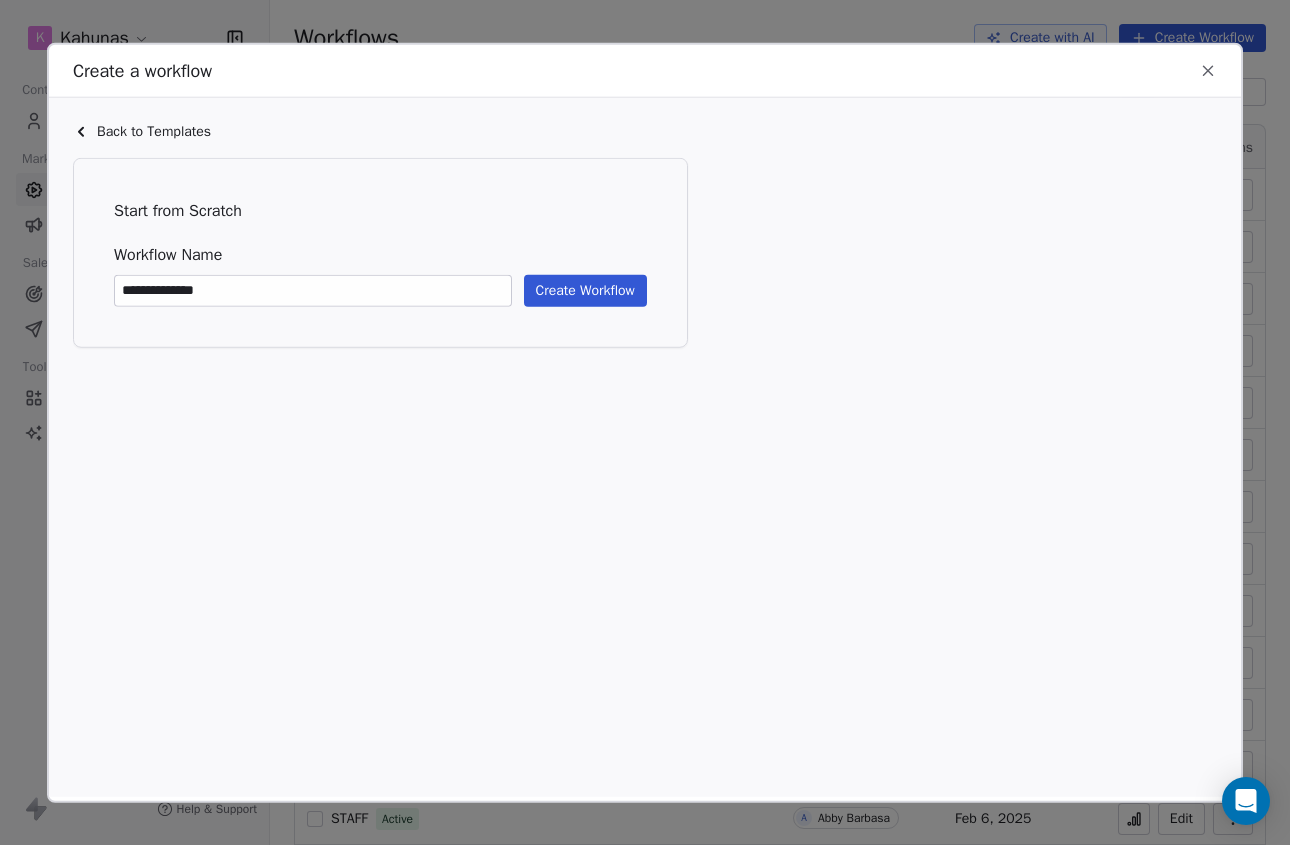 click on "Create Workflow" at bounding box center (585, 290) 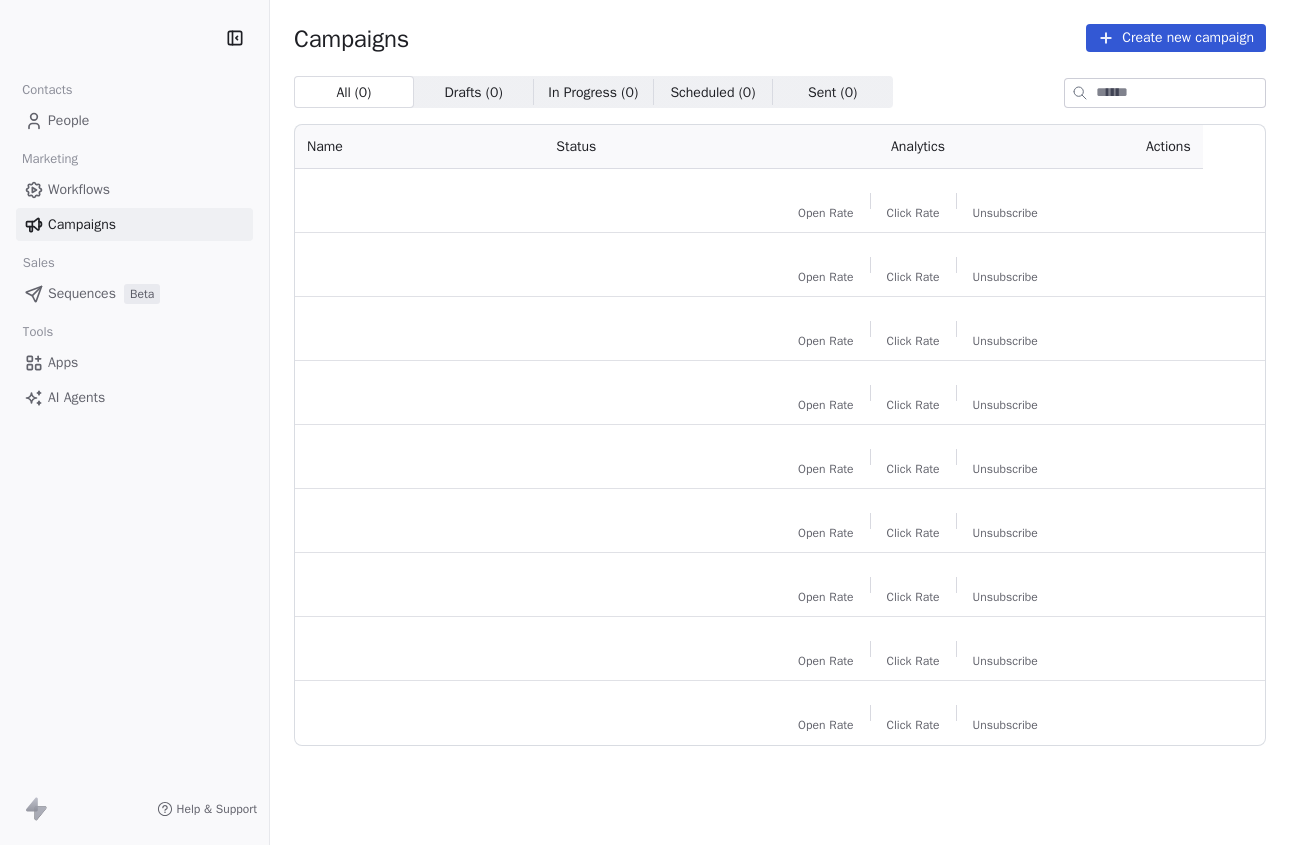 scroll, scrollTop: 0, scrollLeft: 0, axis: both 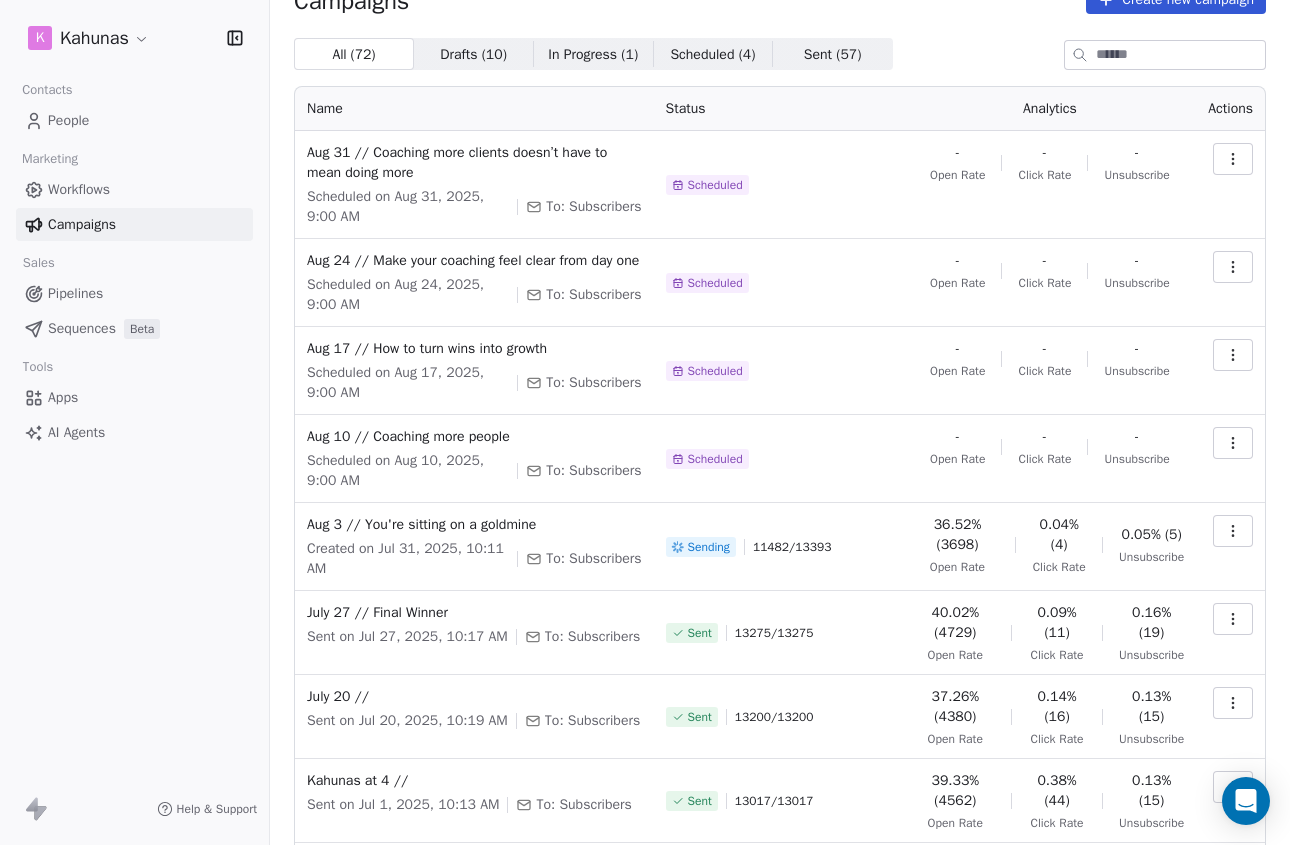 click on "Workflows" at bounding box center (79, 189) 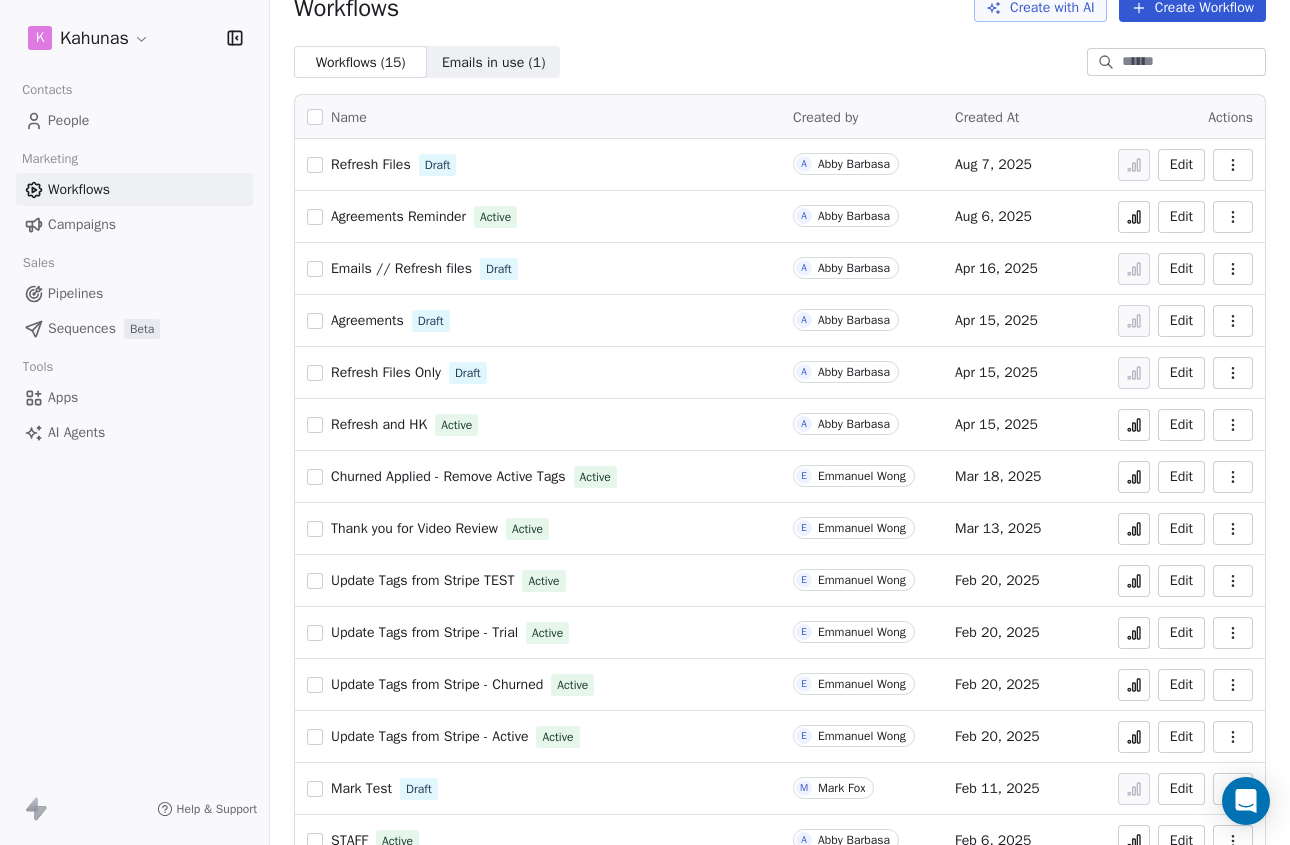 scroll, scrollTop: 41, scrollLeft: 0, axis: vertical 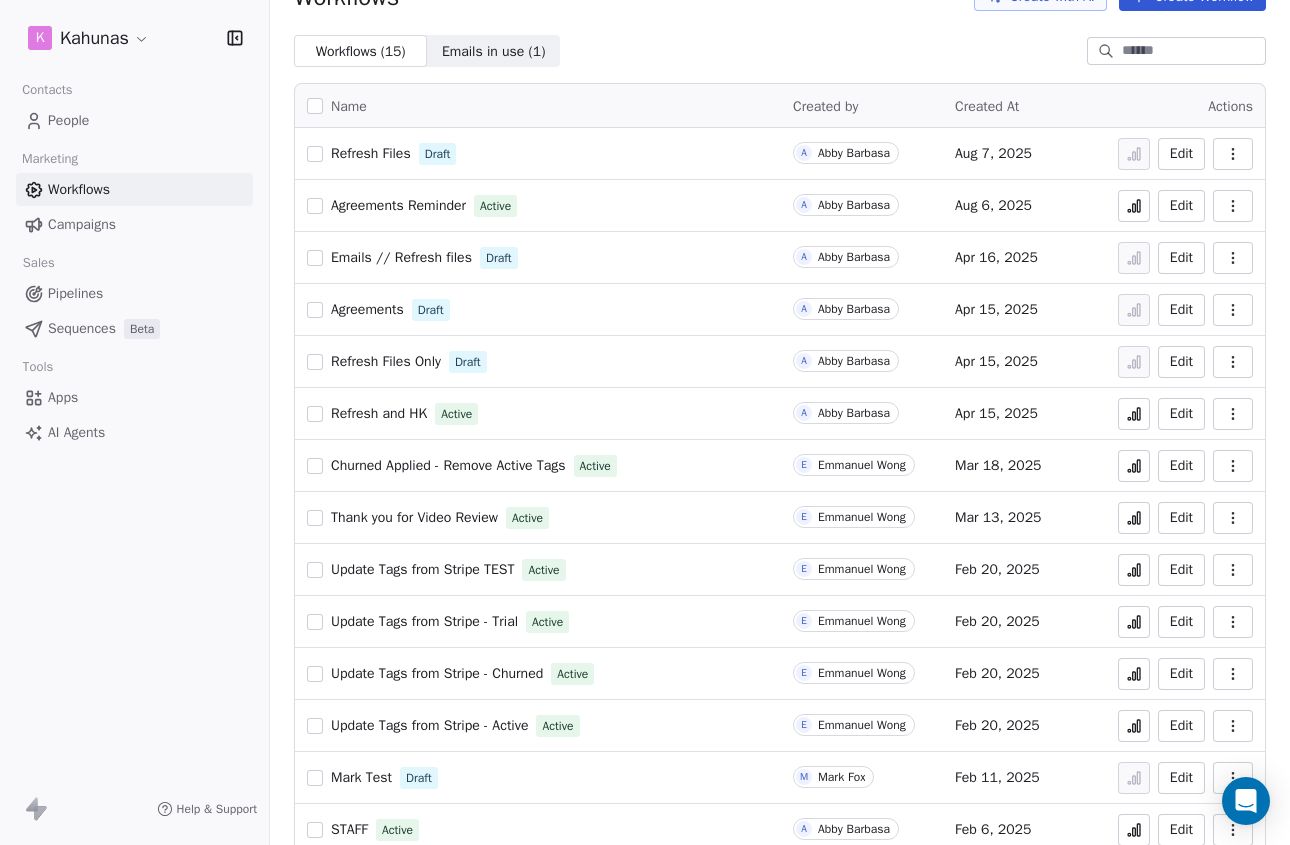 click on "Agreements" at bounding box center (367, 309) 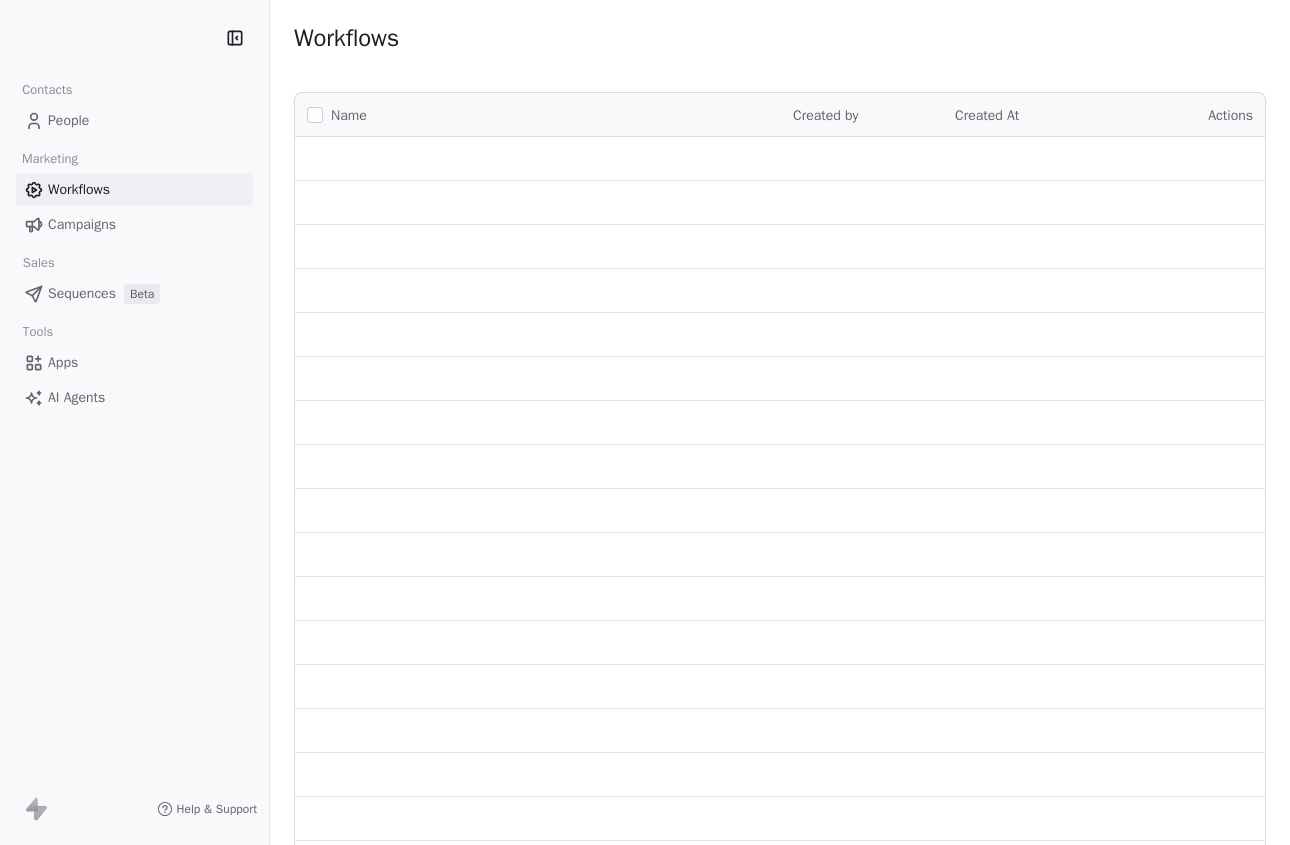 scroll, scrollTop: 0, scrollLeft: 0, axis: both 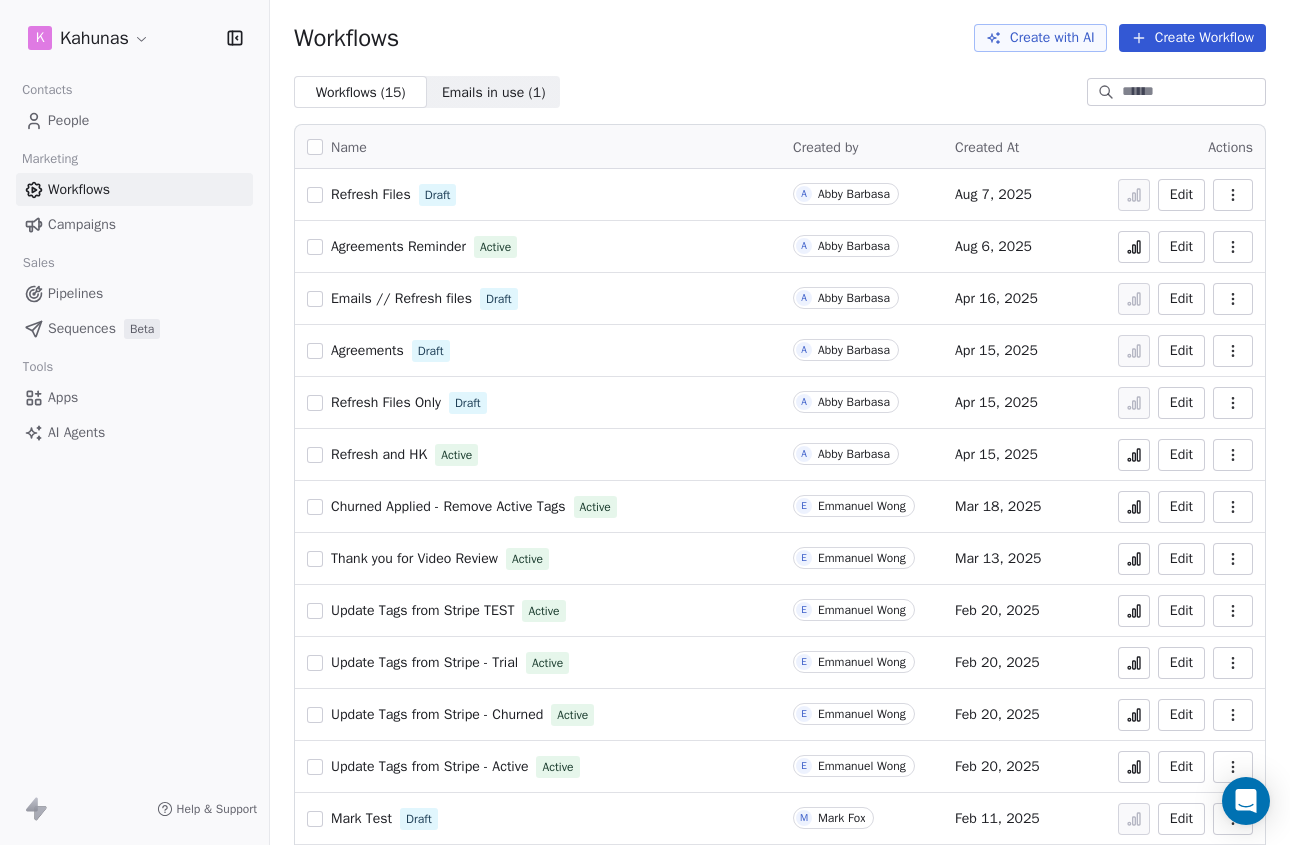 click on "Campaigns" at bounding box center [82, 224] 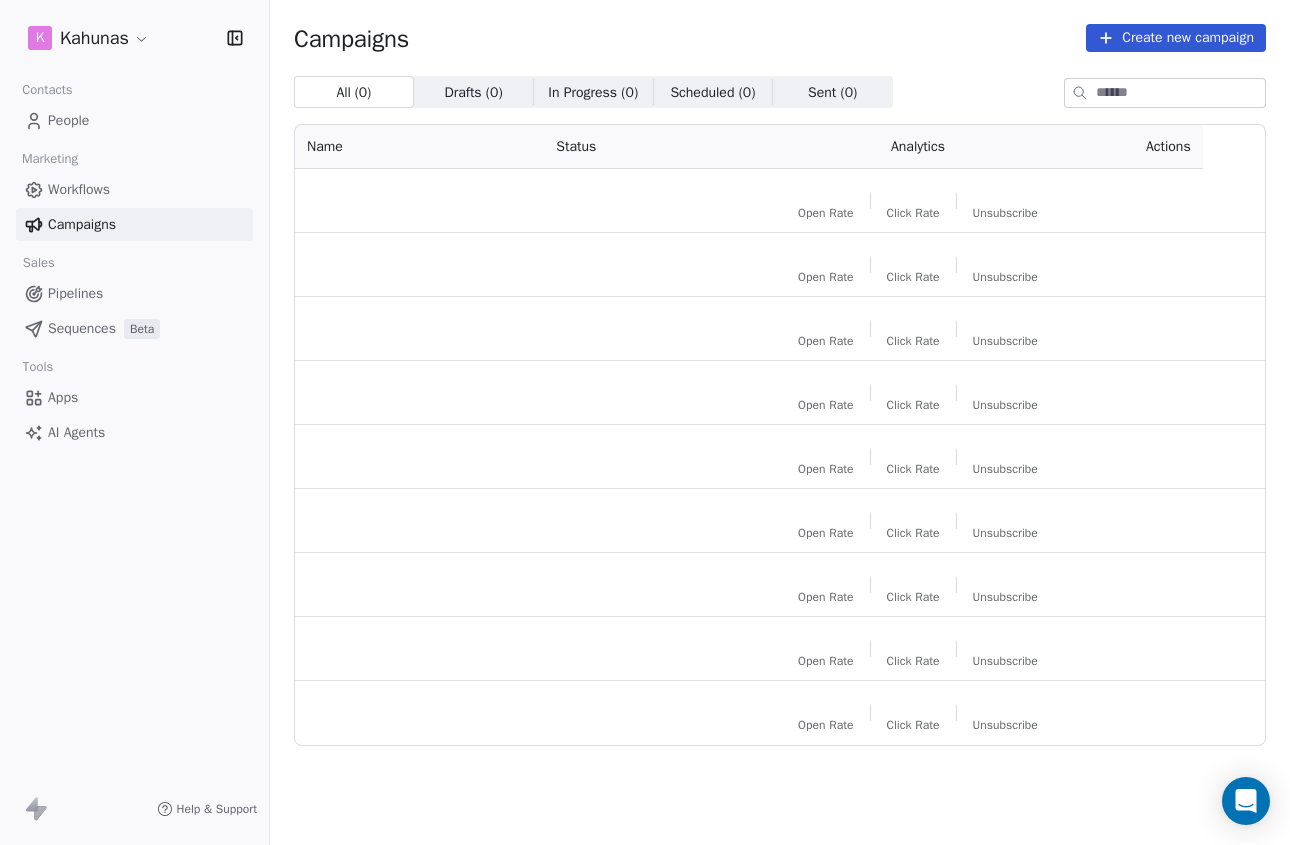 click on "Create new campaign" at bounding box center (1176, 38) 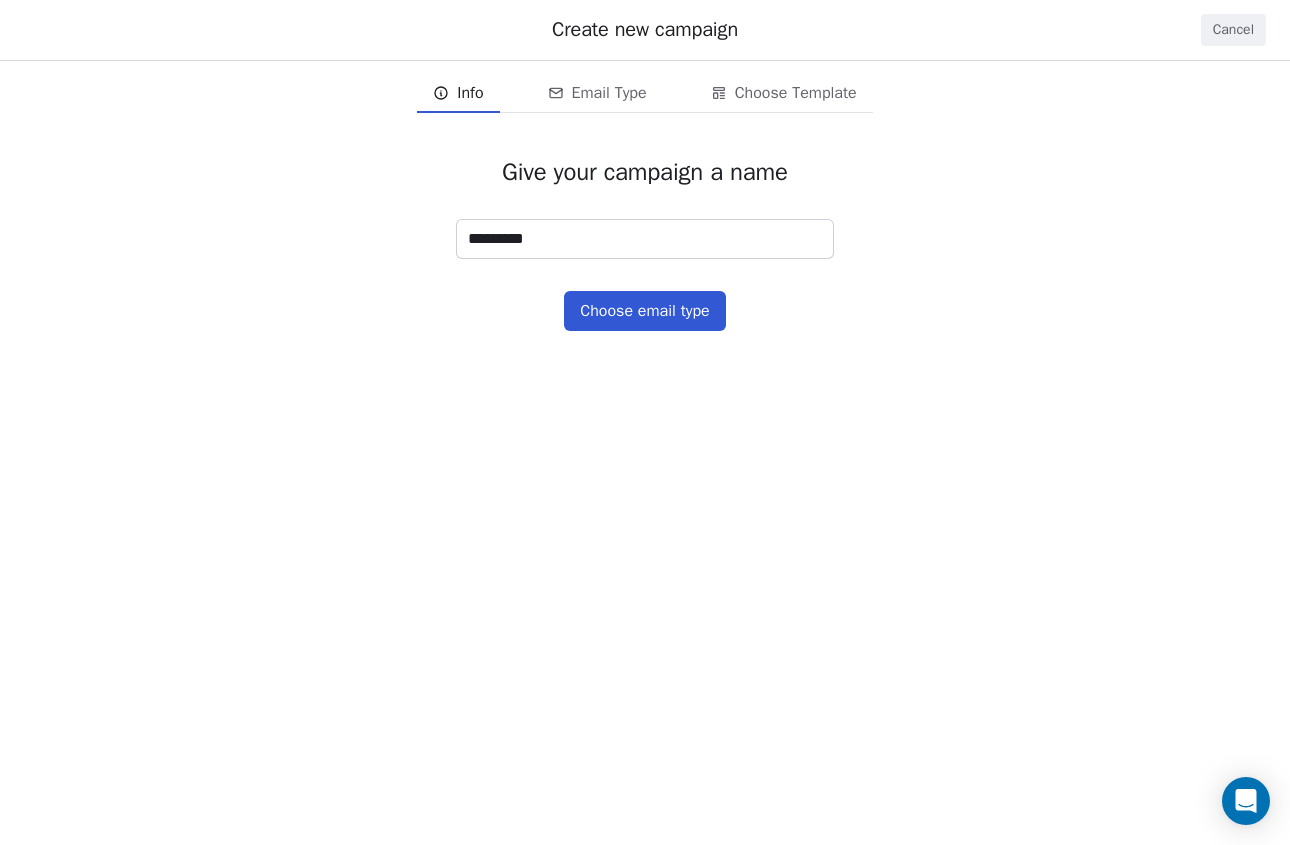 type on "**********" 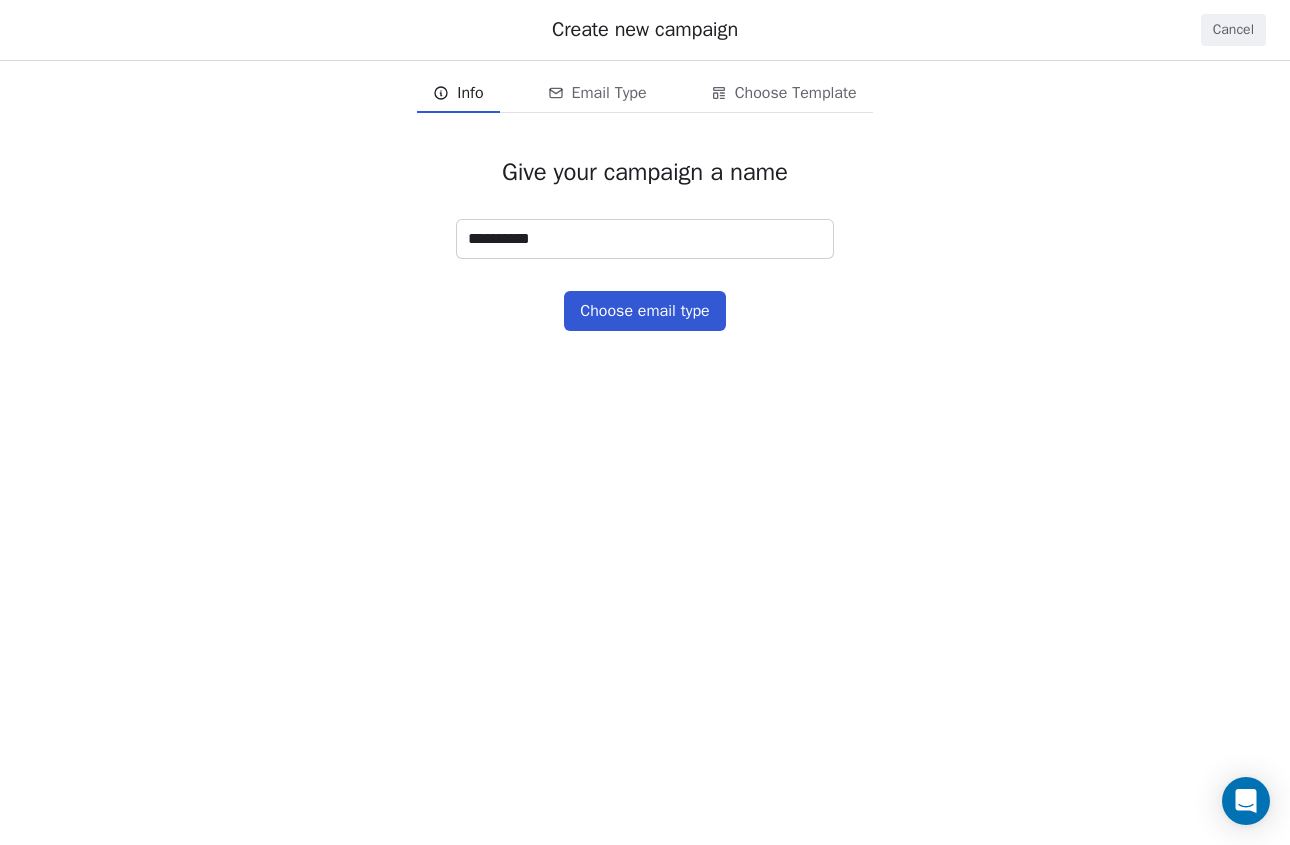 click on "Choose email type" at bounding box center (644, 311) 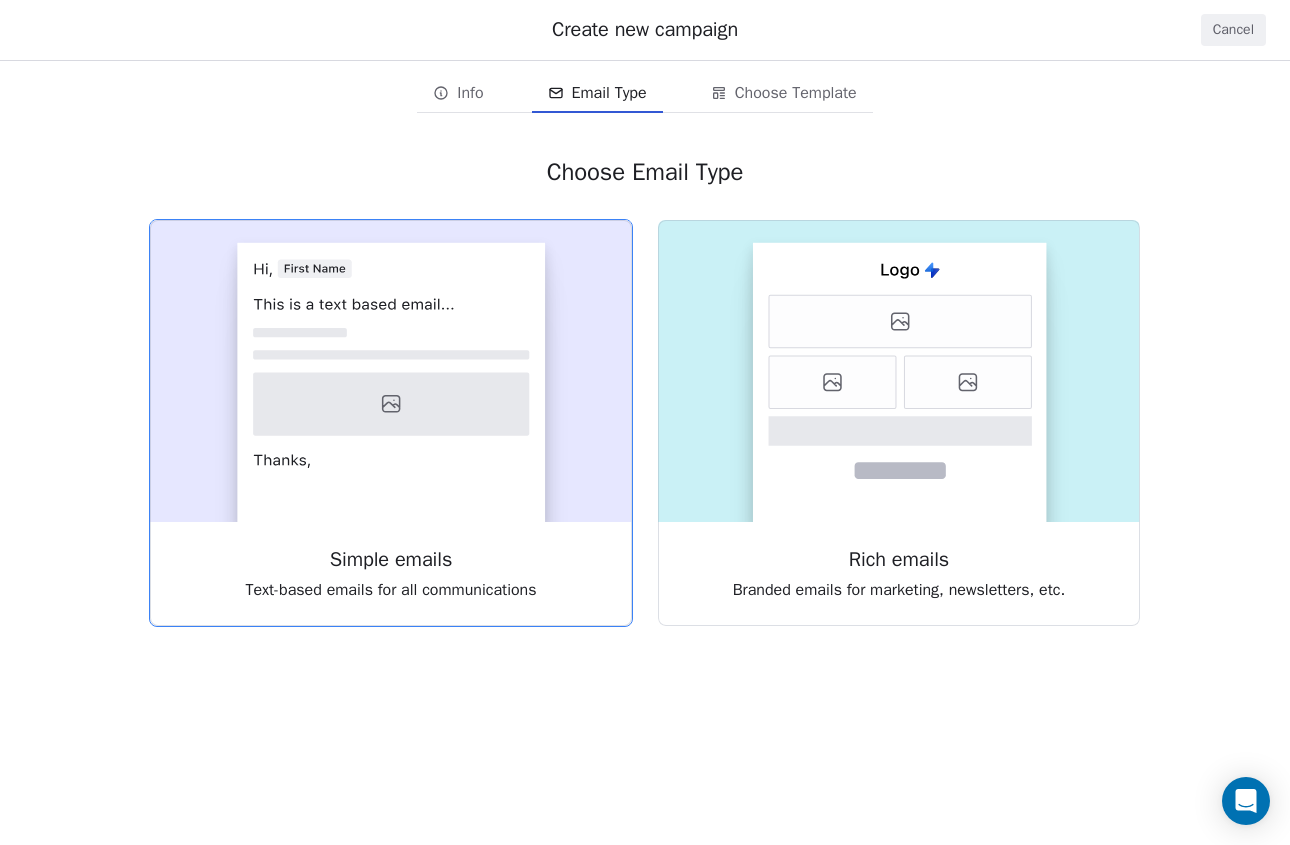 click 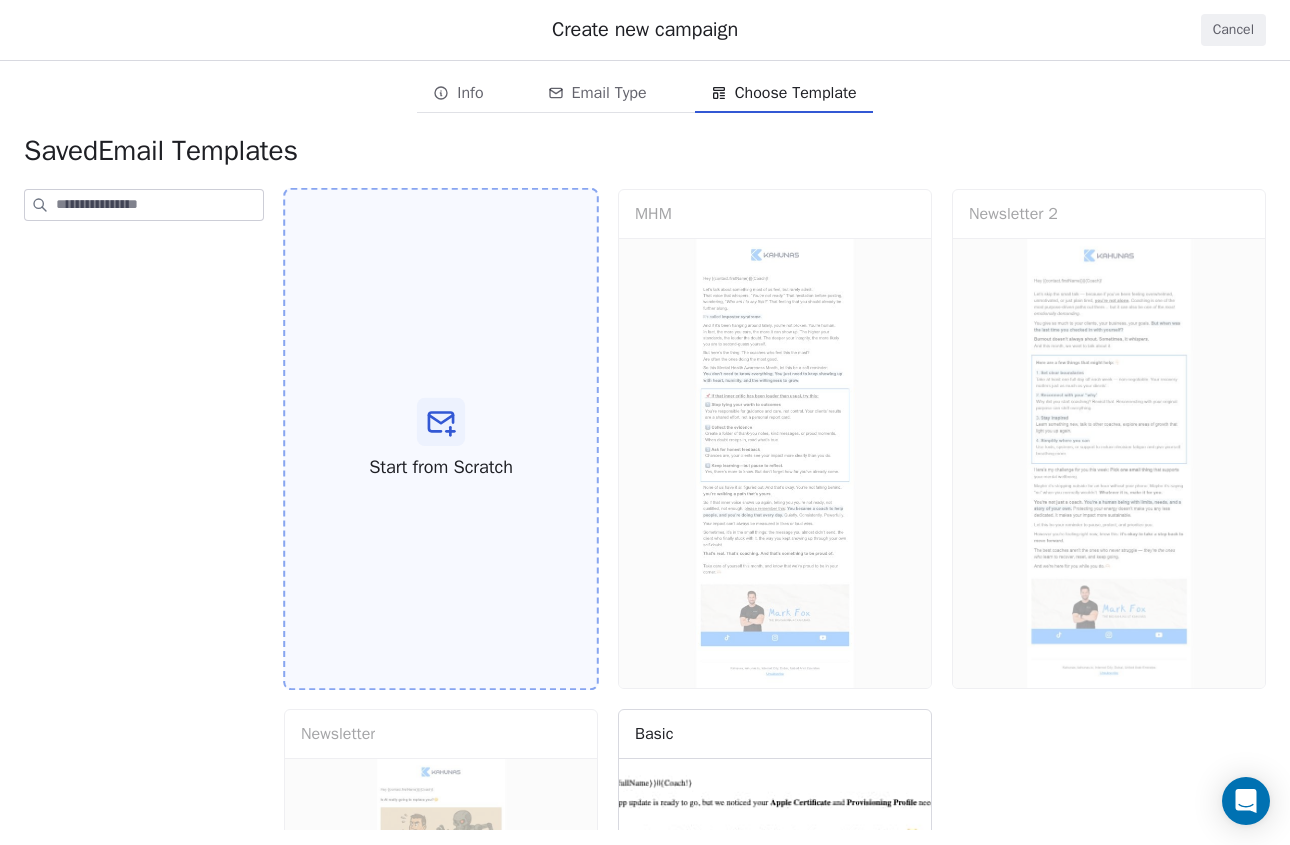 click on "Start from Scratch" at bounding box center (441, 439) 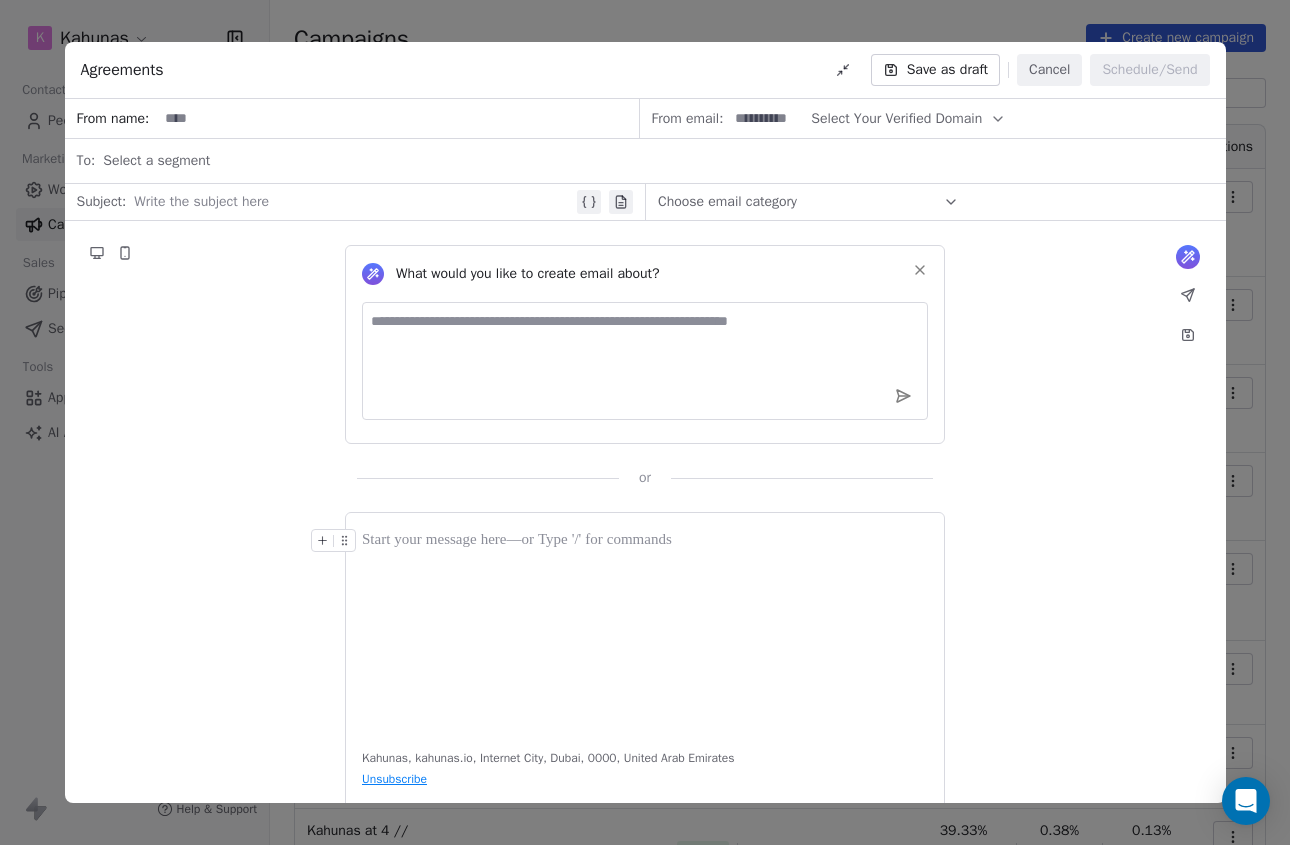 click at bounding box center (645, 629) 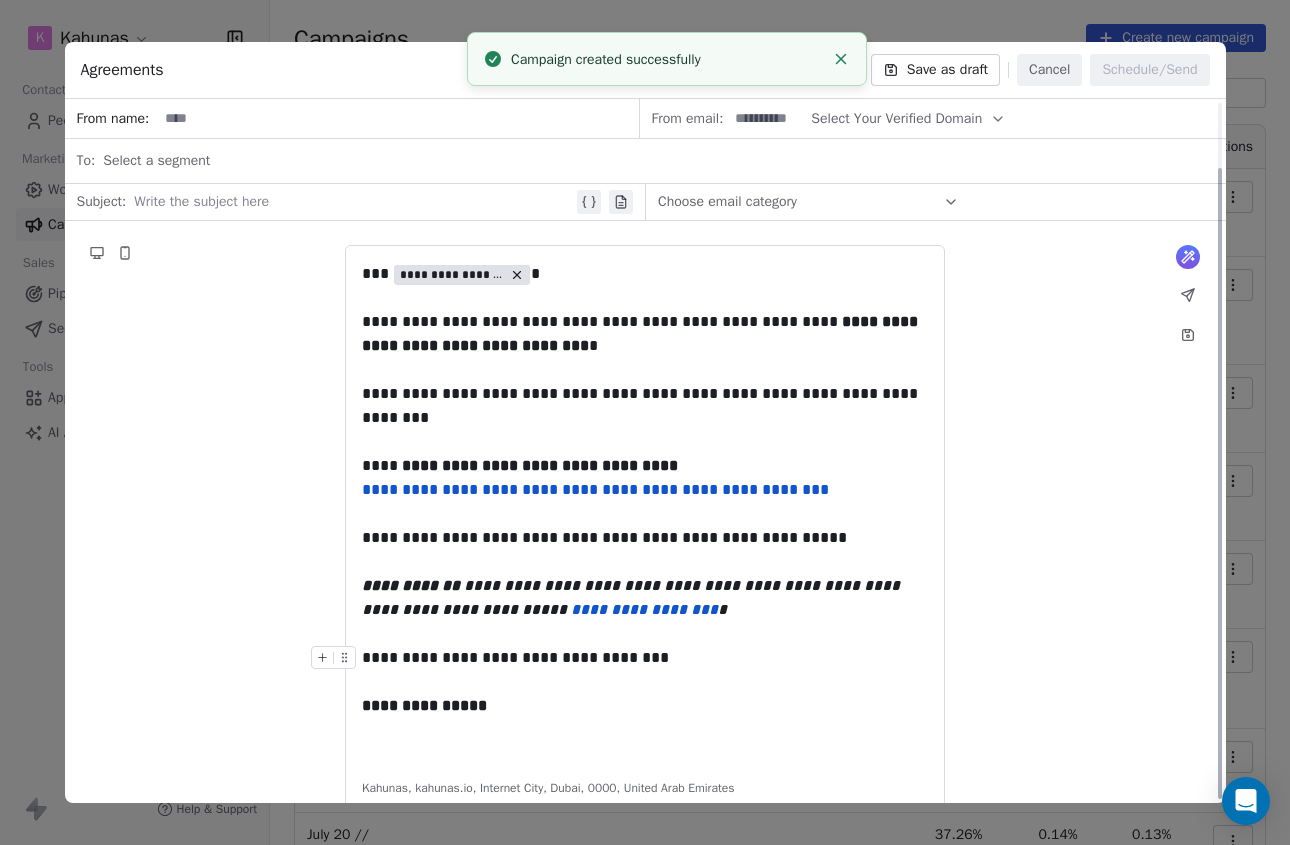 scroll, scrollTop: 72, scrollLeft: 0, axis: vertical 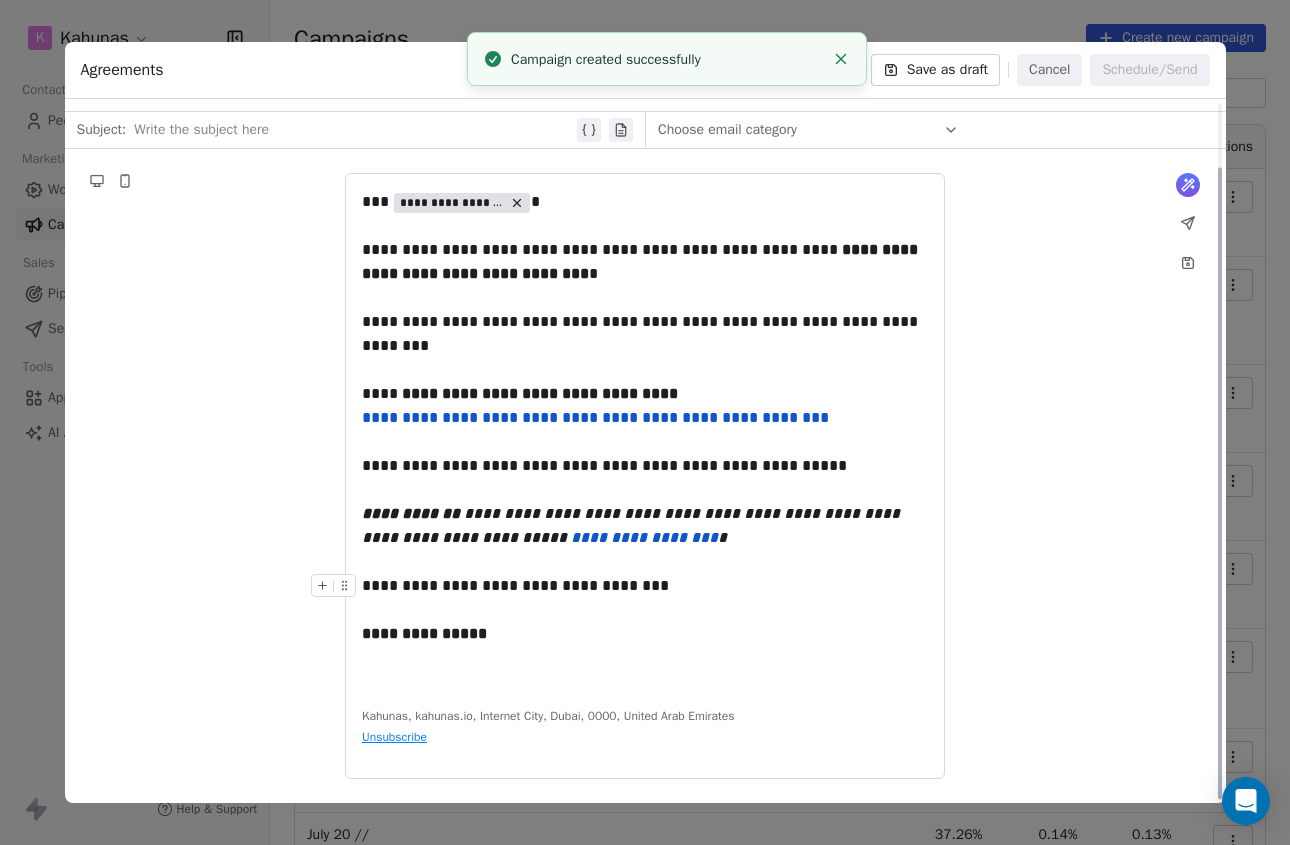 click on "**********" at bounding box center (645, 598) 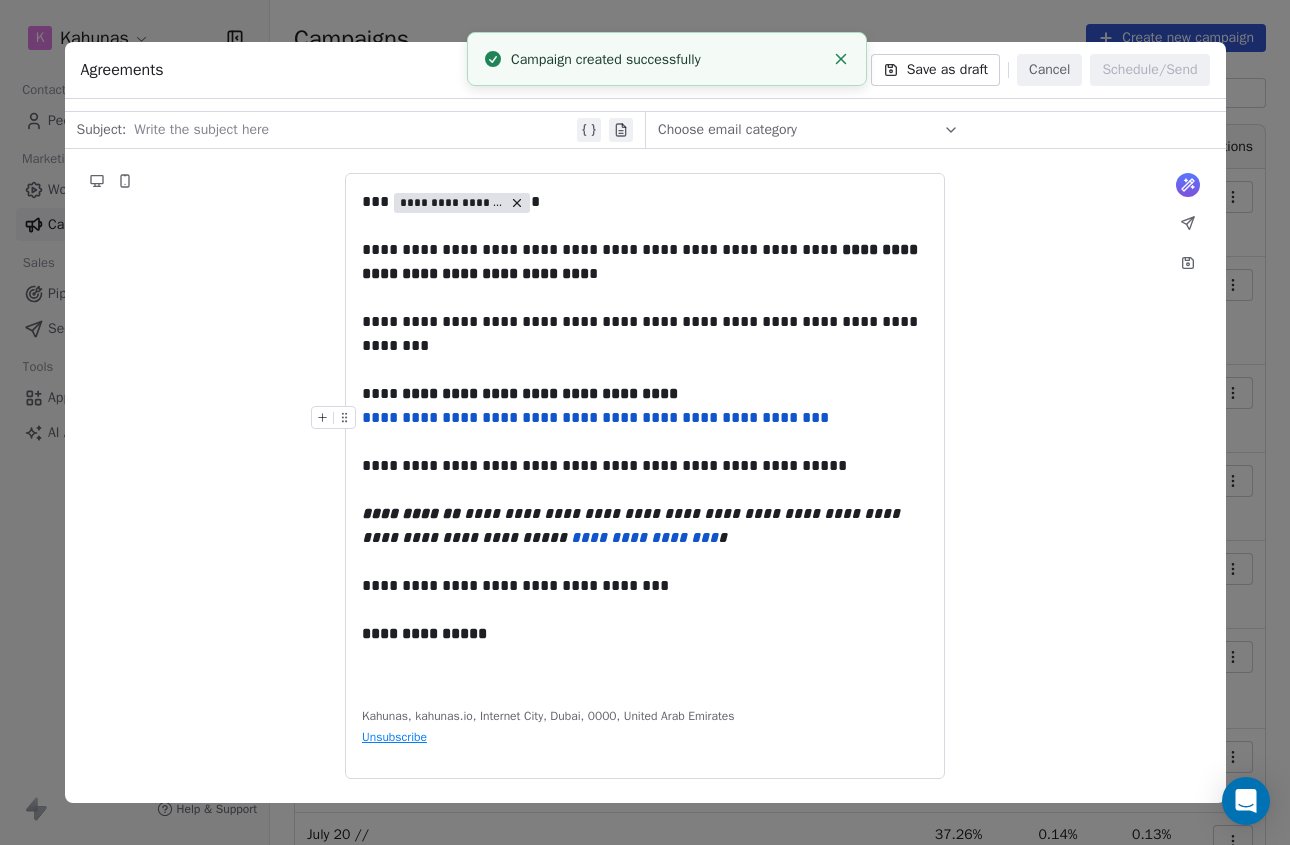 scroll, scrollTop: 0, scrollLeft: 0, axis: both 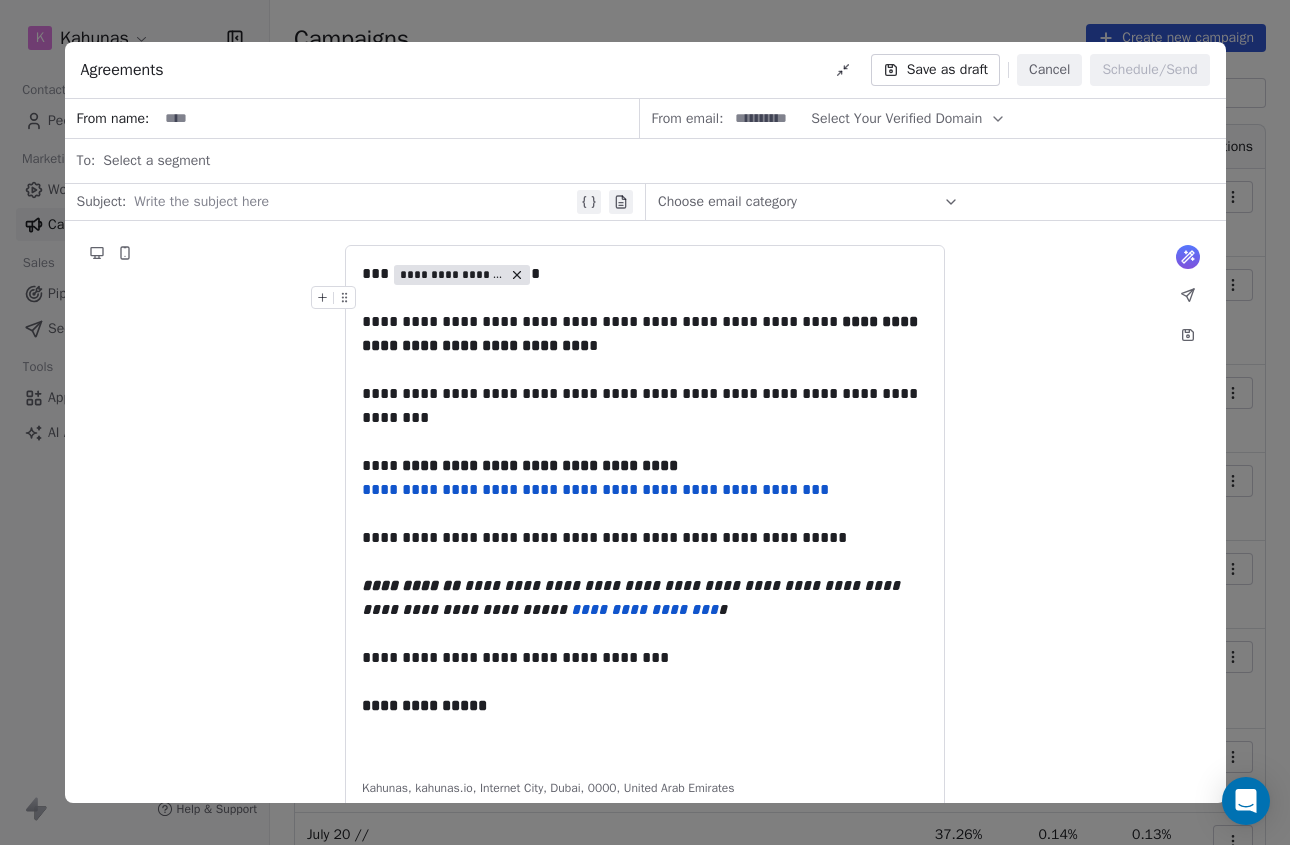 click at bounding box center (767, 118) 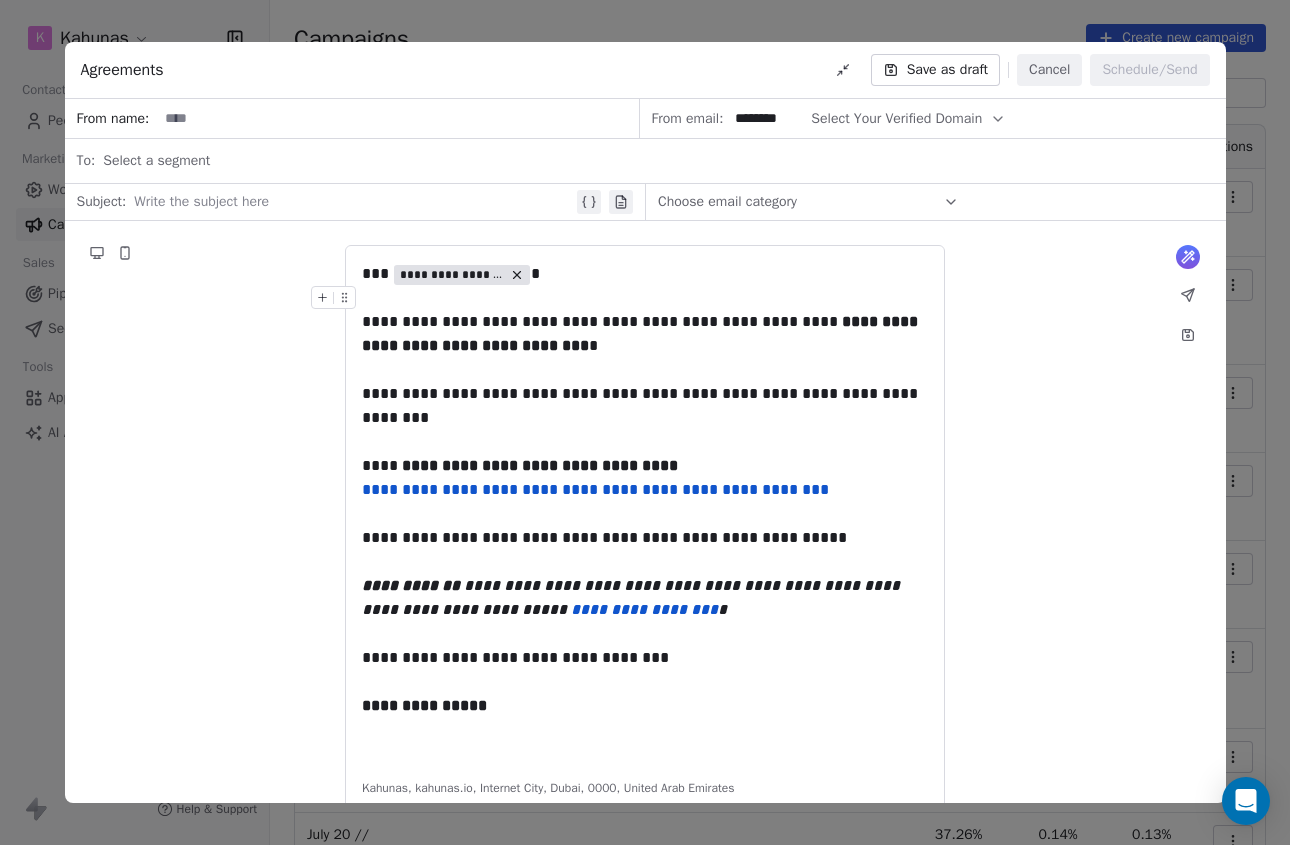 type on "********" 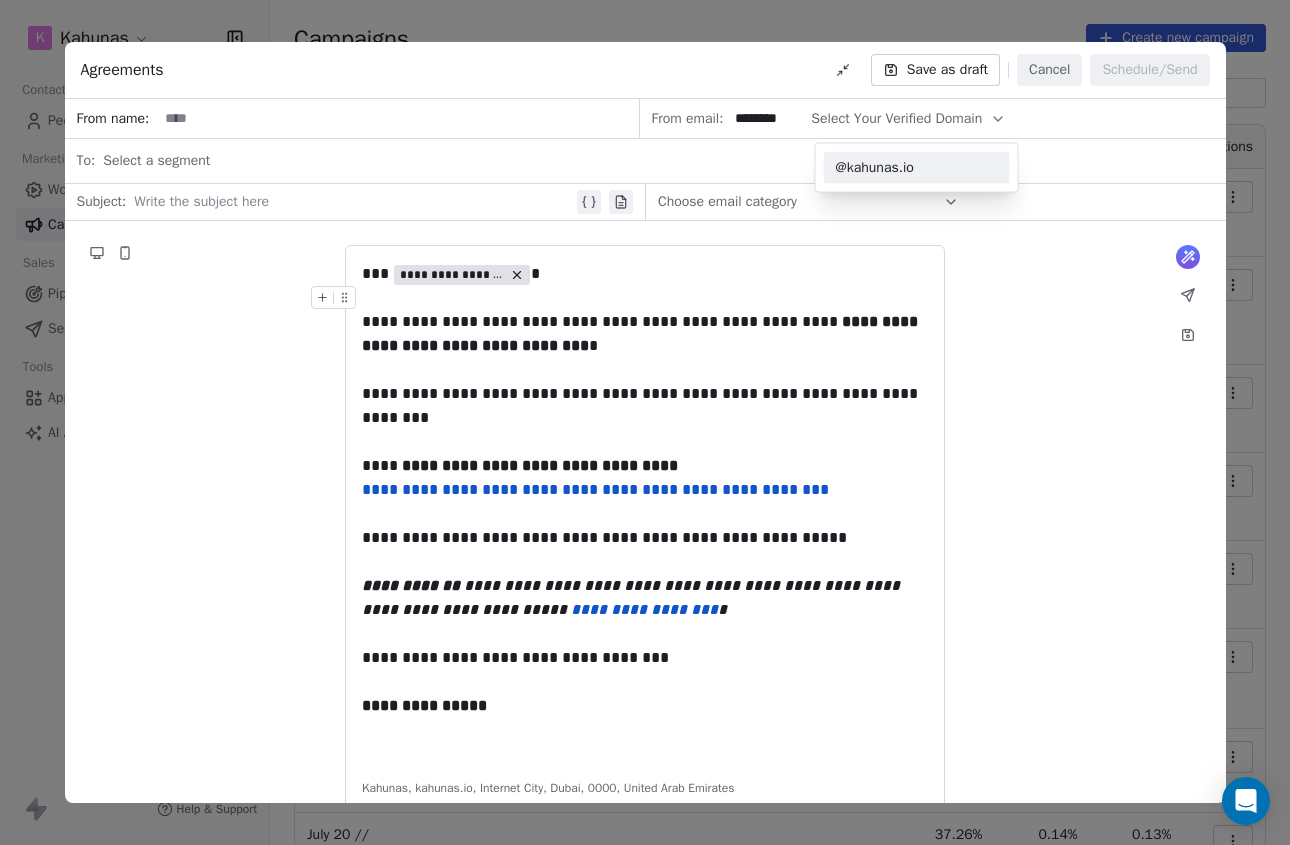 click on "@kahunas.io" at bounding box center (917, 168) 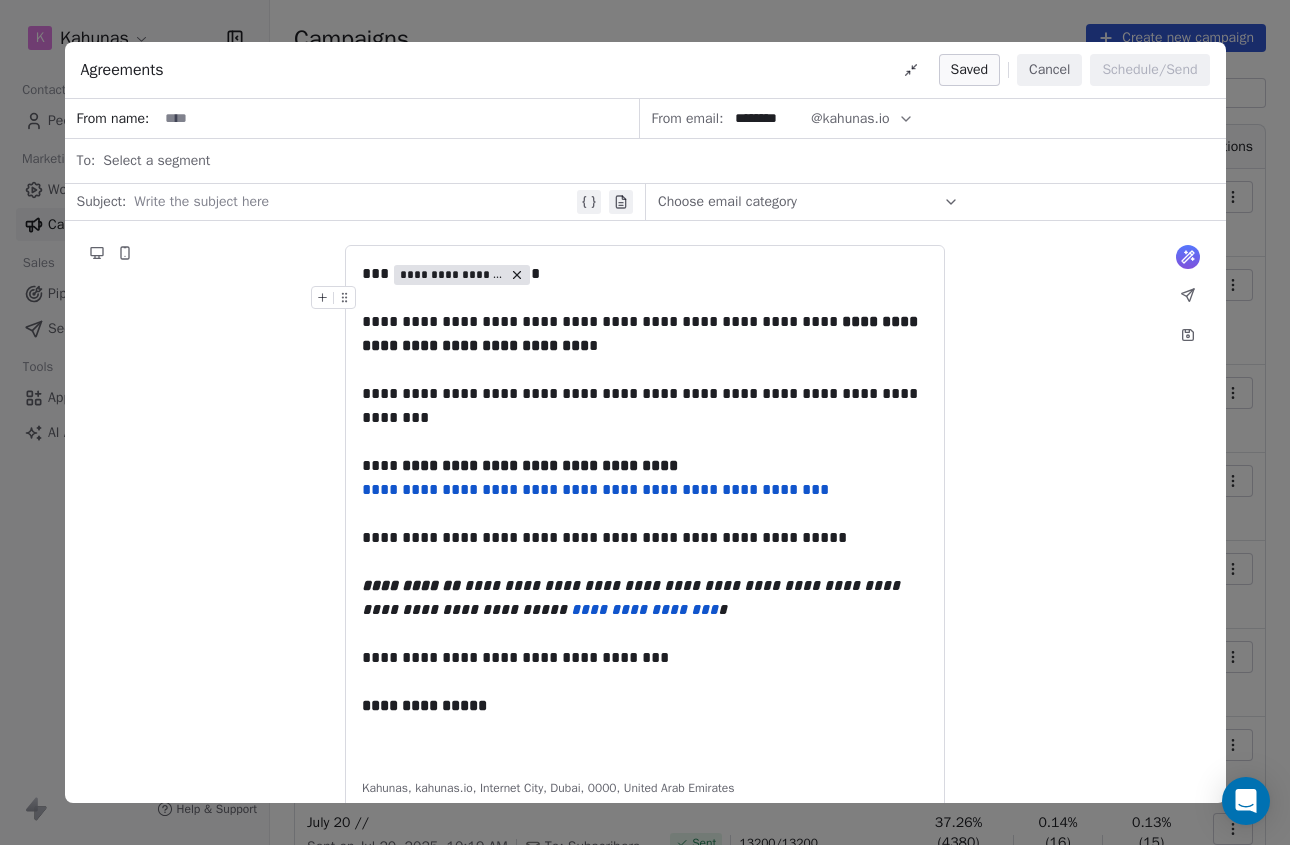 click at bounding box center (398, 118) 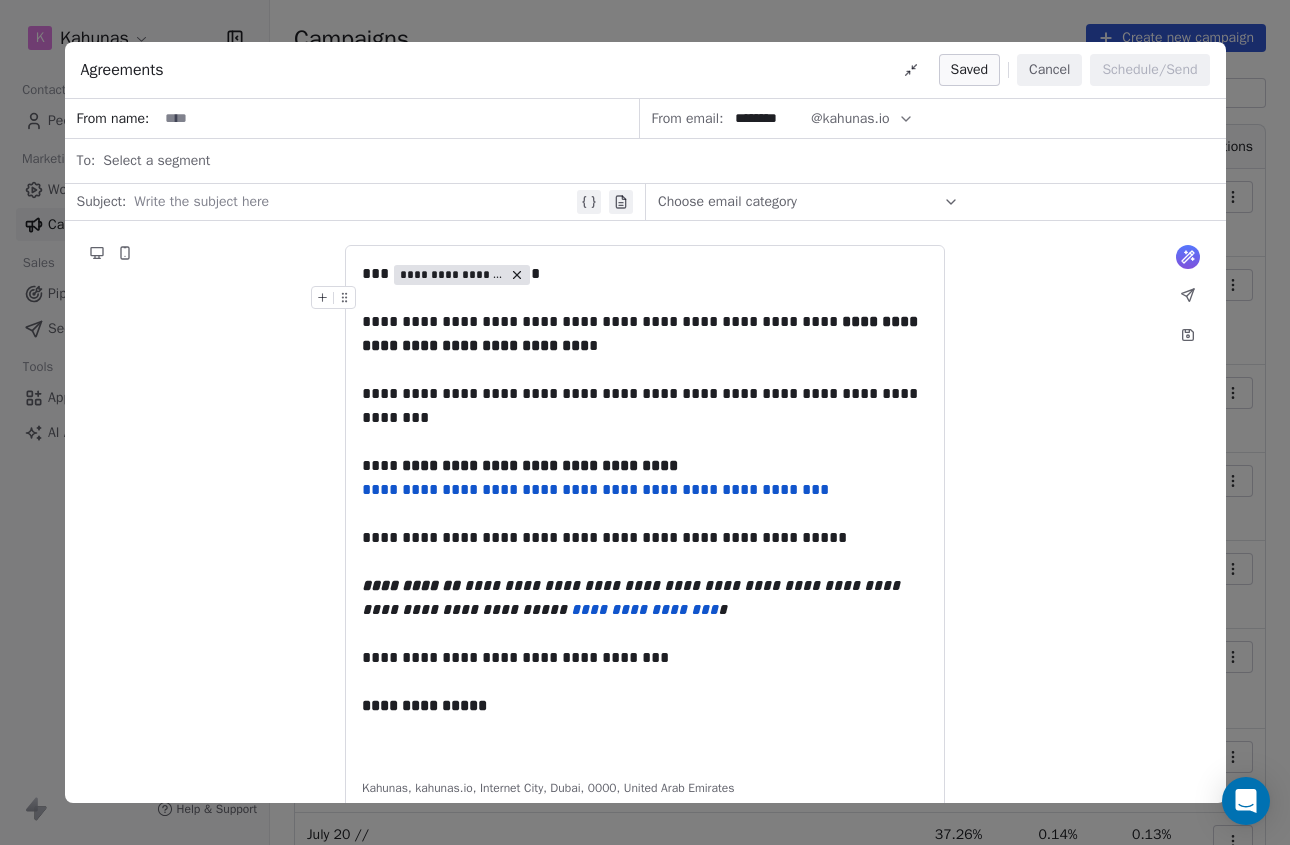 type on "*" 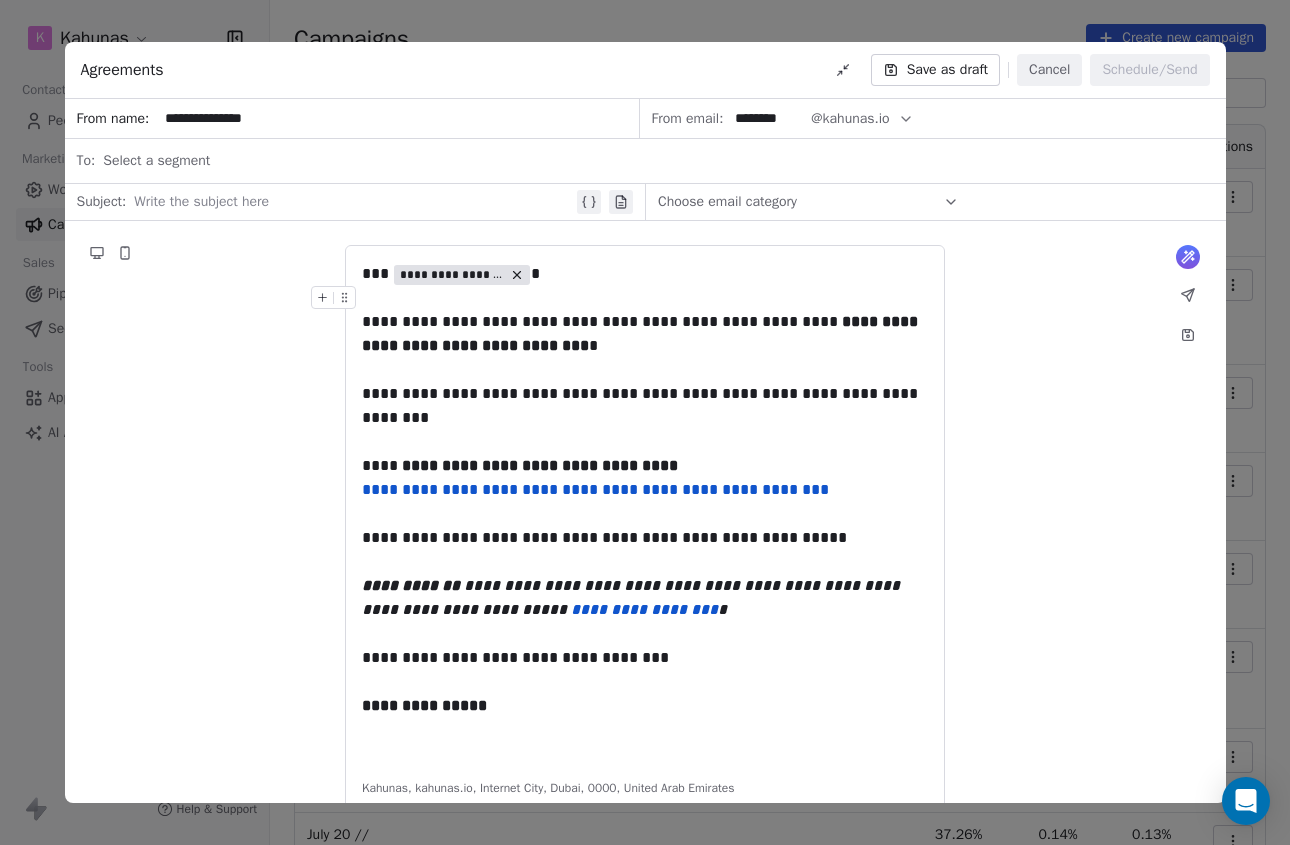 type on "**********" 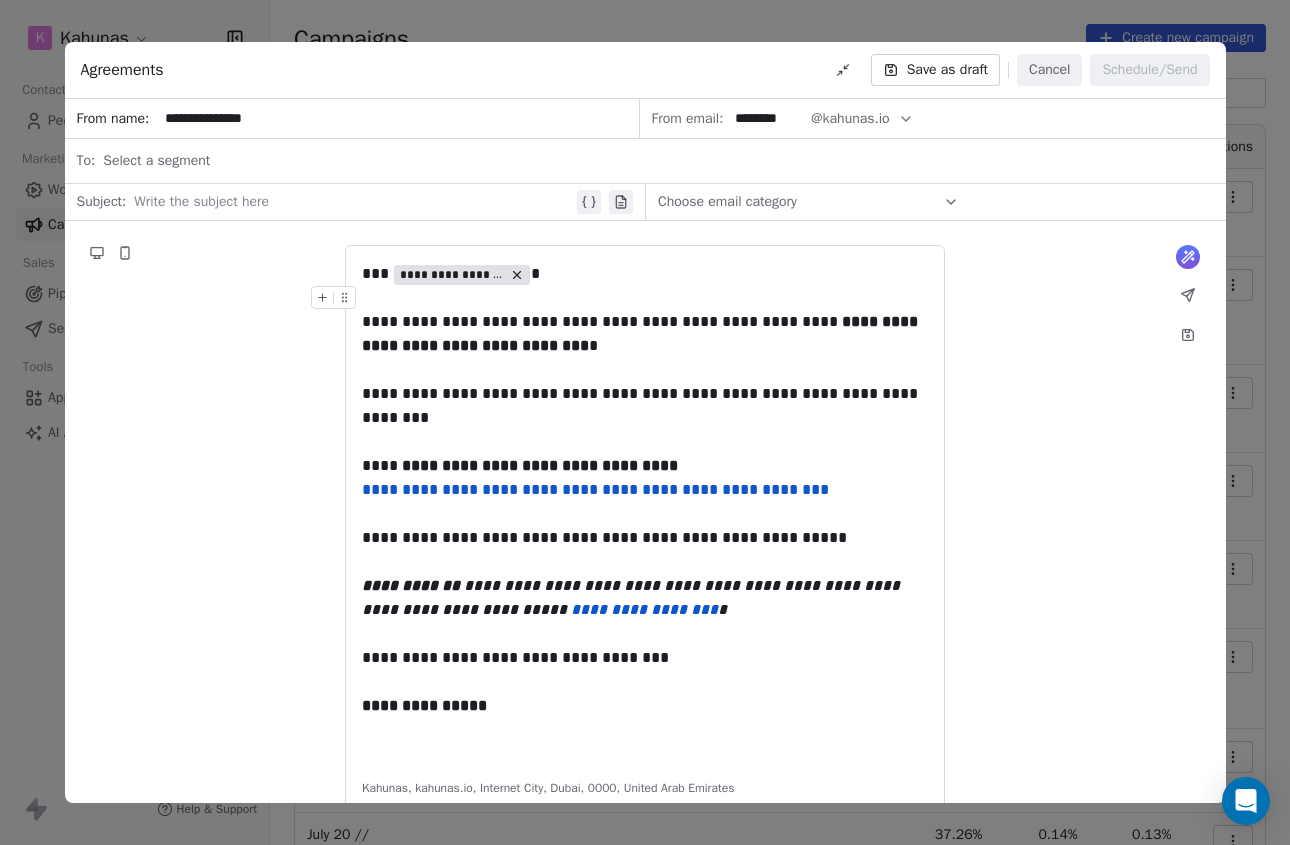 paste 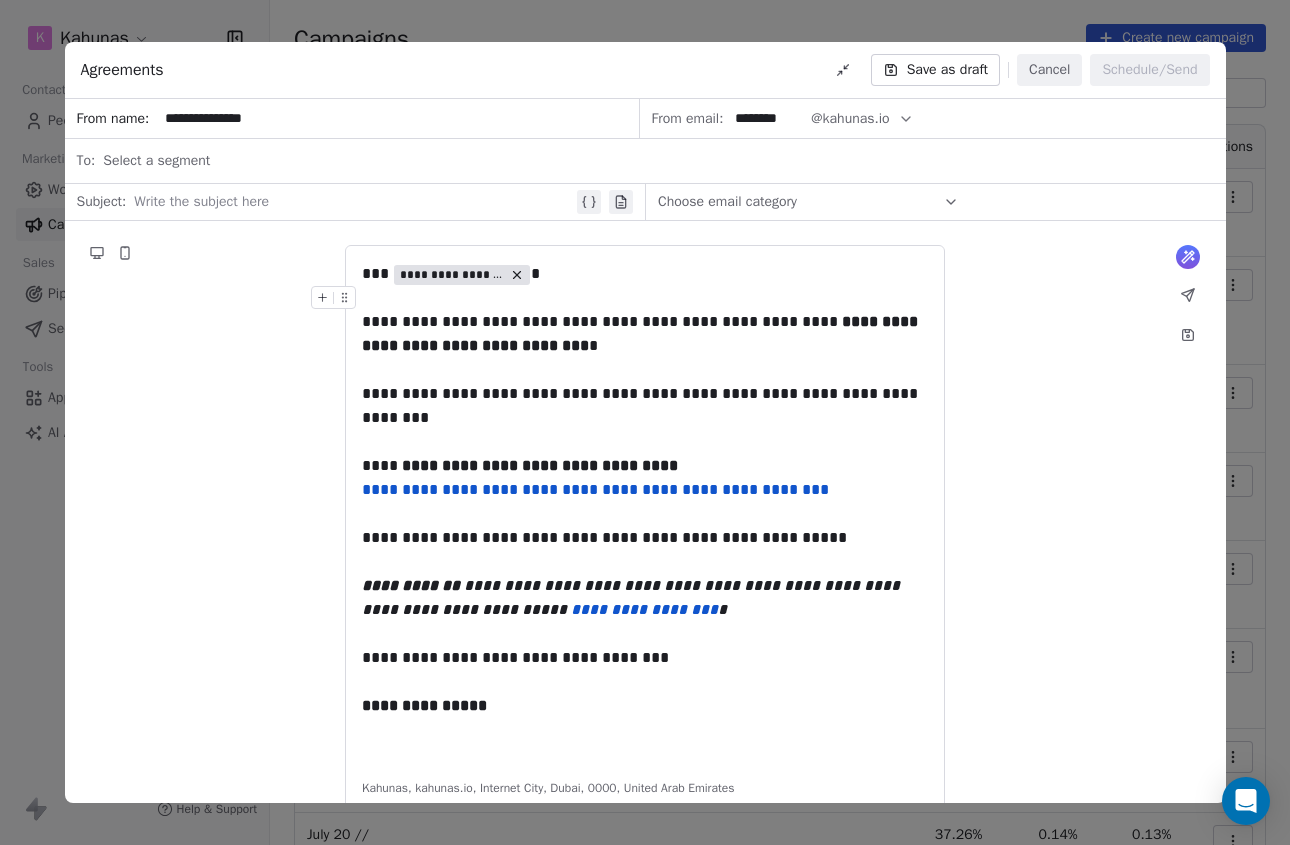 type 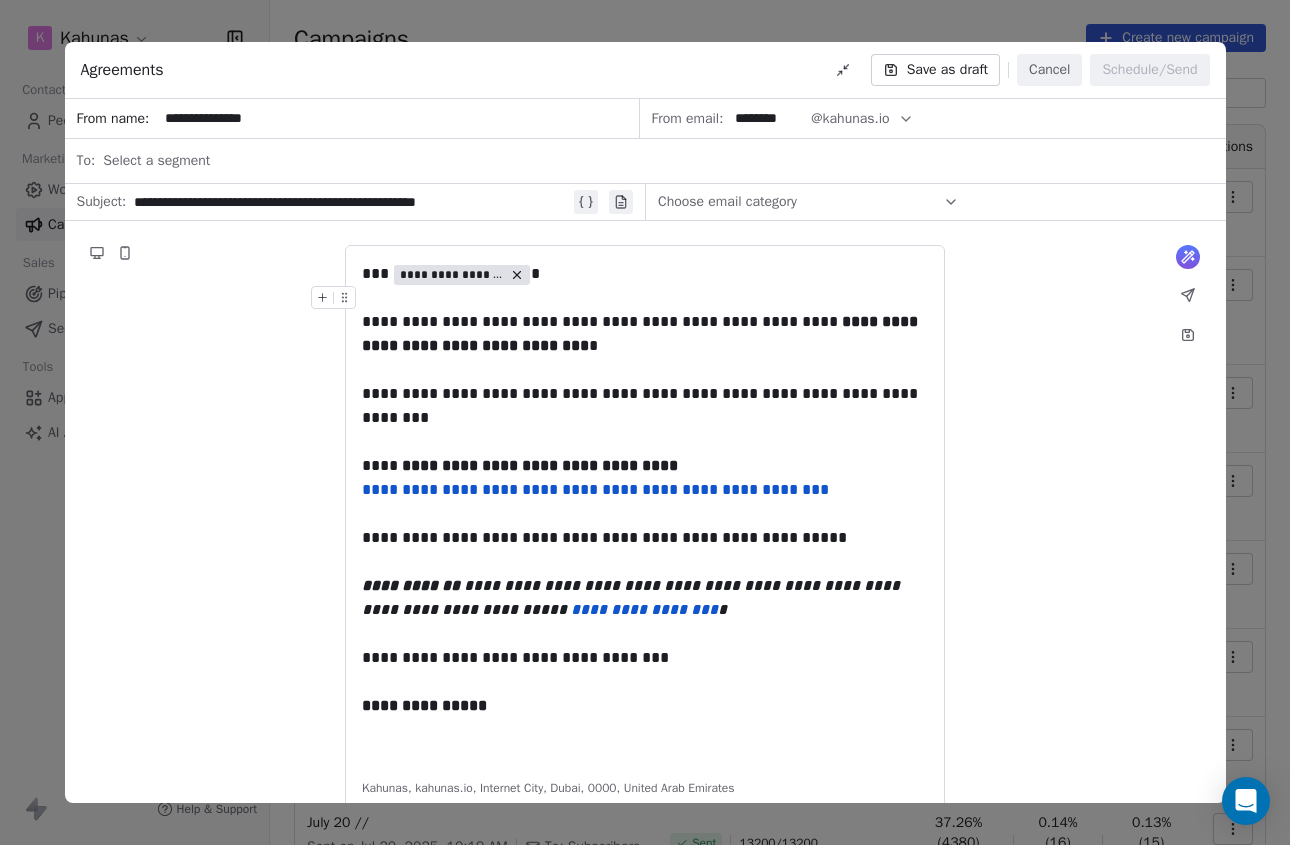 click on "Select a segment" at bounding box center (156, 161) 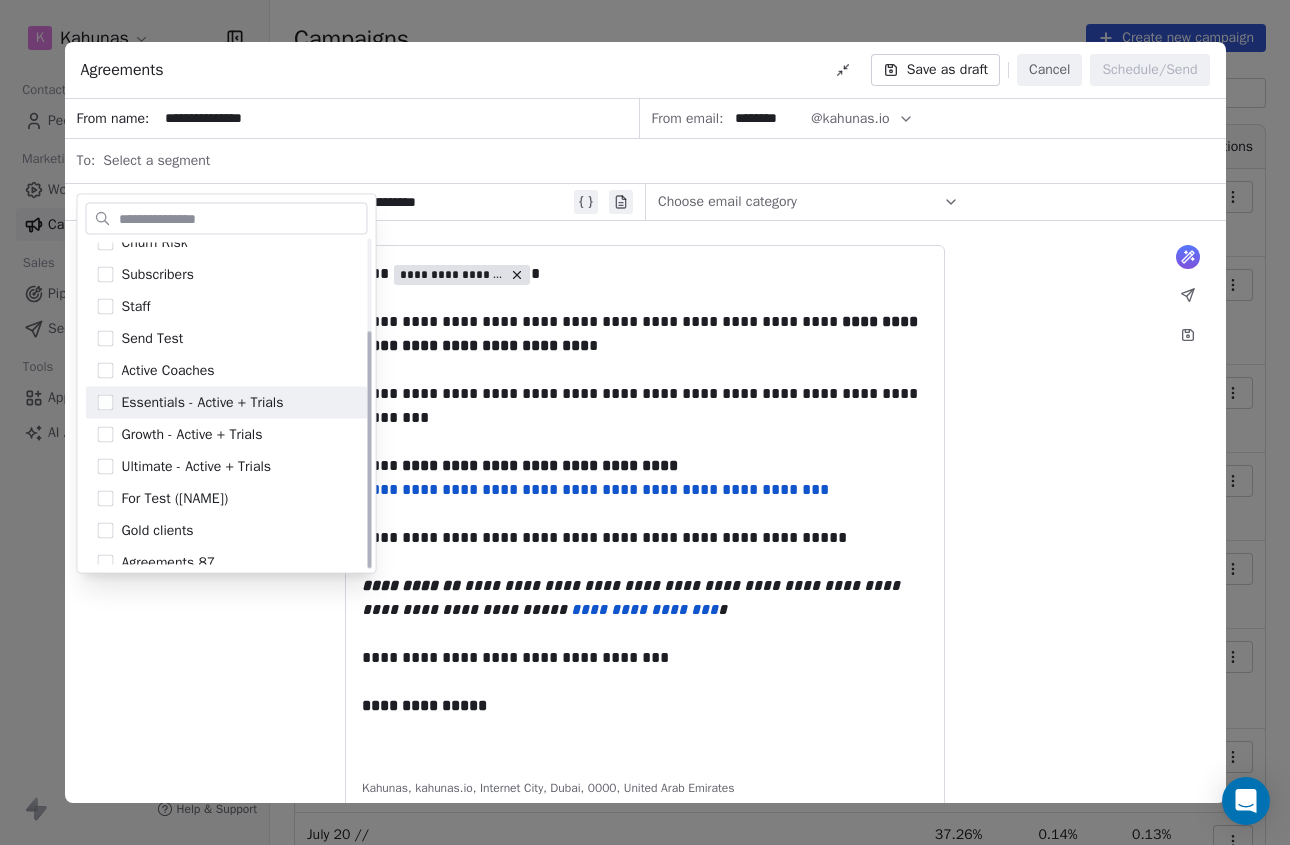 scroll, scrollTop: 126, scrollLeft: 0, axis: vertical 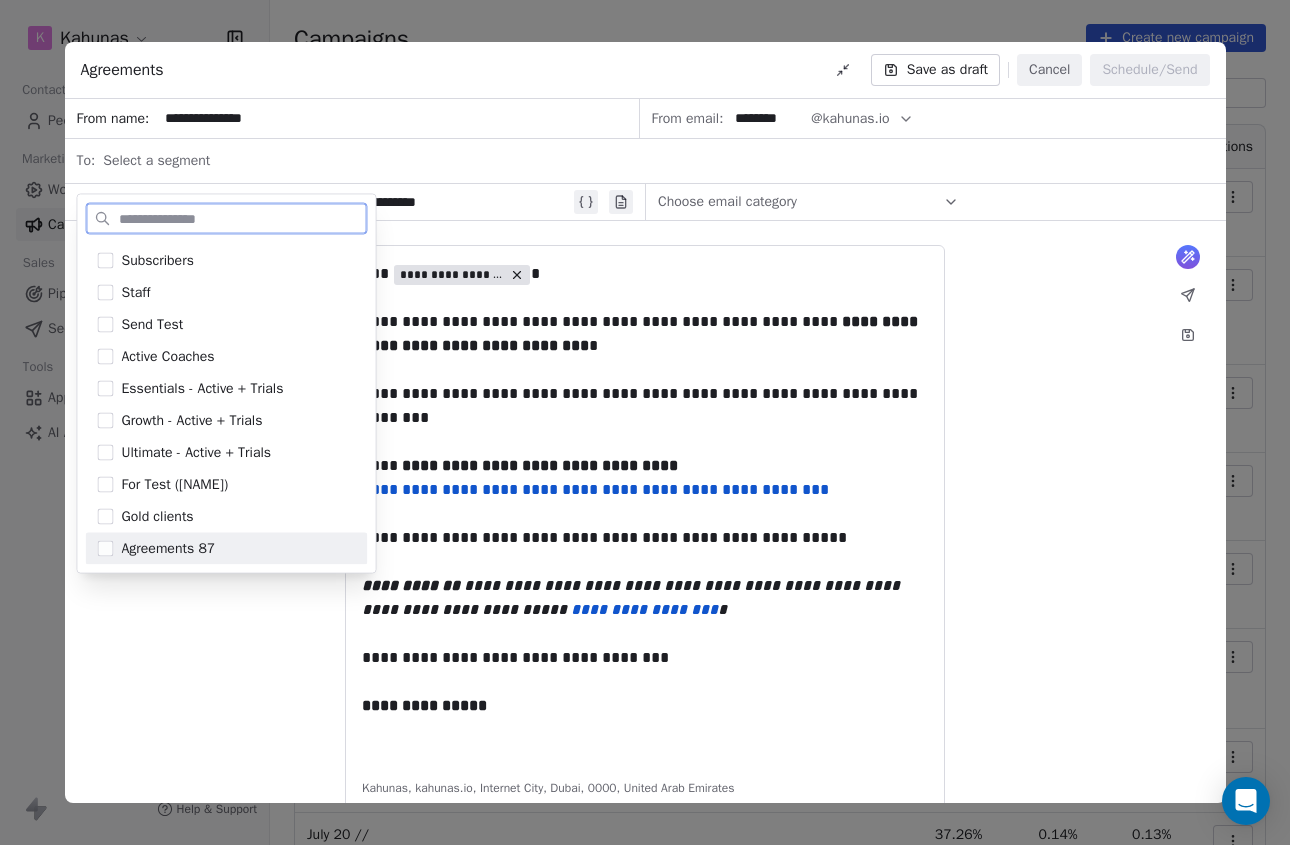 click on "Agreements 87" at bounding box center [239, 549] 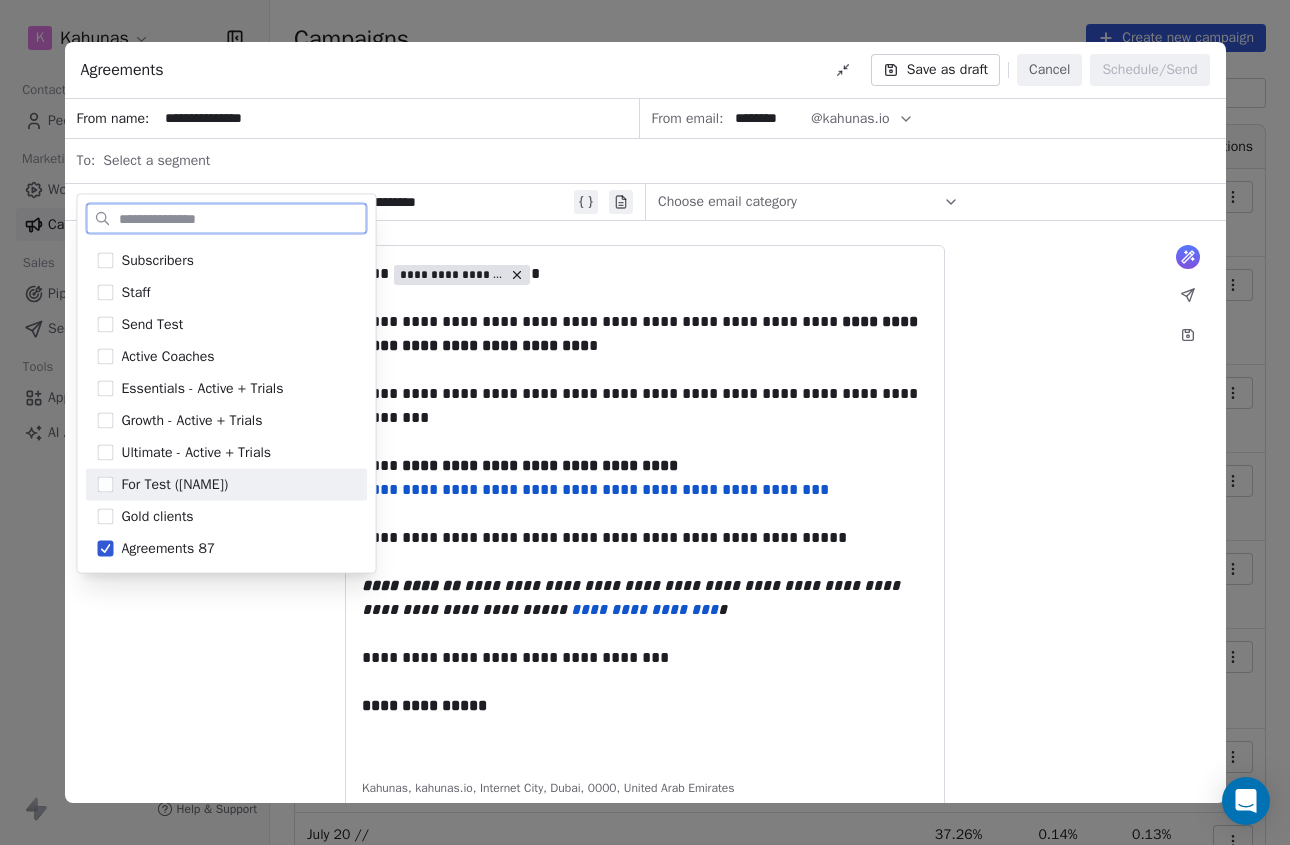 click at bounding box center (645, 442) 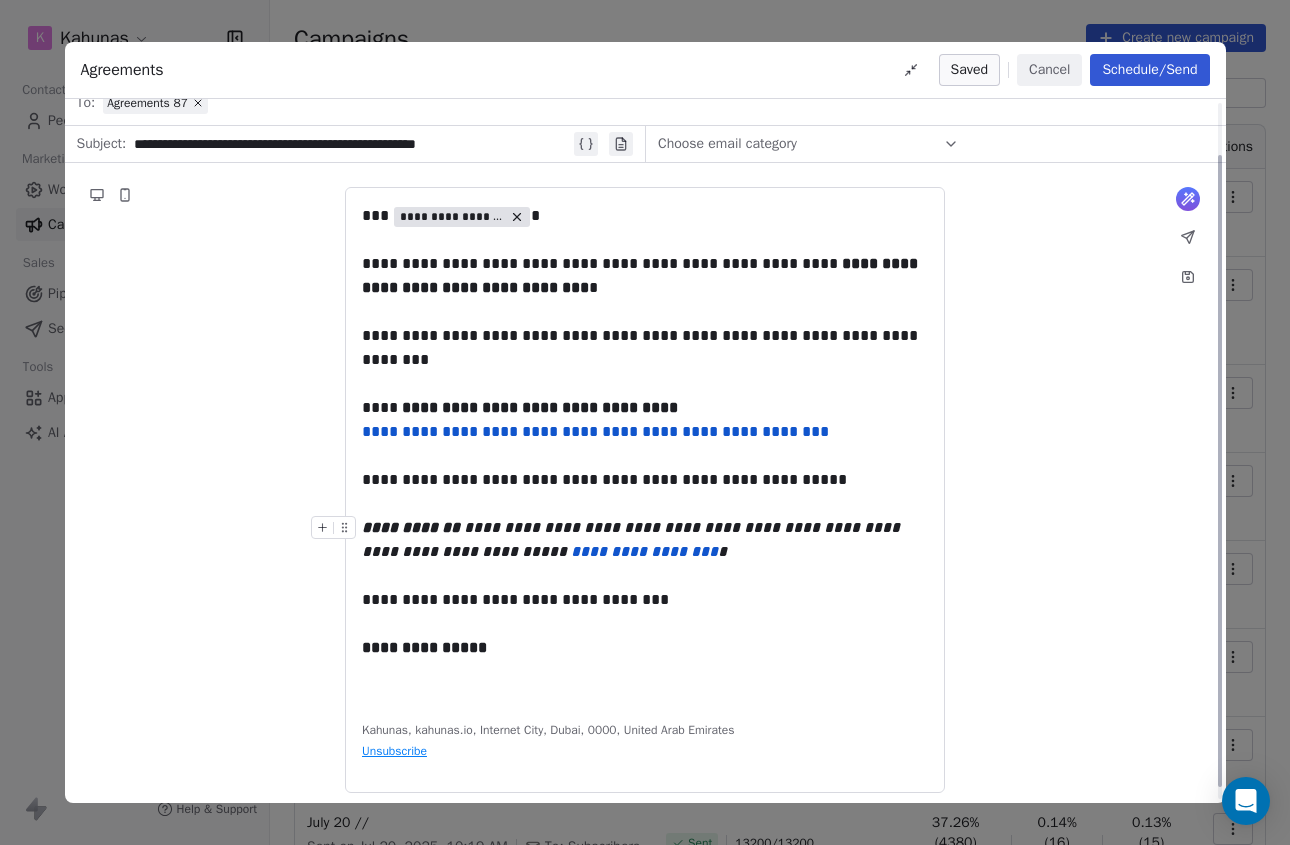 scroll, scrollTop: 72, scrollLeft: 0, axis: vertical 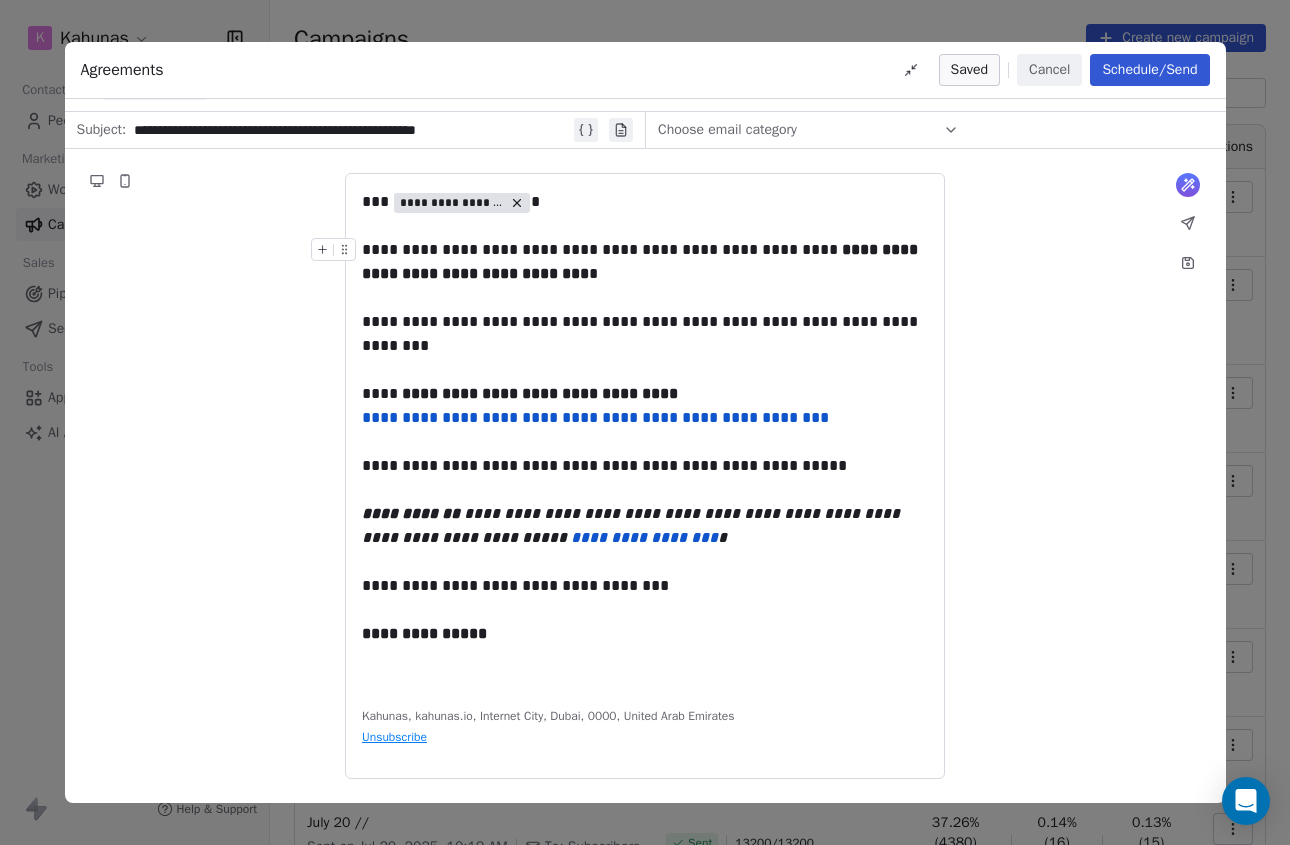 click on "Choose email category" at bounding box center (808, 130) 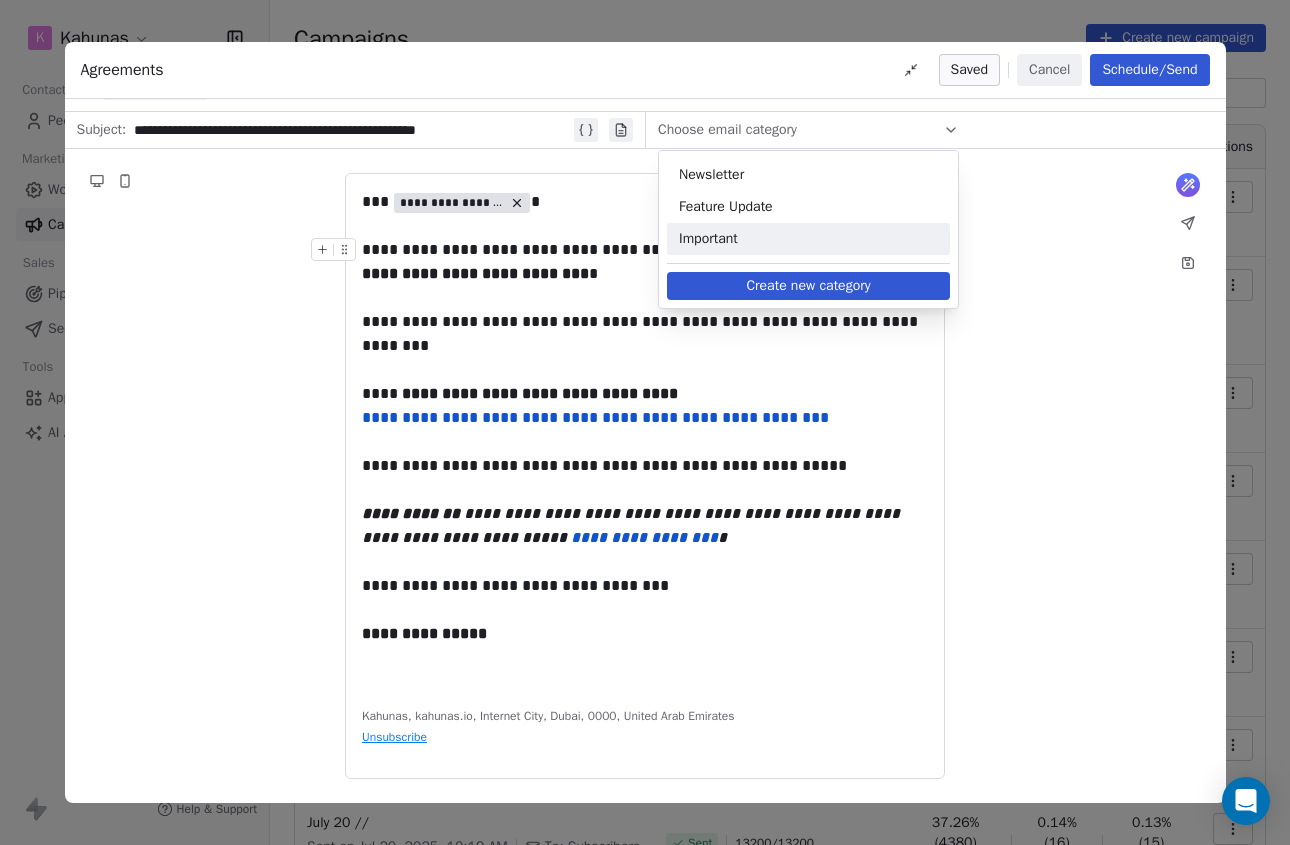 click on "Important" at bounding box center [808, 239] 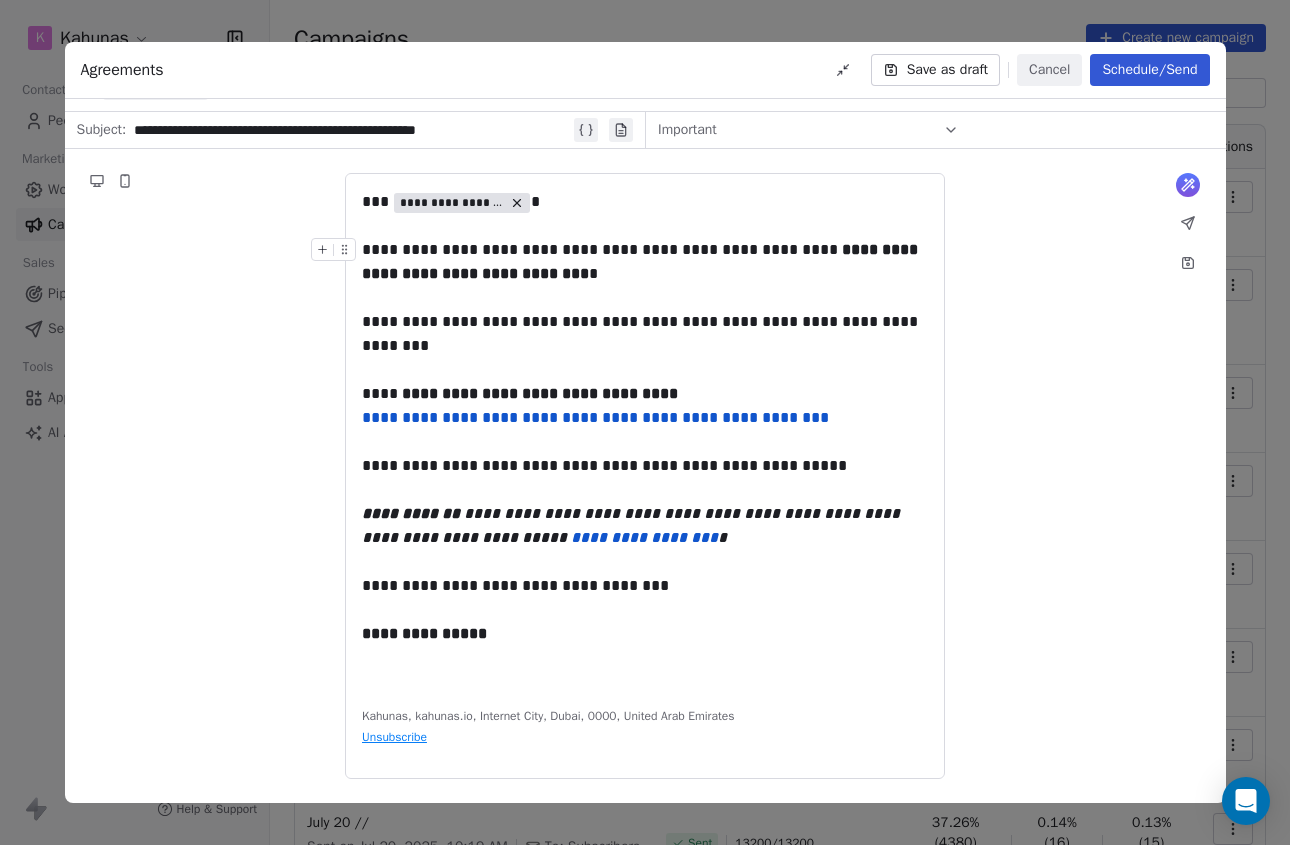 click on "**********" at bounding box center (645, 476) 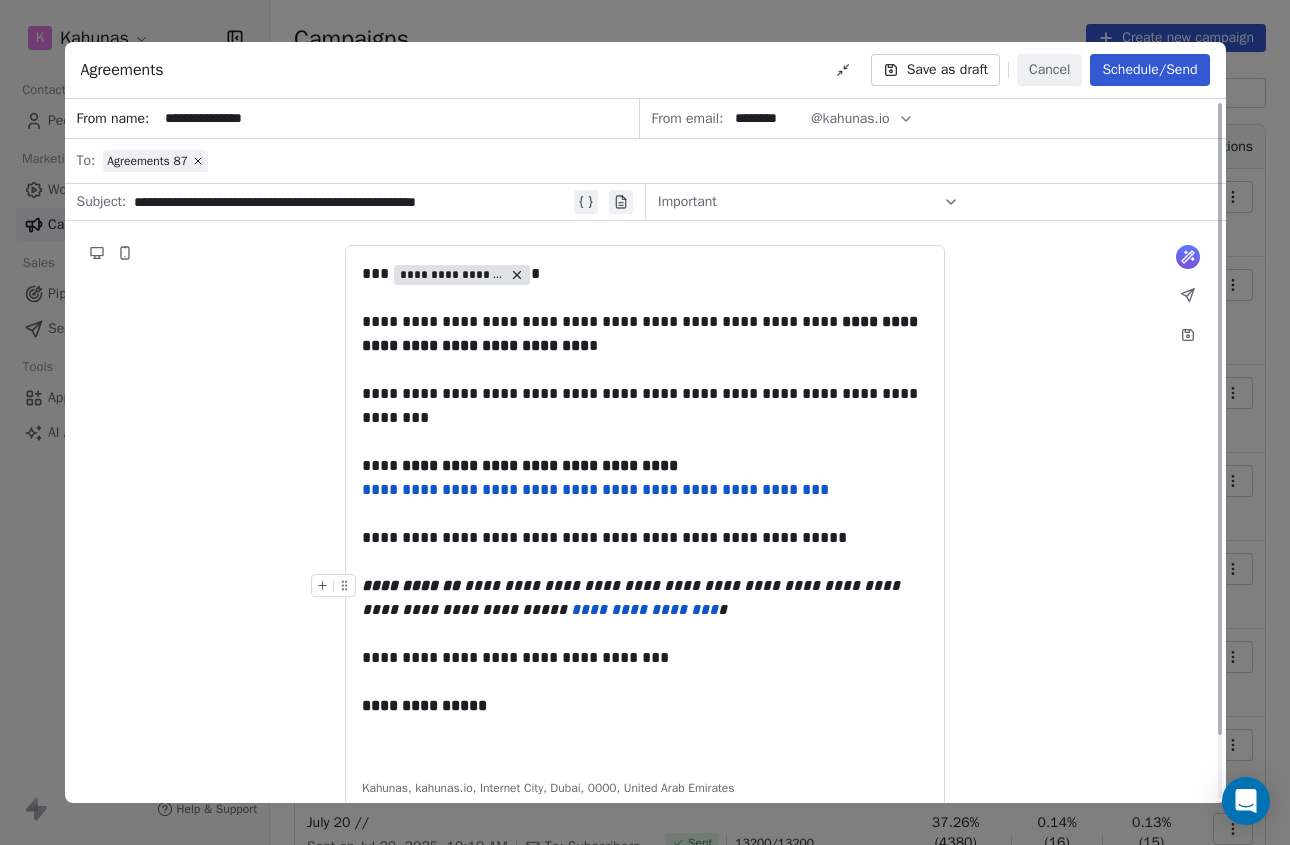 scroll, scrollTop: 72, scrollLeft: 0, axis: vertical 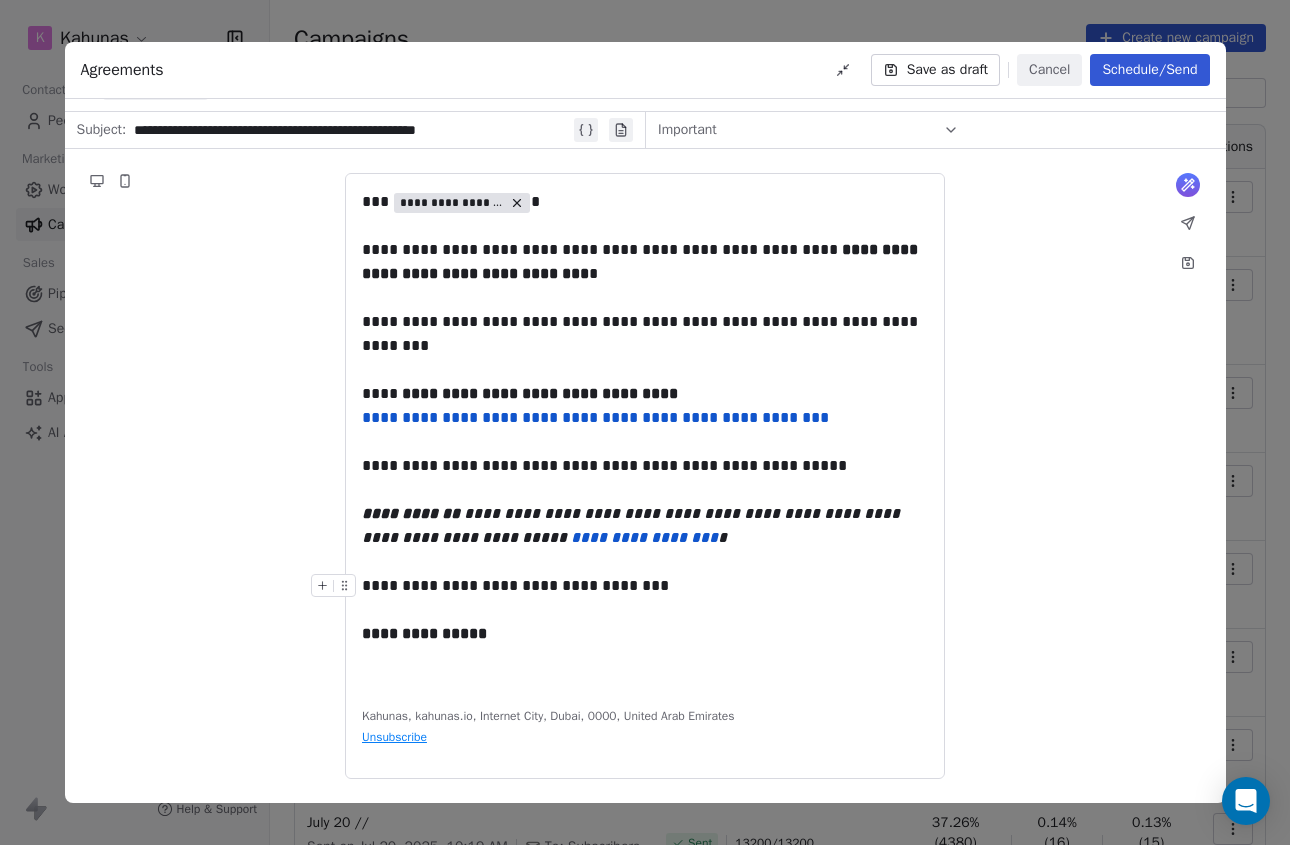 click on "**********" at bounding box center [645, 598] 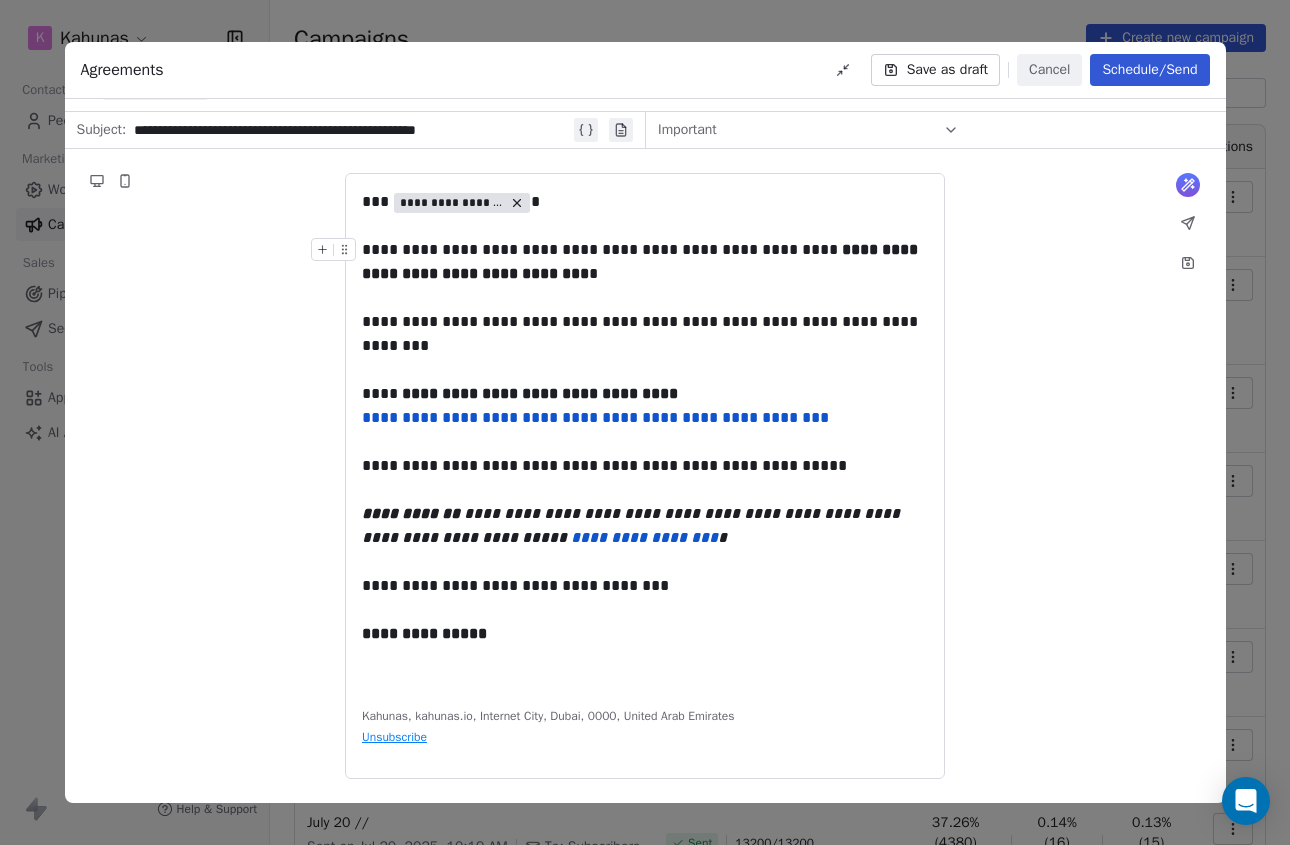 scroll, scrollTop: 72, scrollLeft: 0, axis: vertical 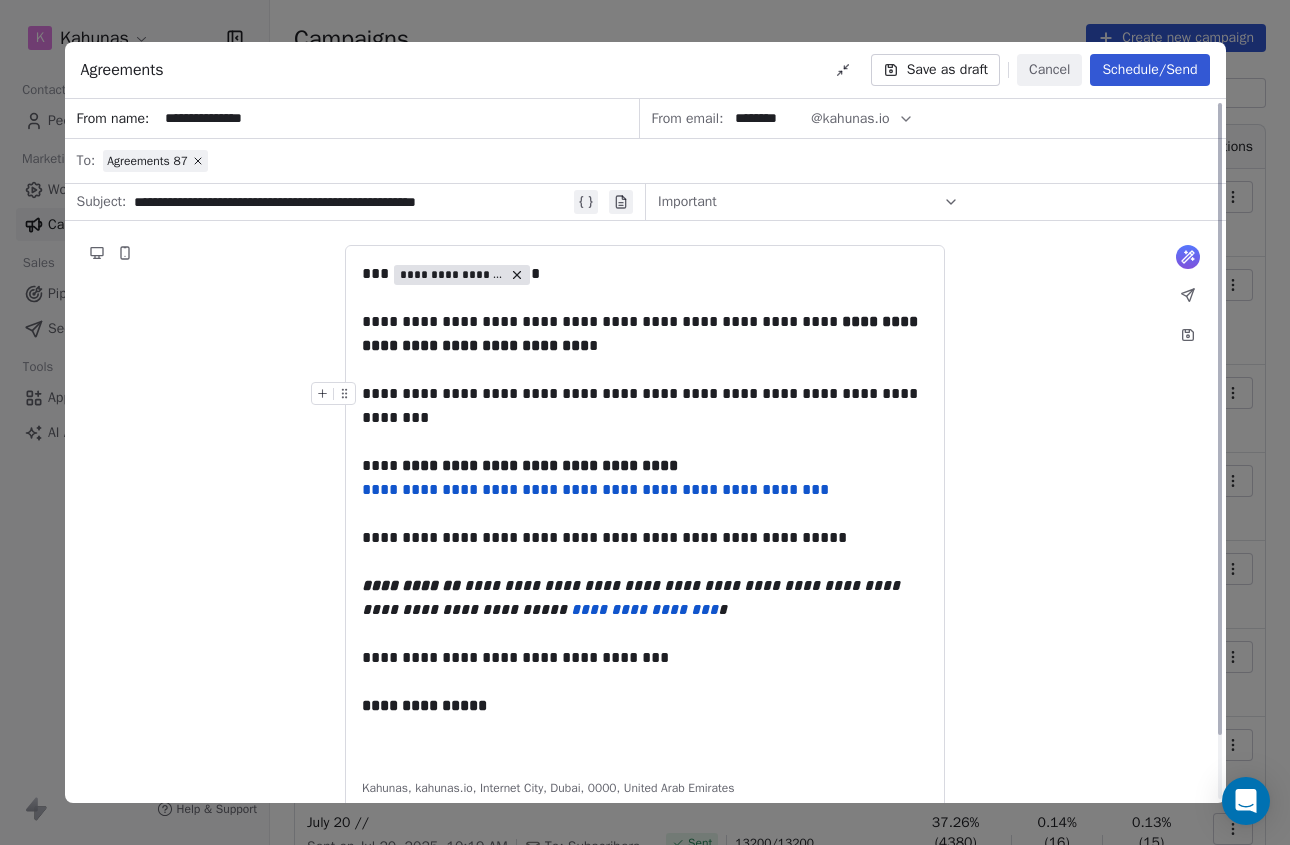click on "**********" at bounding box center (645, 548) 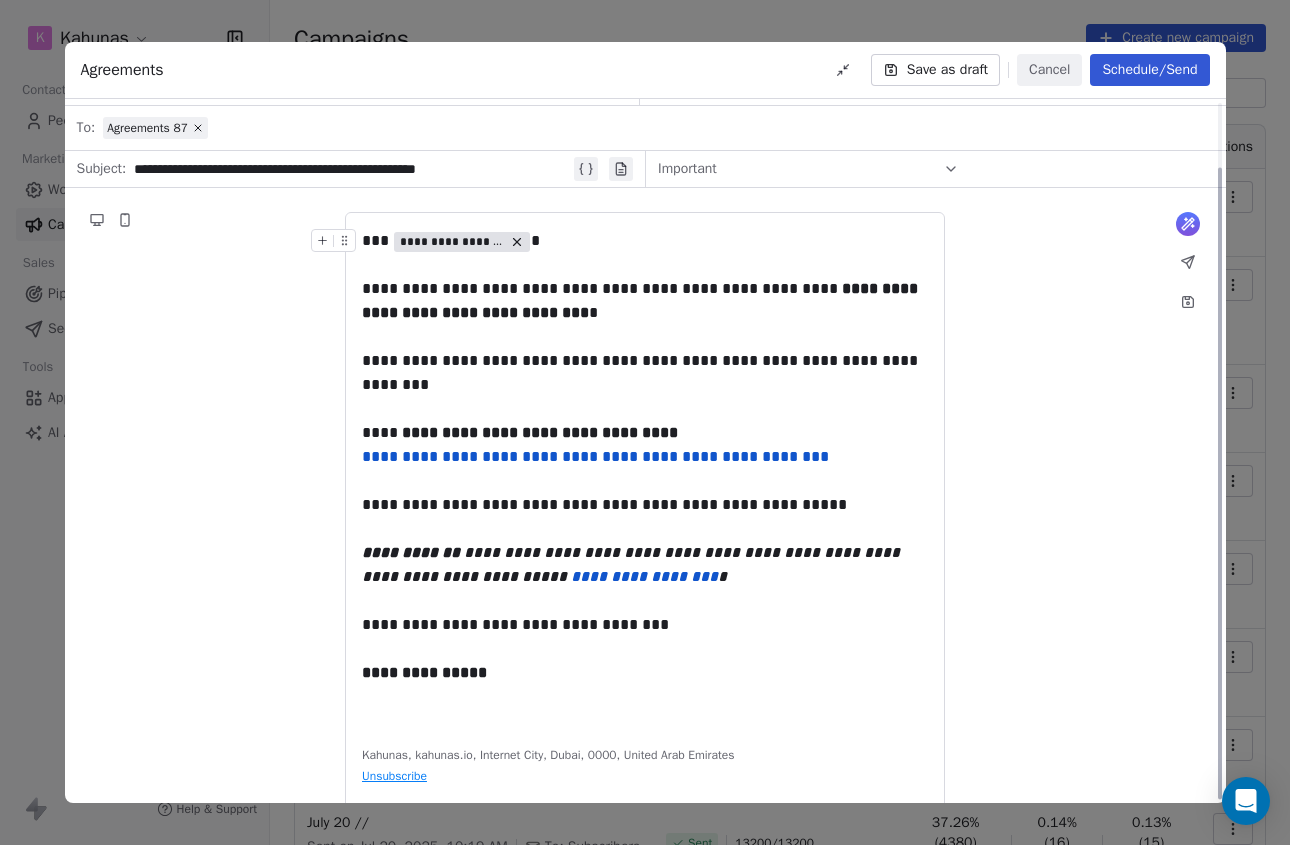 scroll, scrollTop: 0, scrollLeft: 0, axis: both 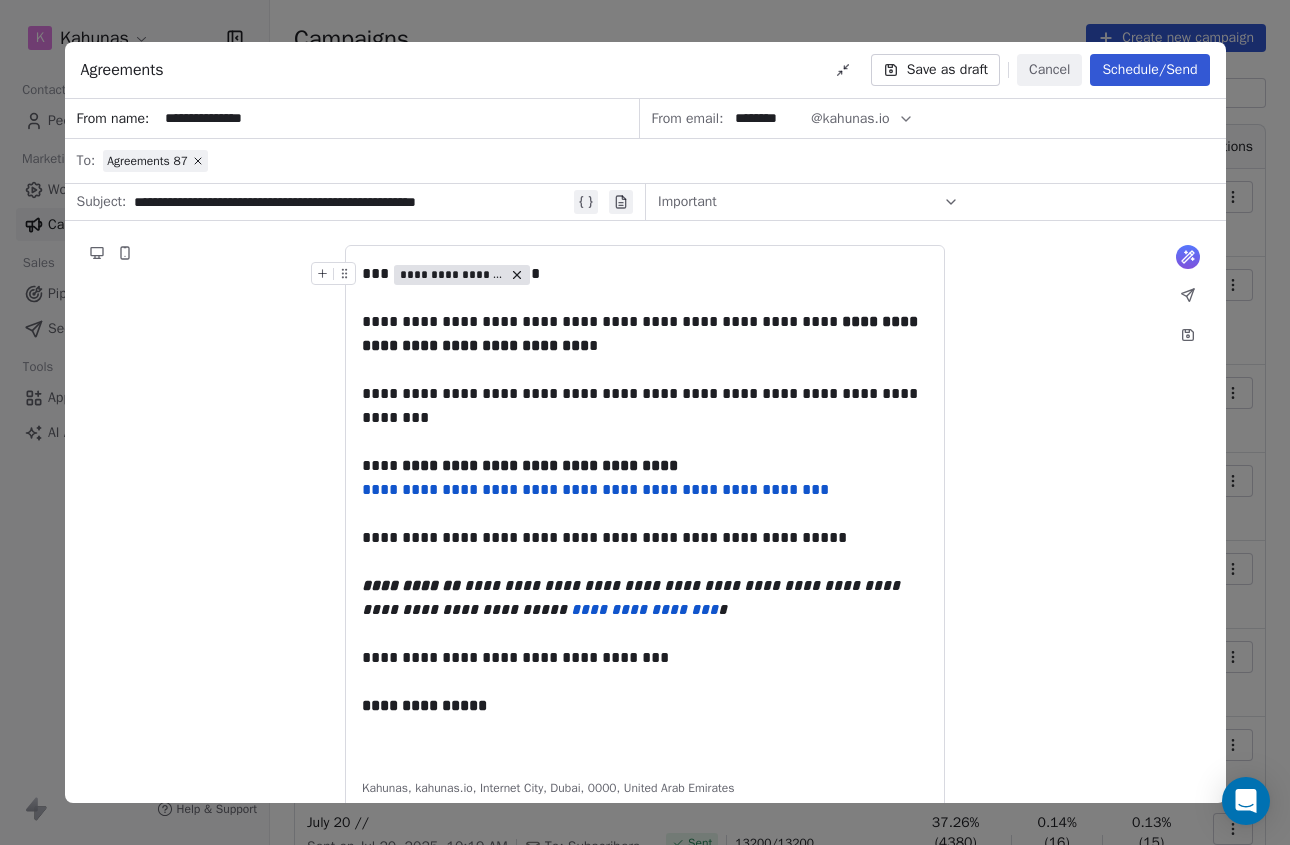 click on "Schedule/Send" at bounding box center (1149, 70) 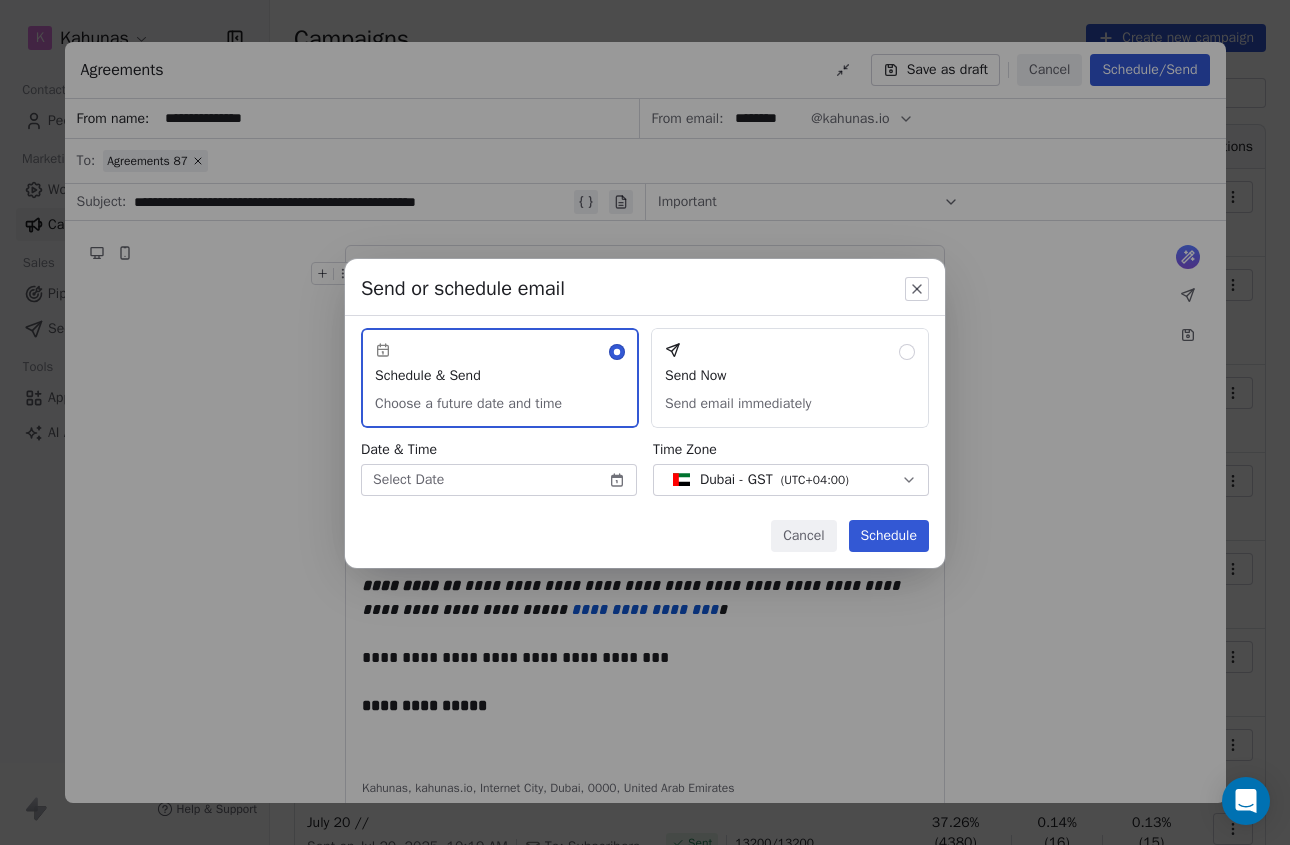 click on "Send Now Send email immediately" at bounding box center (790, 378) 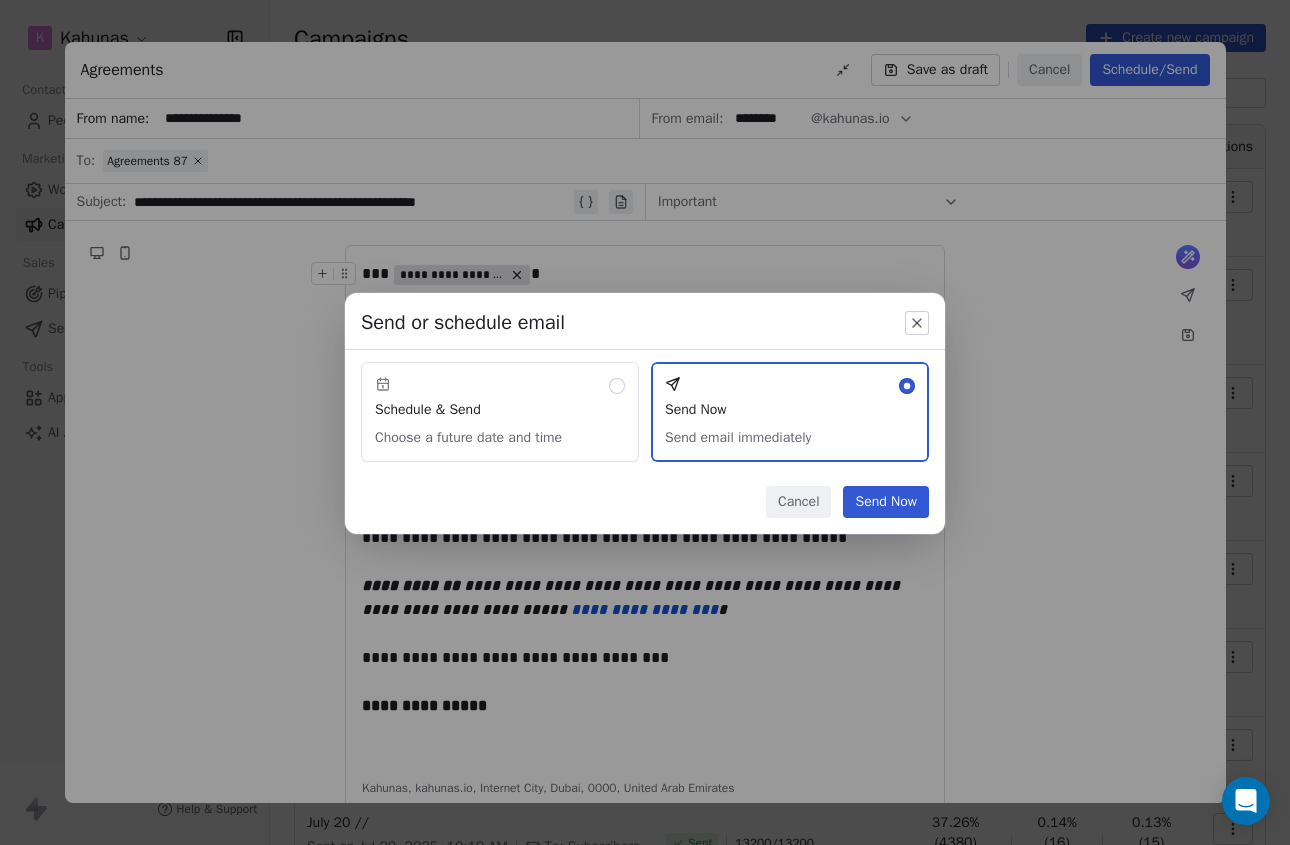 click on "Send Now" at bounding box center (886, 502) 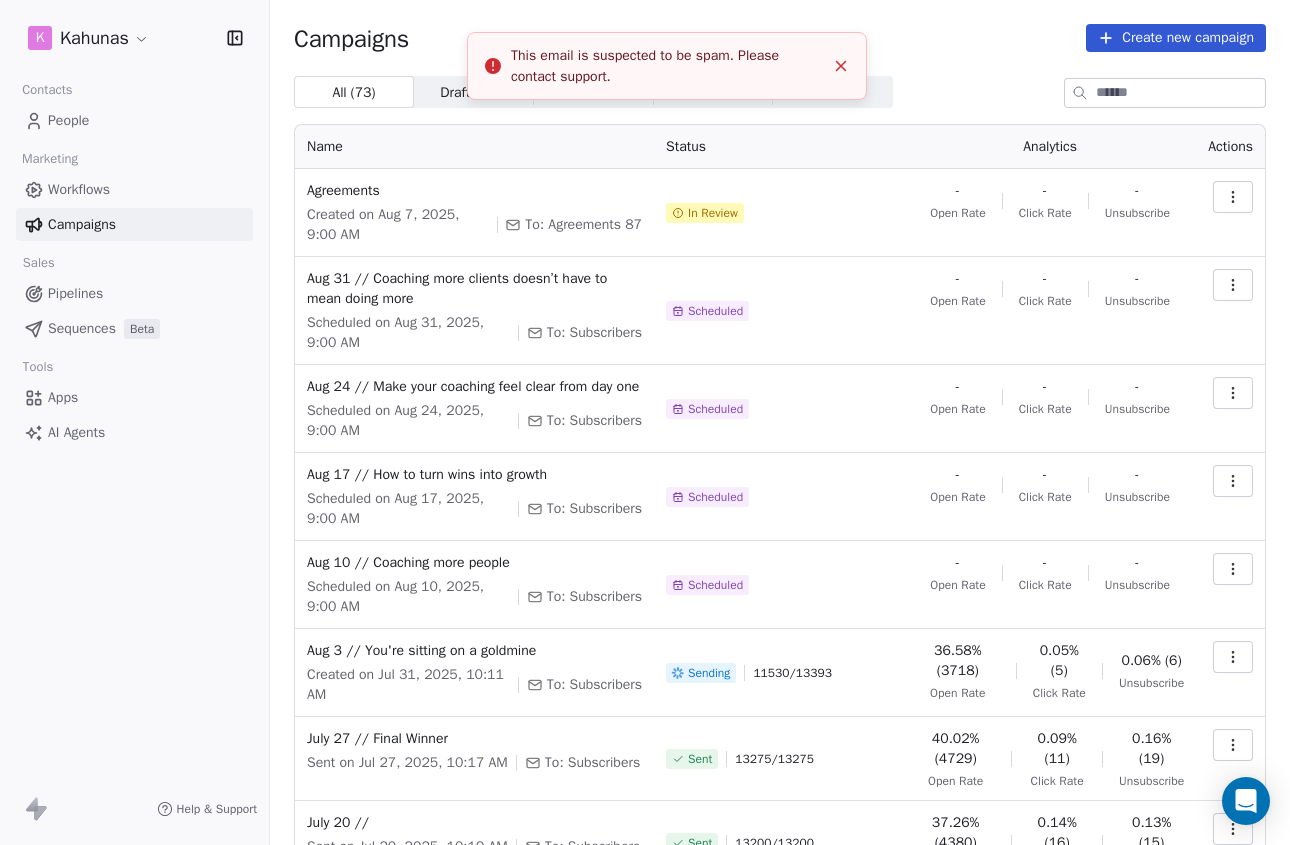 click on "In Review" at bounding box center [713, 213] 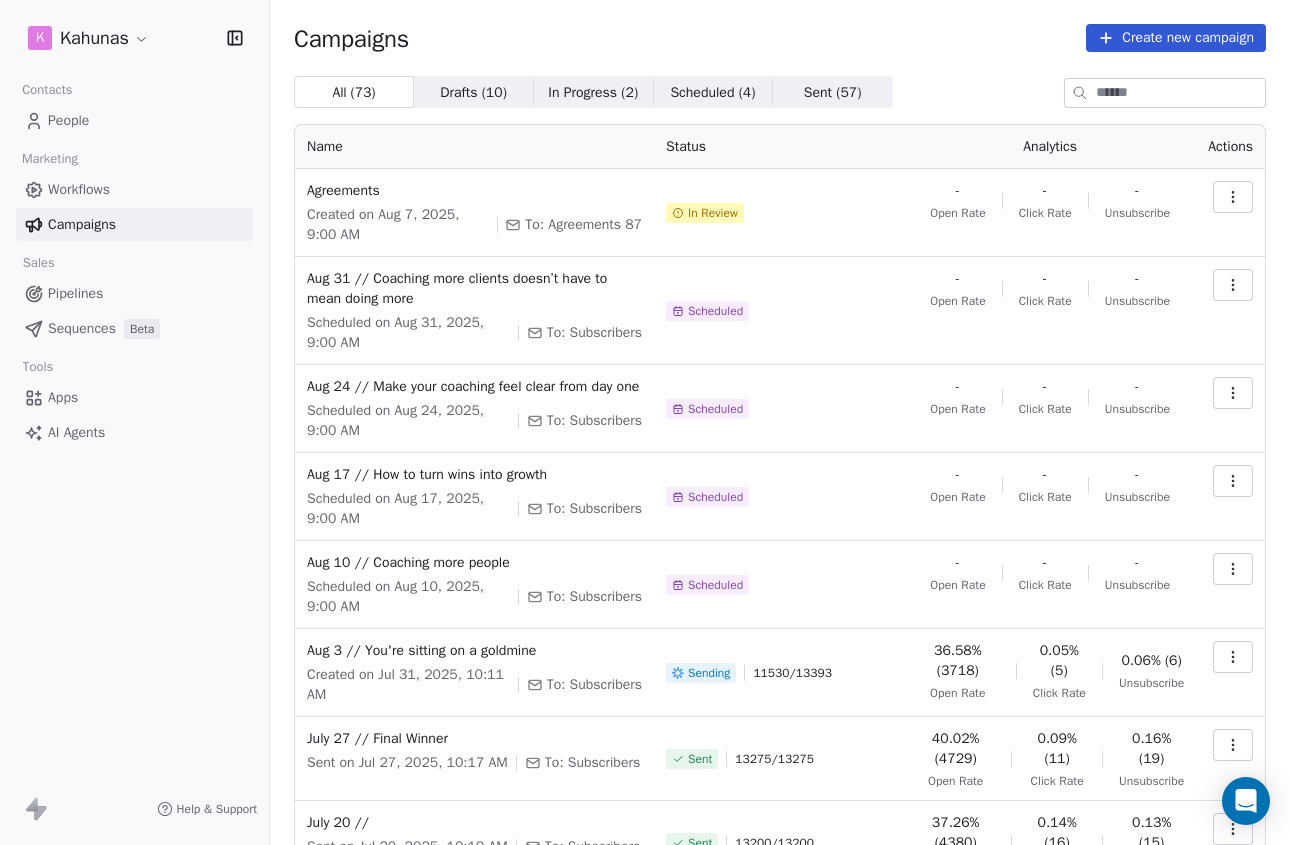 click at bounding box center [1233, 197] 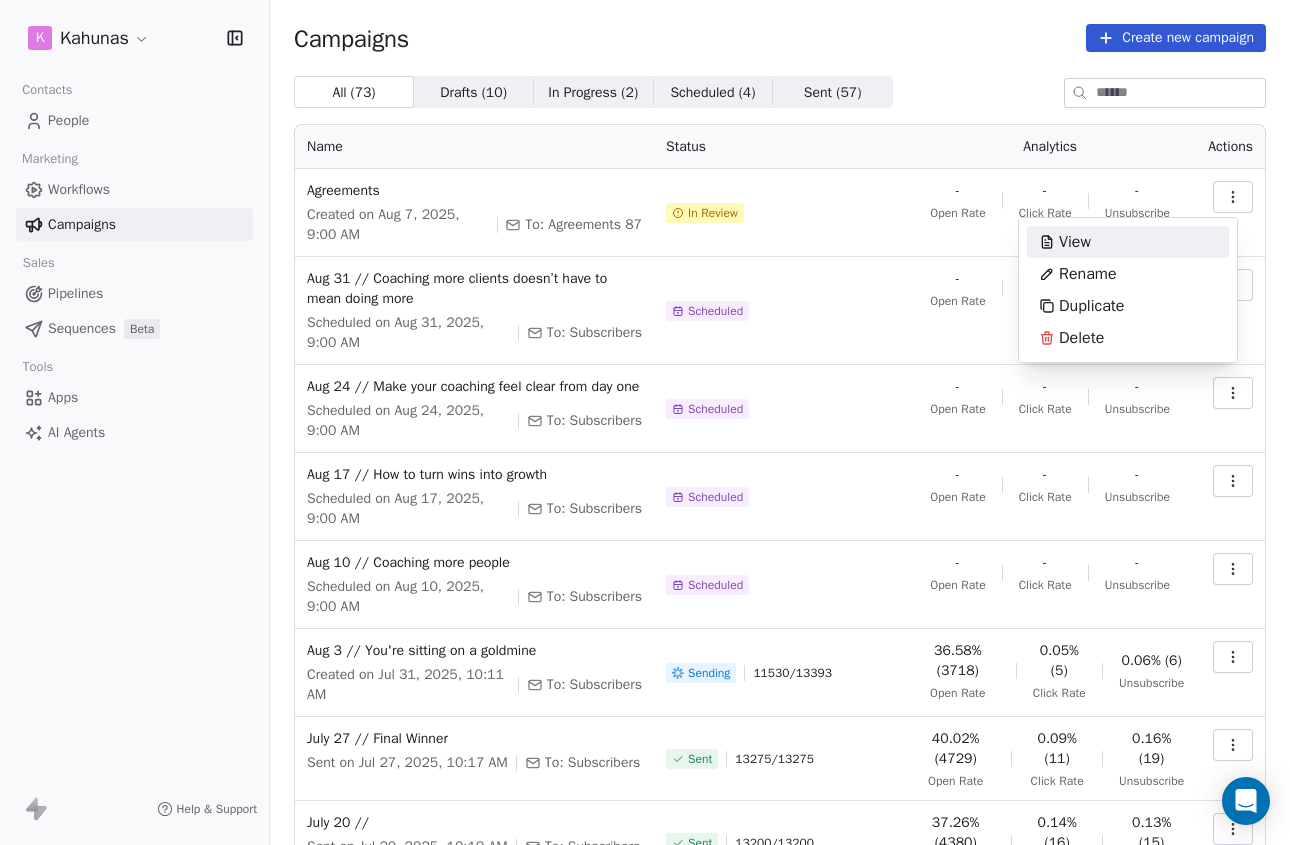 click on "K Kahunas Contacts People Marketing Workflows Campaigns Sales Pipelines Sequences Beta Tools Apps AI Agents Help & Support Campaigns  Create new campaign All ( 73 ) All ( 73 ) Drafts ( 10 ) Drafts ( 10 ) In Progress ( 2 ) In Progress ( 2 ) Scheduled ( 4 ) Scheduled ( 4 ) Sent ( 57 ) Sent ( 57 ) Name Status Analytics Actions Agreements Created on Aug 7, 2025, 9:00 AM To: Agreements 87  In Review - Open Rate - Click Rate - Unsubscribe Aug 31 // Coaching more clients doesn’t have to mean doing more Scheduled on Aug 31, 2025, 9:00 AM To: Subscribers  Scheduled - Open Rate - Click Rate - Unsubscribe Aug 24 // Make your coaching feel clear from day one Scheduled on Aug 24, 2025, 9:00 AM To: Subscribers  Scheduled - Open Rate - Click Rate - Unsubscribe Aug 17 // How to turn wins into growth Scheduled on Aug 17, 2025, 9:00 AM To: Subscribers  Scheduled - Open Rate - Click Rate - Unsubscribe Aug 10 // Coaching more people Scheduled on Aug 10, 2025, 9:00 AM To: Subscribers  Scheduled - Open Rate - Click Rate - / /" at bounding box center [645, 422] 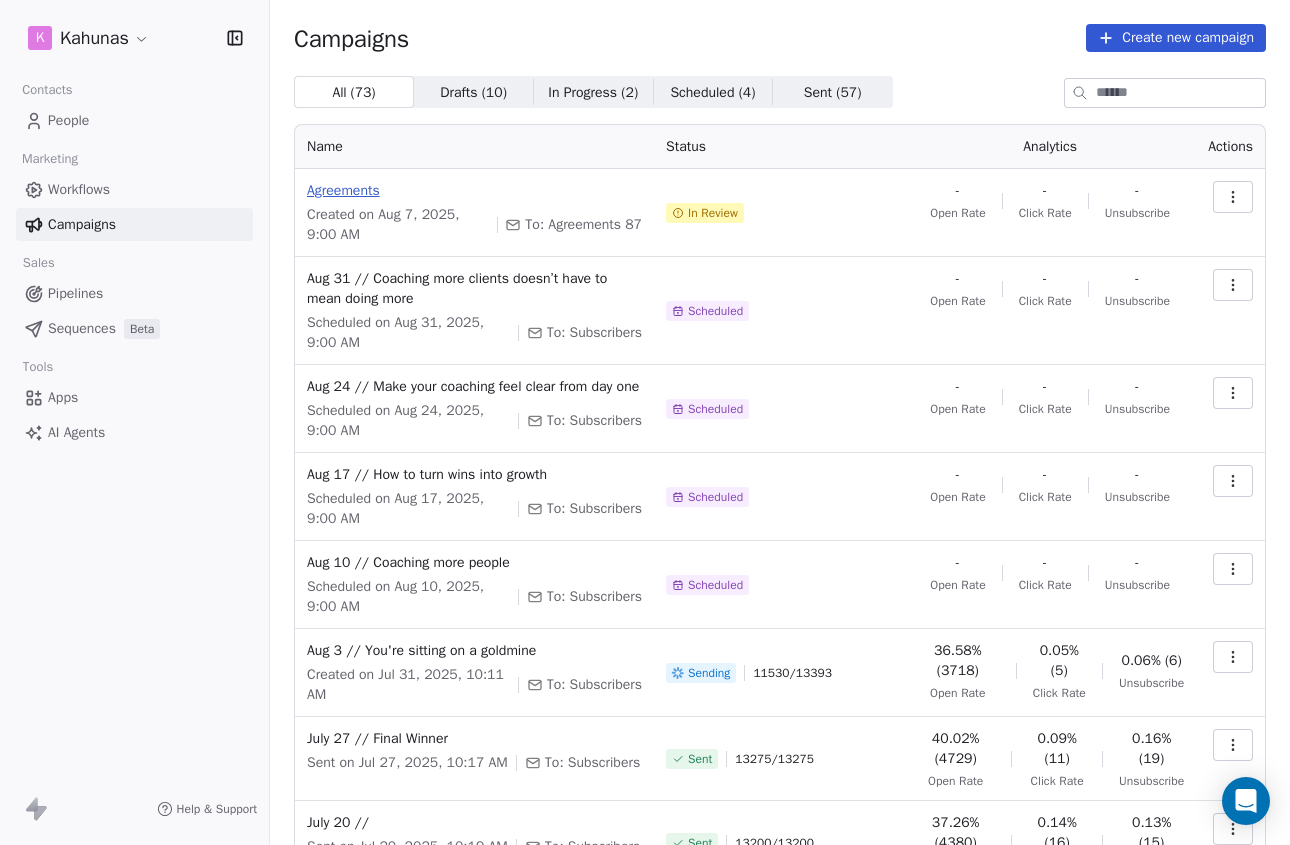 click on "Agreements" at bounding box center [474, 191] 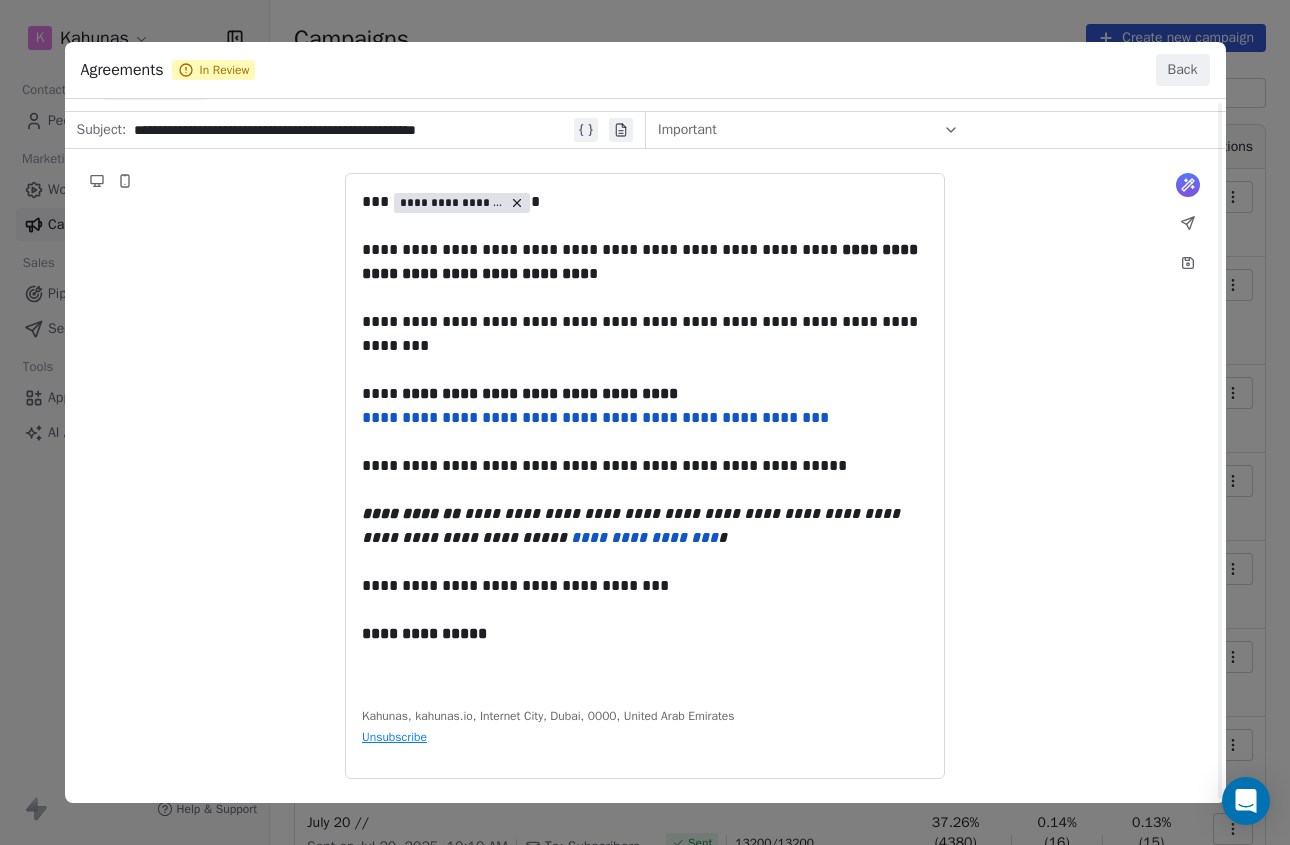 scroll, scrollTop: 0, scrollLeft: 0, axis: both 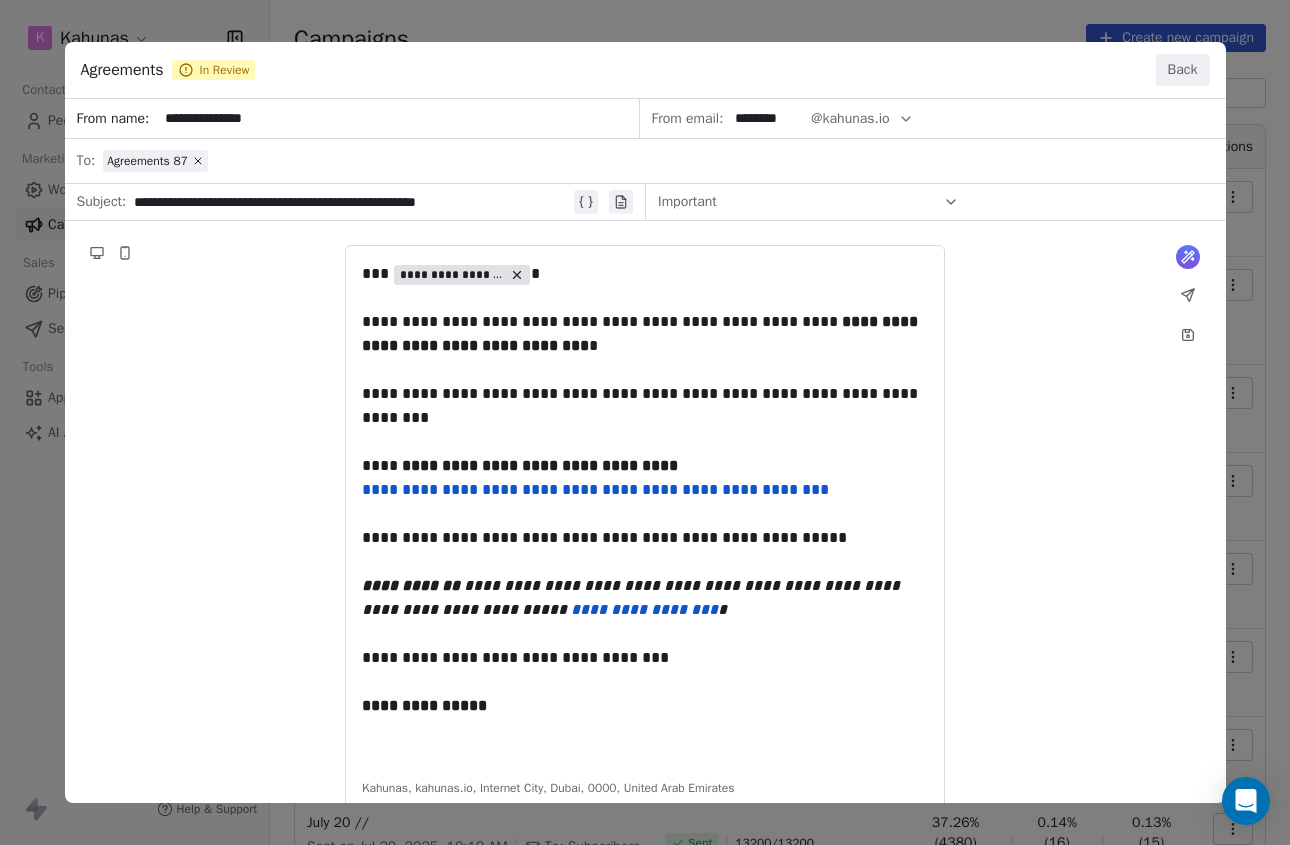 click on "**********" at bounding box center [645, 466] 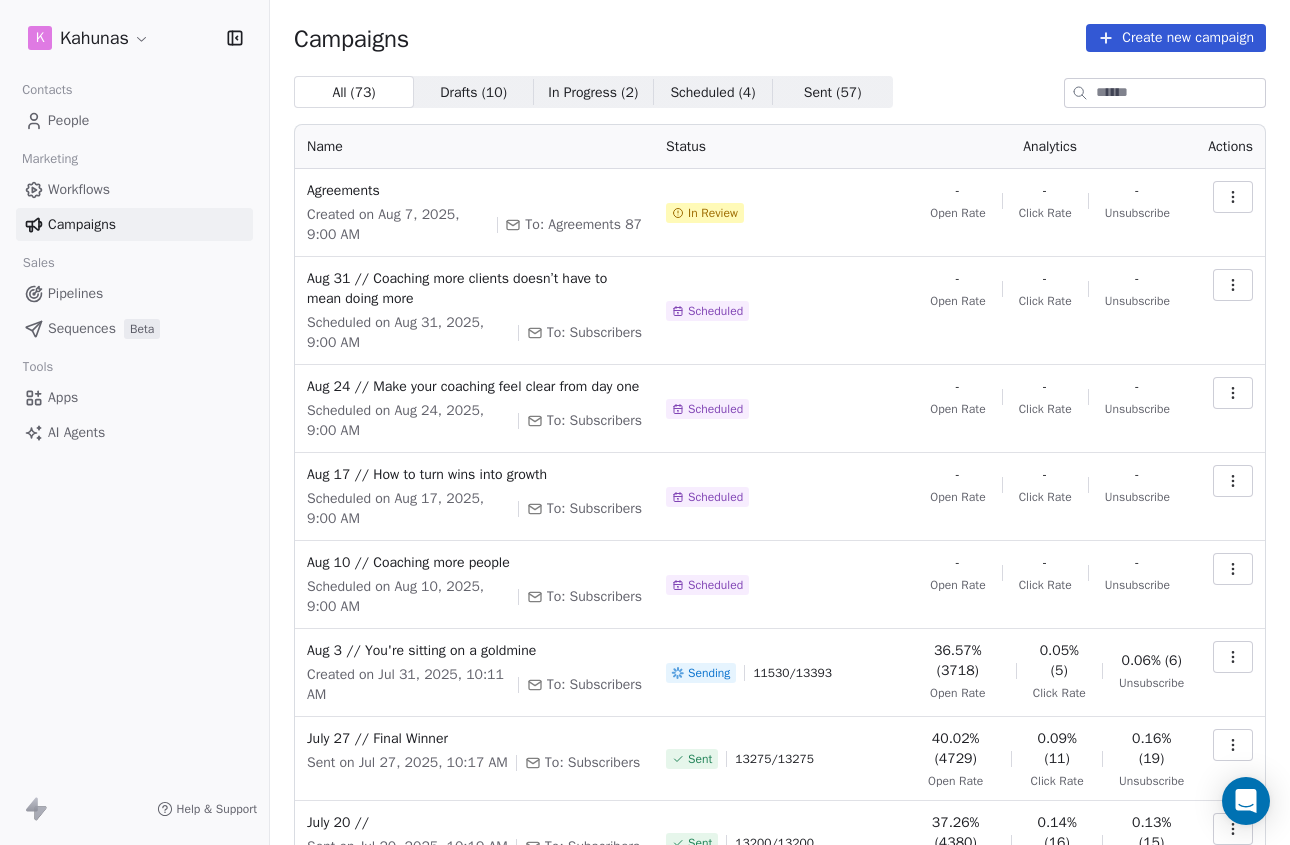 click at bounding box center (1233, 197) 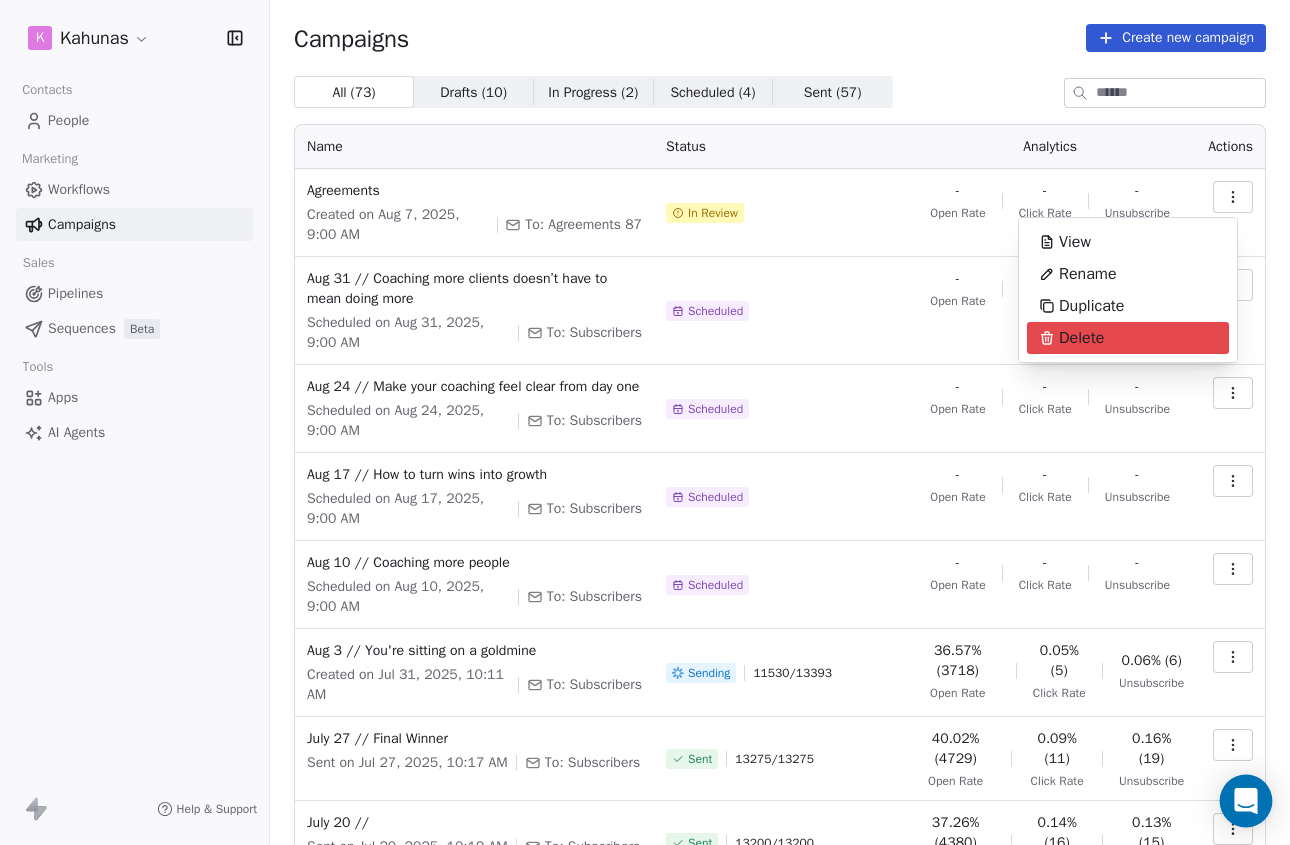 click on "K Kahunas Contacts People Marketing Workflows Campaigns Sales Pipelines Sequences Beta Tools Apps AI Agents Help & Support Campaigns  Create new campaign All ( 73 ) All ( 73 ) Drafts ( 10 ) Drafts ( 10 ) In Progress ( 2 ) In Progress ( 2 ) Scheduled ( 4 ) Scheduled ( 4 ) Sent ( 57 ) Sent ( 57 ) Name Status Analytics Actions Agreements Created on Aug 7, 2025, 9:00 AM To: Agreements 87  In Review - Open Rate - Click Rate - Unsubscribe Aug 31 // Coaching more clients doesn’t have to mean doing more Scheduled on Aug 31, 2025, 9:00 AM To: Subscribers  Scheduled - Open Rate - Click Rate - Unsubscribe Aug 24 // Make your coaching feel clear from day one Scheduled on Aug 24, 2025, 9:00 AM To: Subscribers  Scheduled - Open Rate - Click Rate - Unsubscribe Aug 17 // How to turn wins into growth Scheduled on Aug 17, 2025, 9:00 AM To: Subscribers  Scheduled - Open Rate - Click Rate - Unsubscribe Aug 10 // Coaching more people Scheduled on Aug 10, 2025, 9:00 AM To: Subscribers  Scheduled - Open Rate - Click Rate - / /" at bounding box center (645, 422) 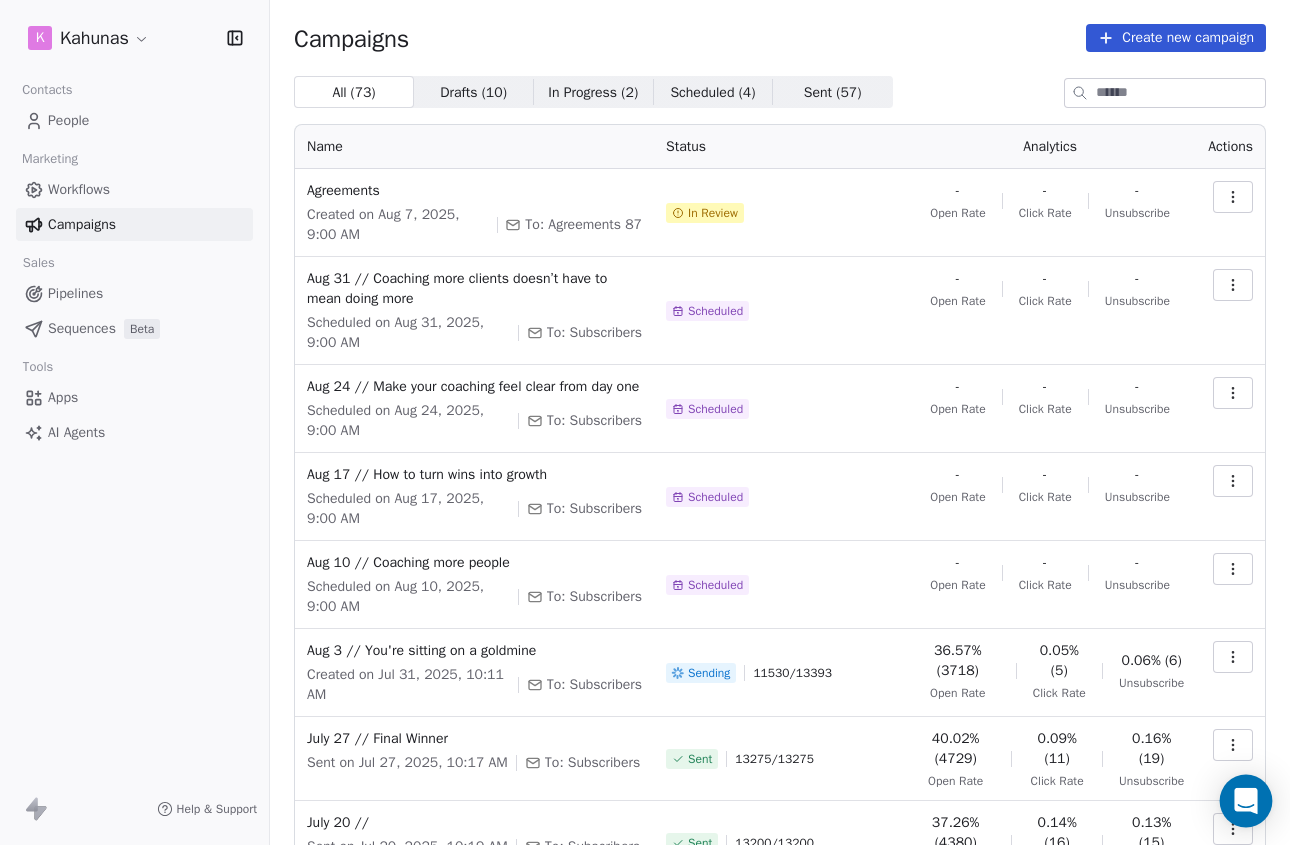 click 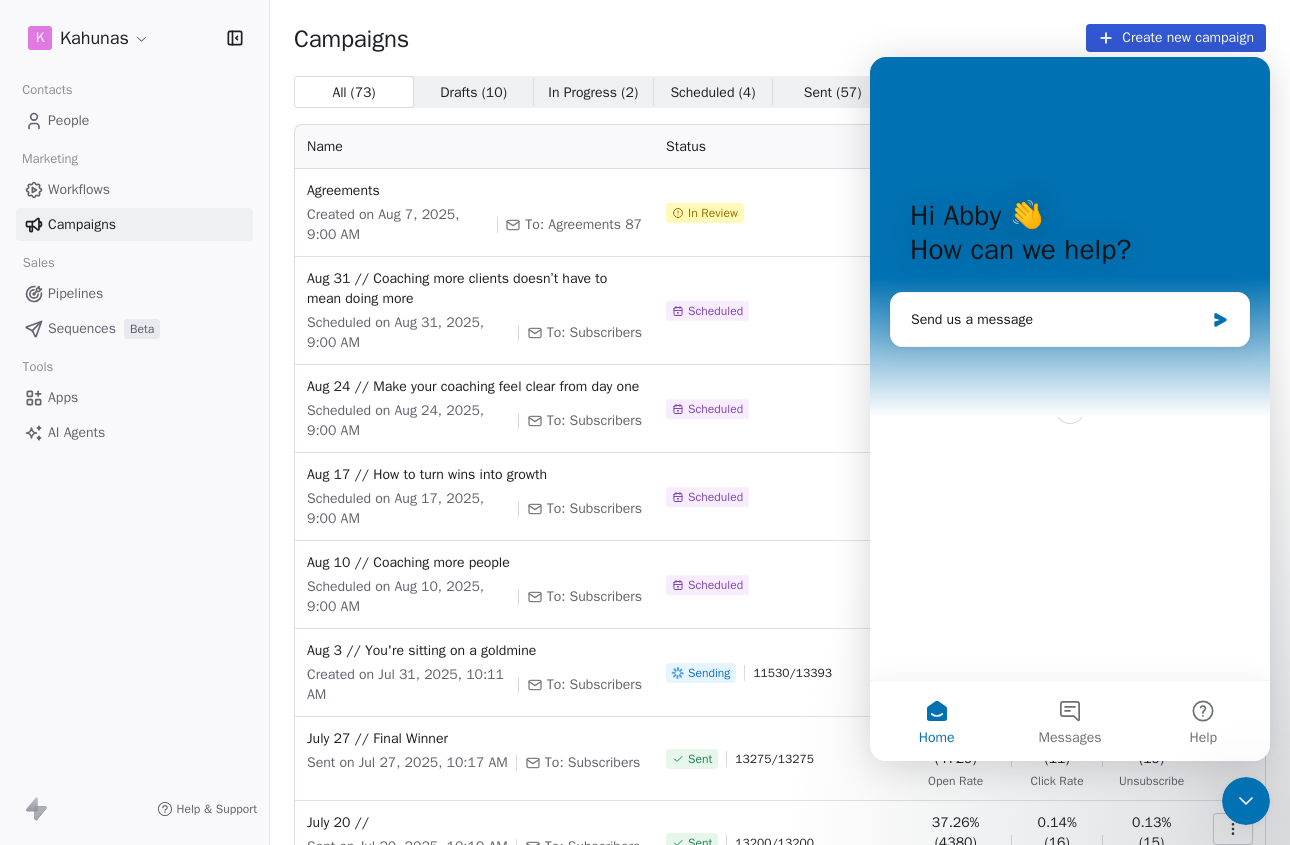 scroll, scrollTop: 0, scrollLeft: 0, axis: both 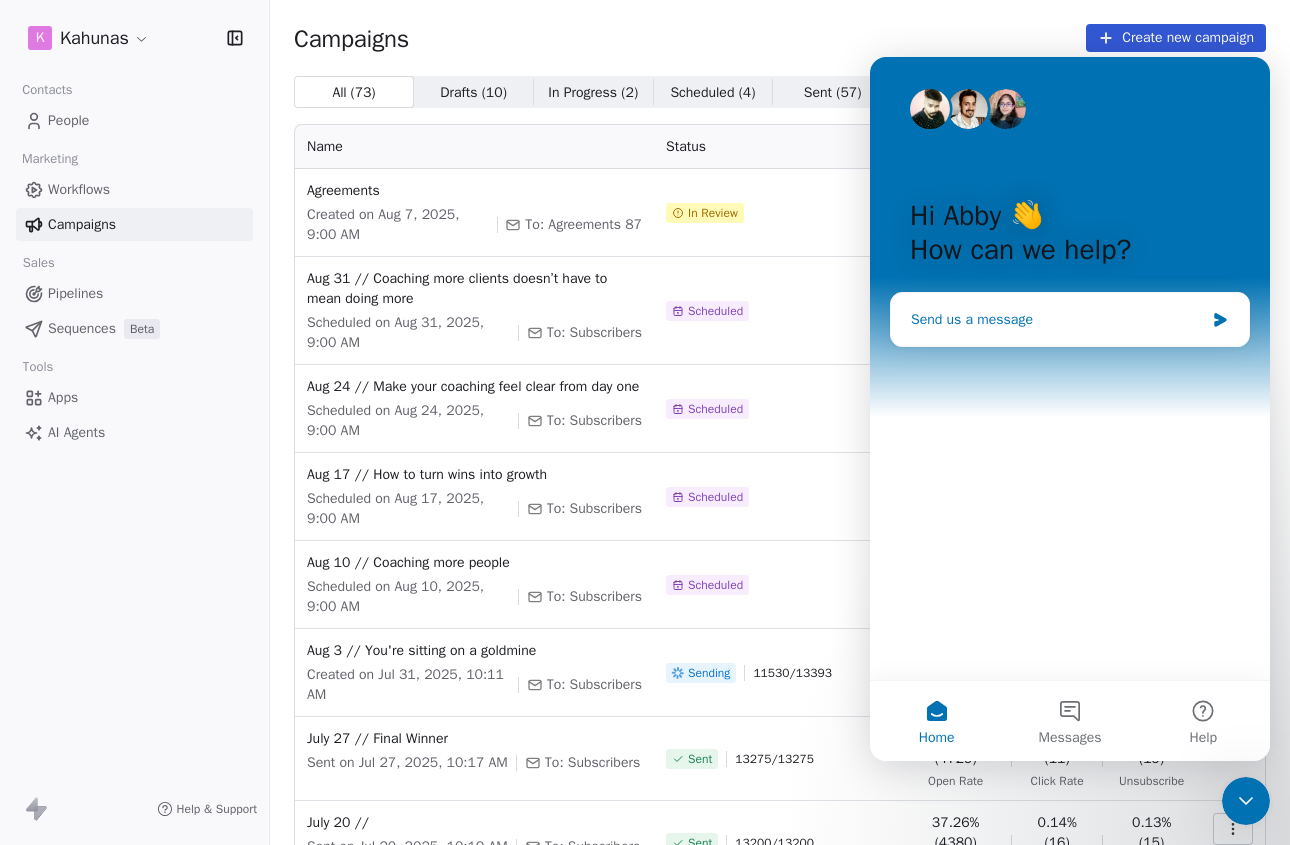 click on "Send us a message" at bounding box center [1057, 319] 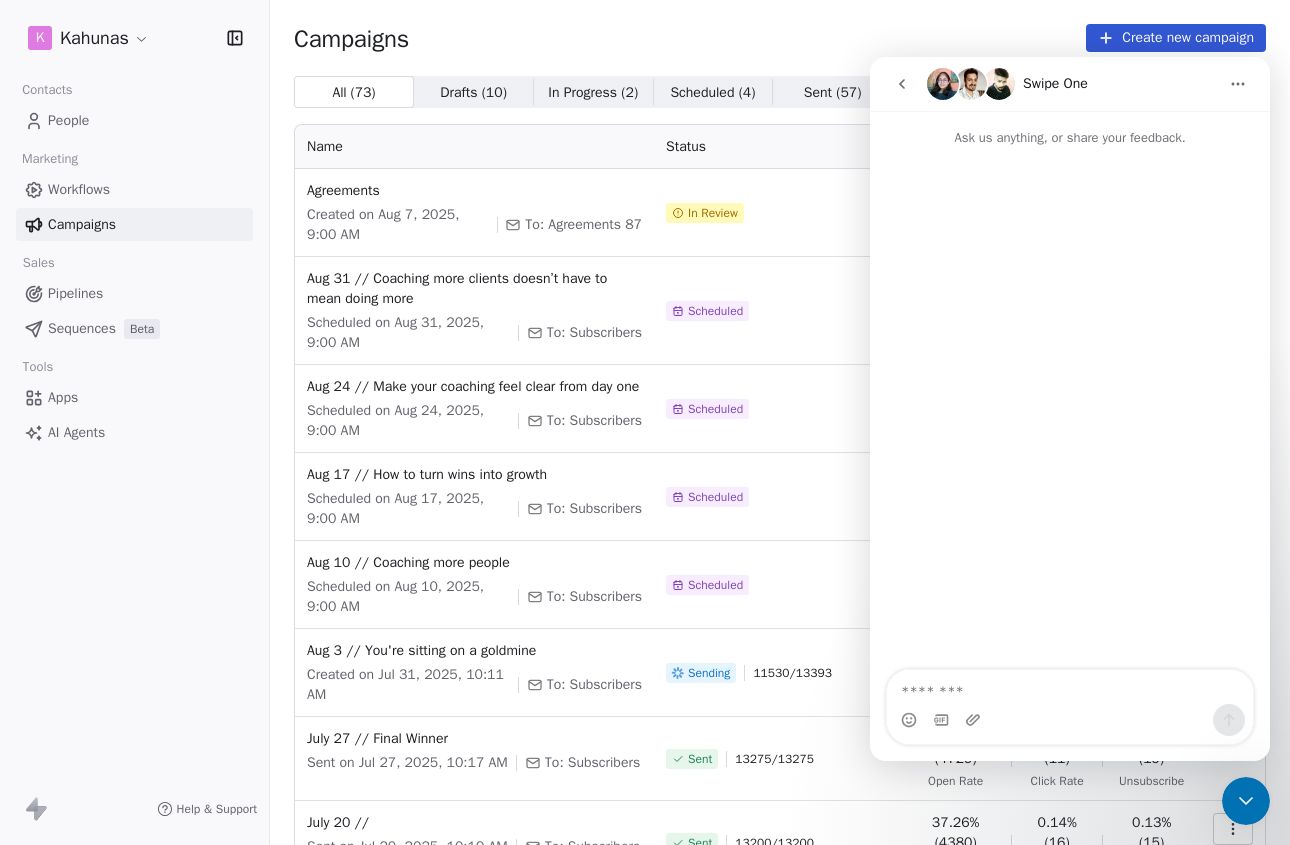 click at bounding box center [1070, 687] 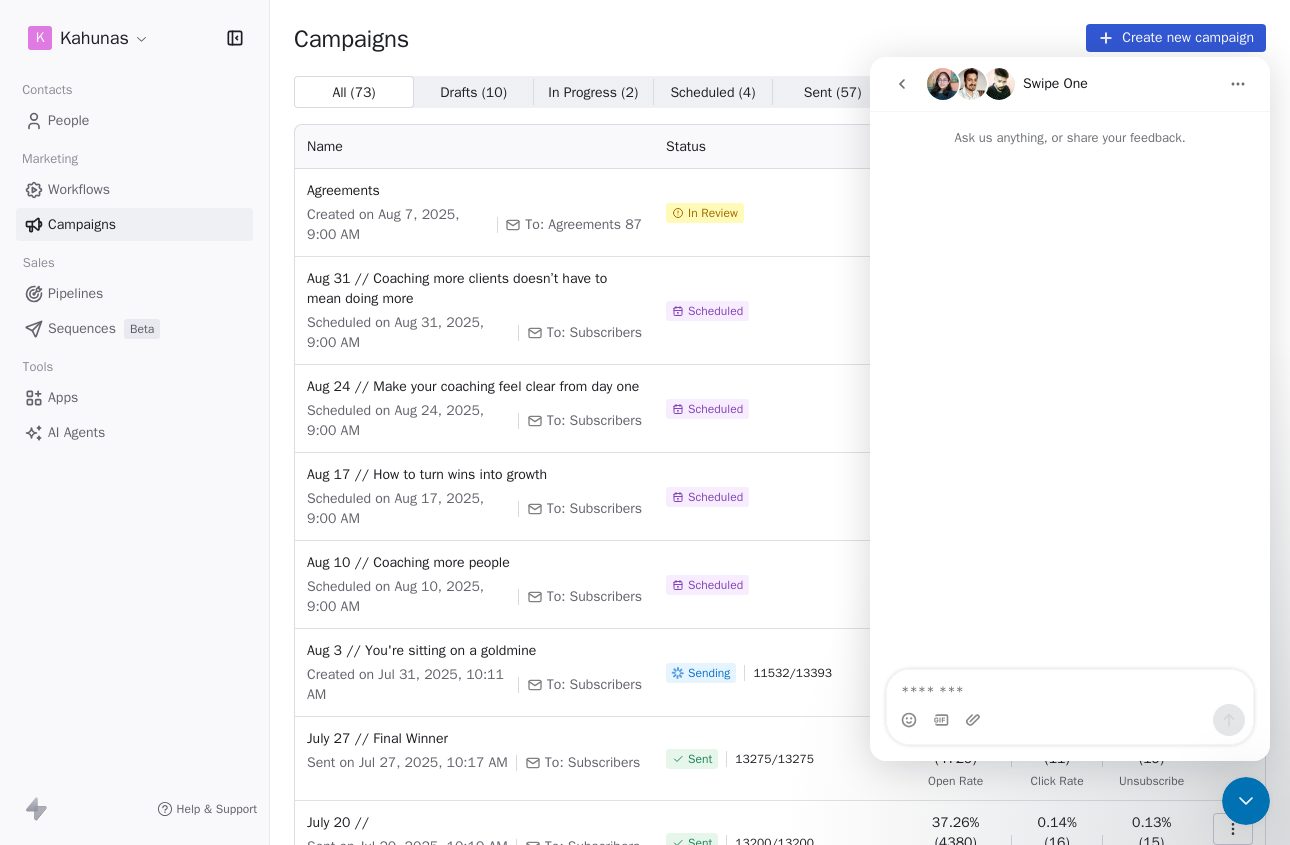 click at bounding box center [1070, 410] 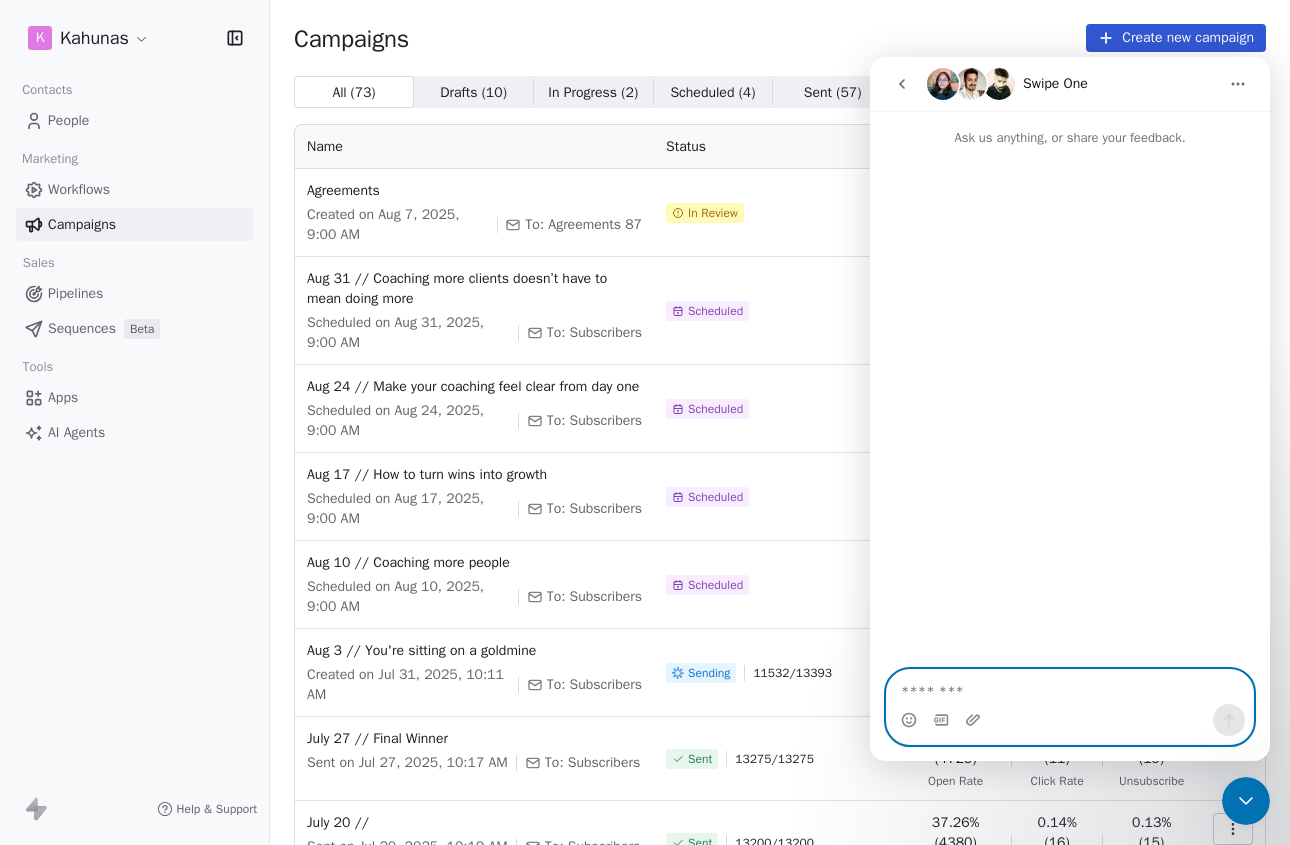 click at bounding box center (1070, 687) 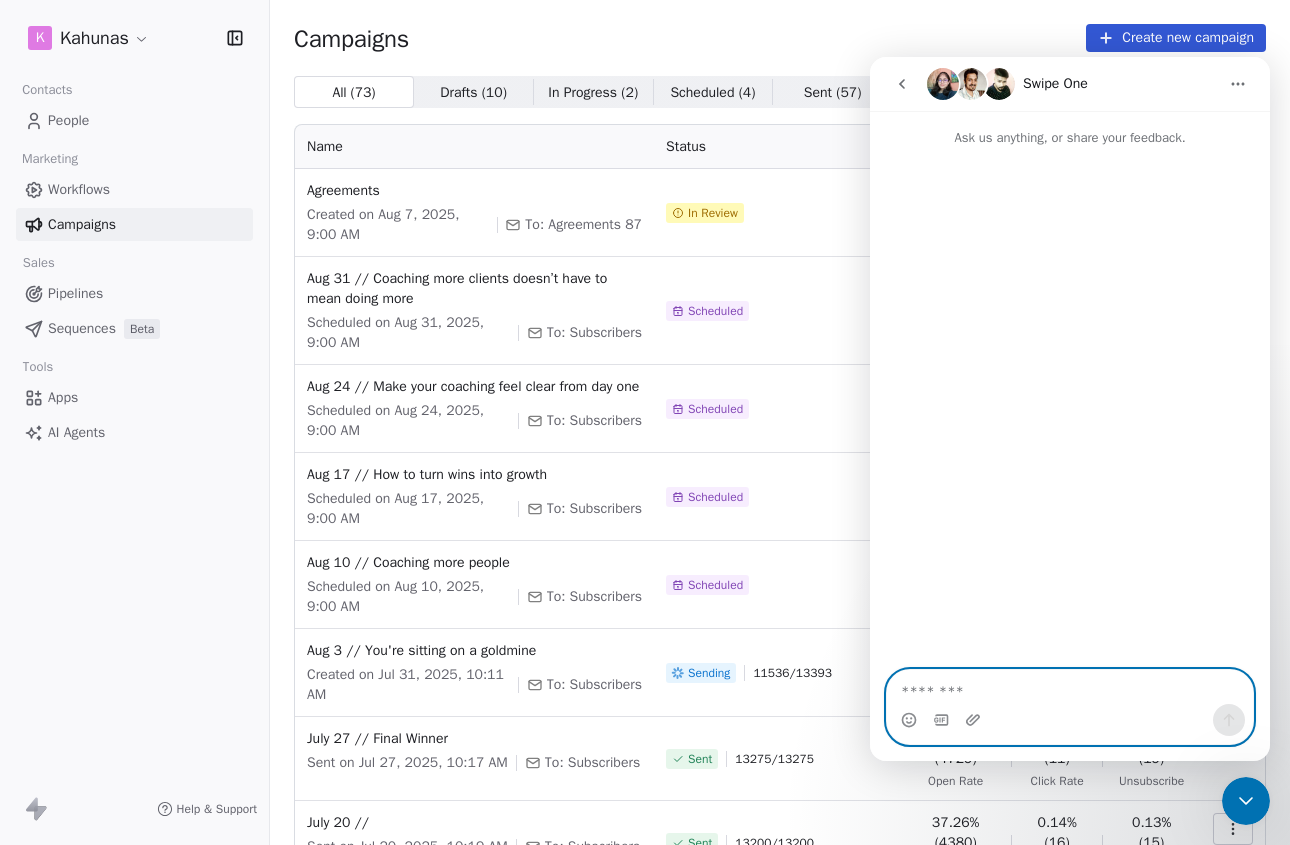 click at bounding box center [1070, 687] 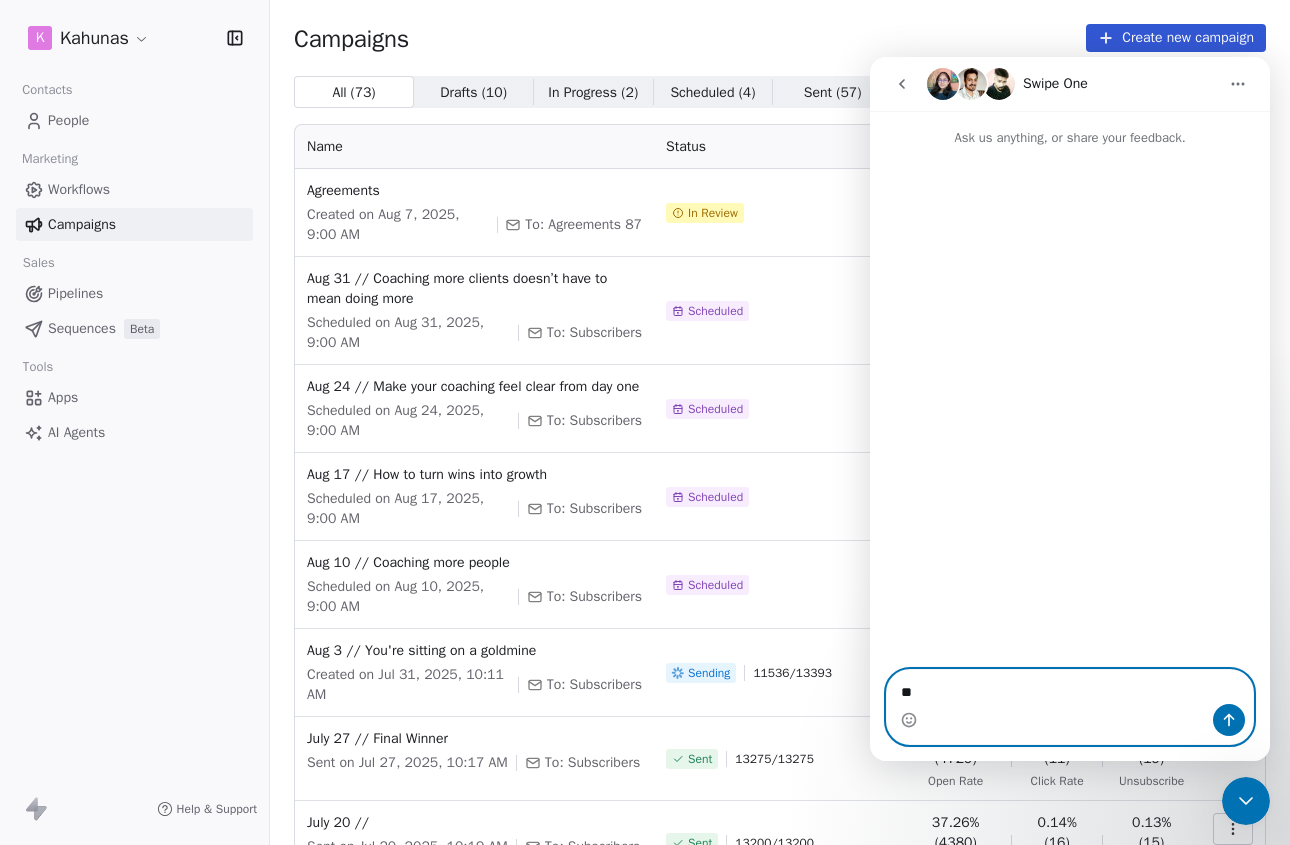 type on "*" 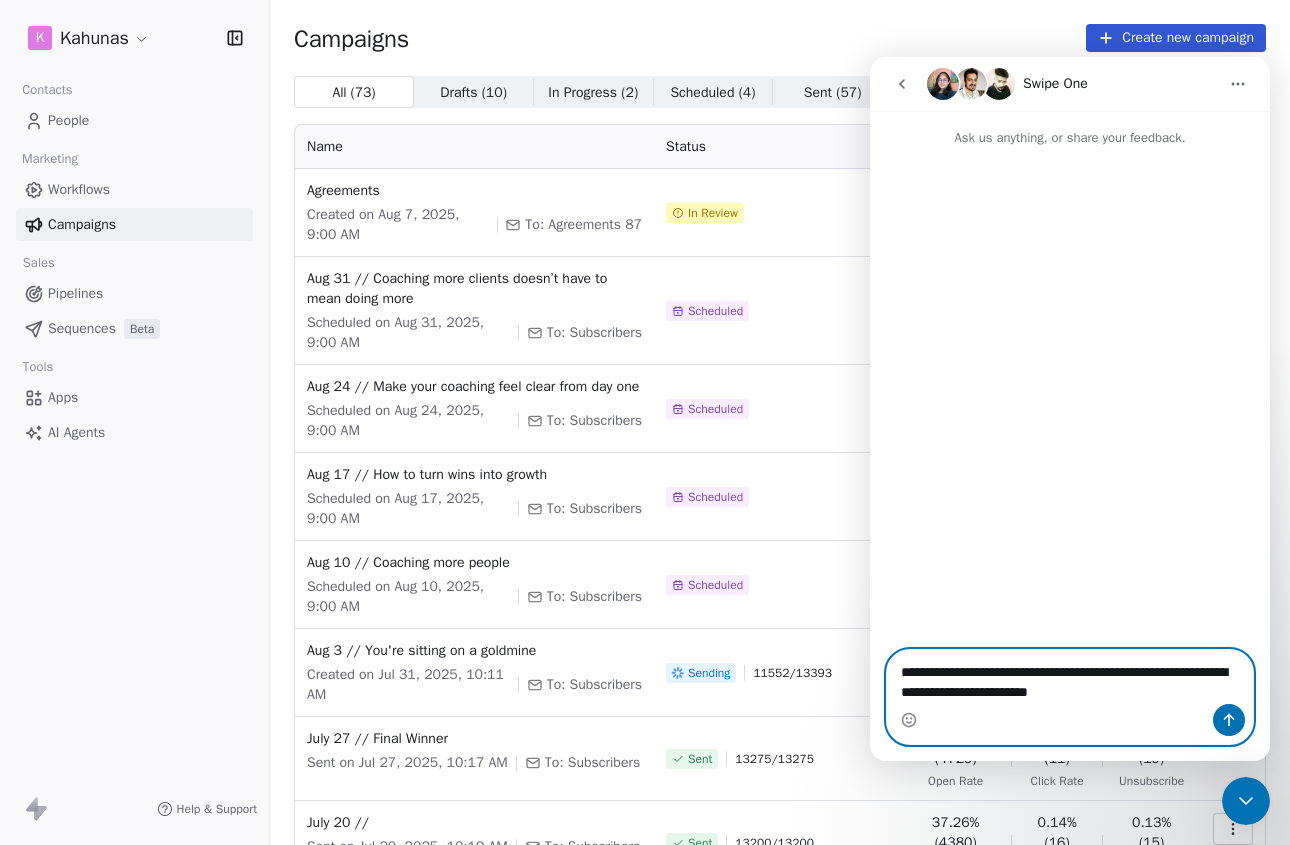 type on "**********" 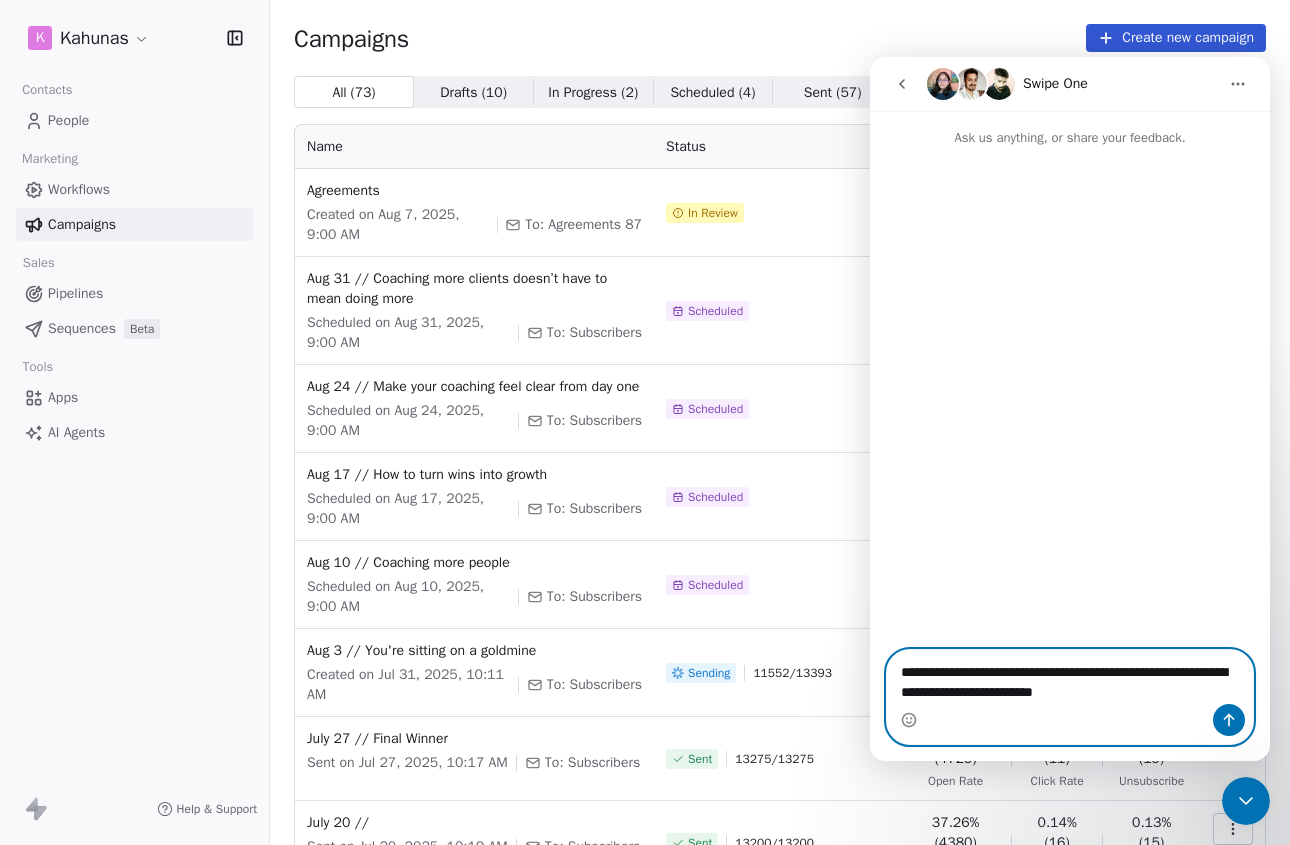 type 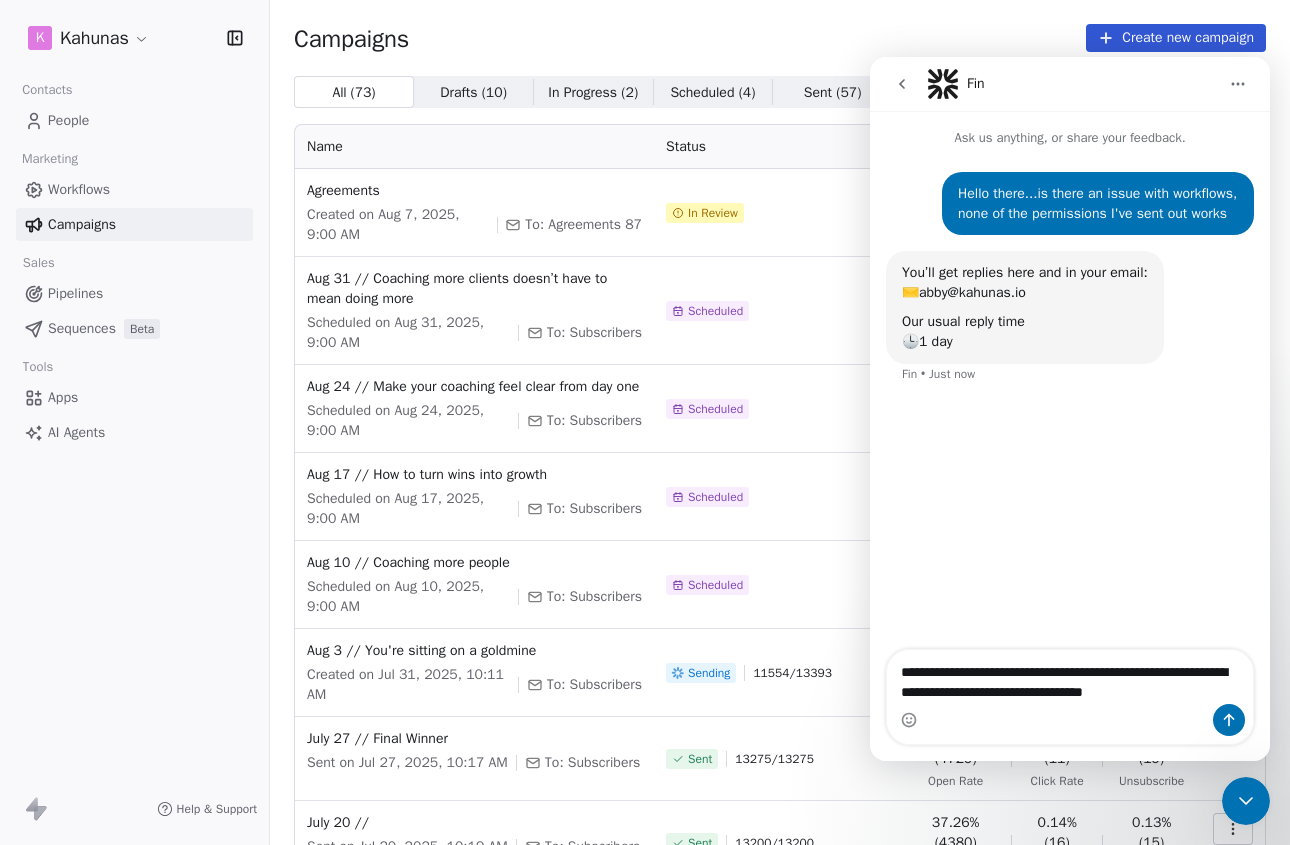 type on "**********" 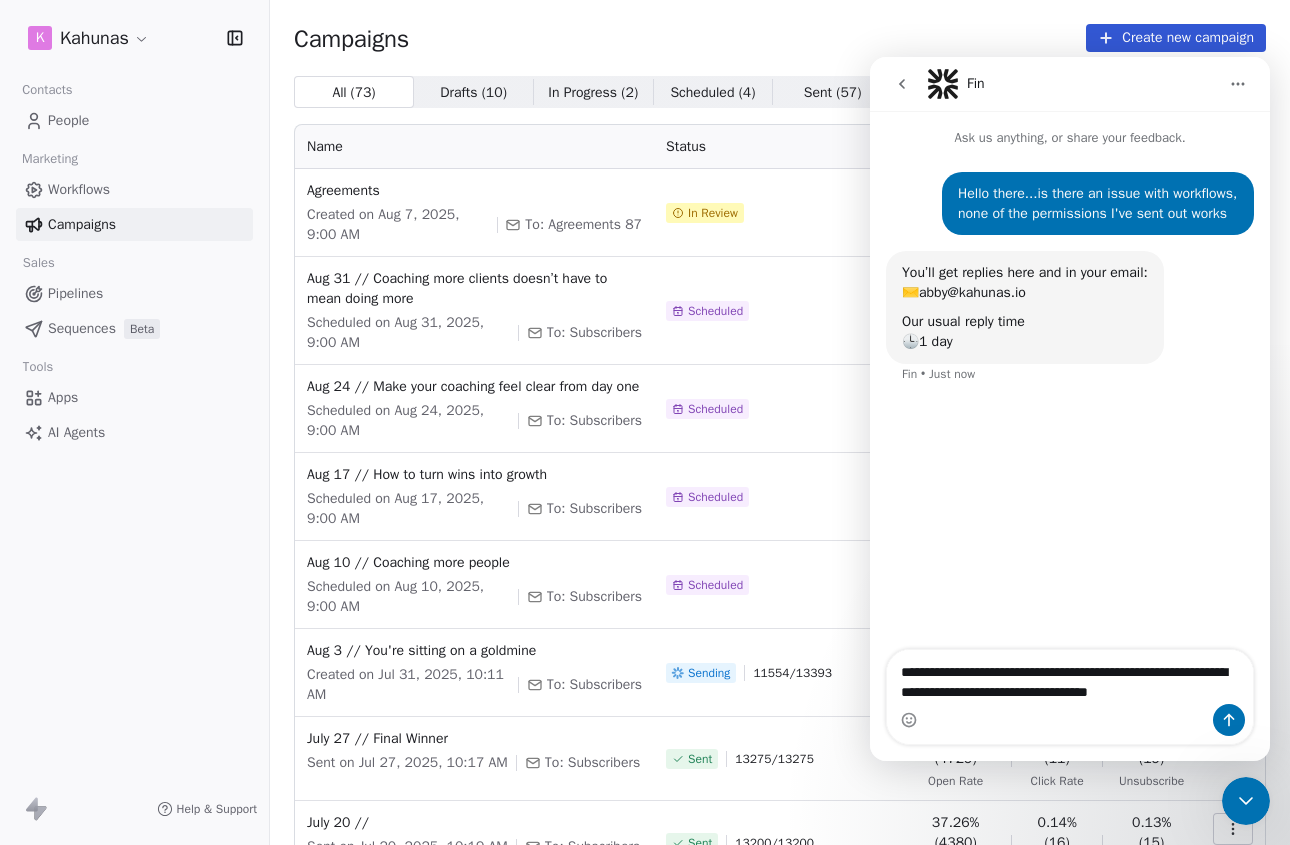 type 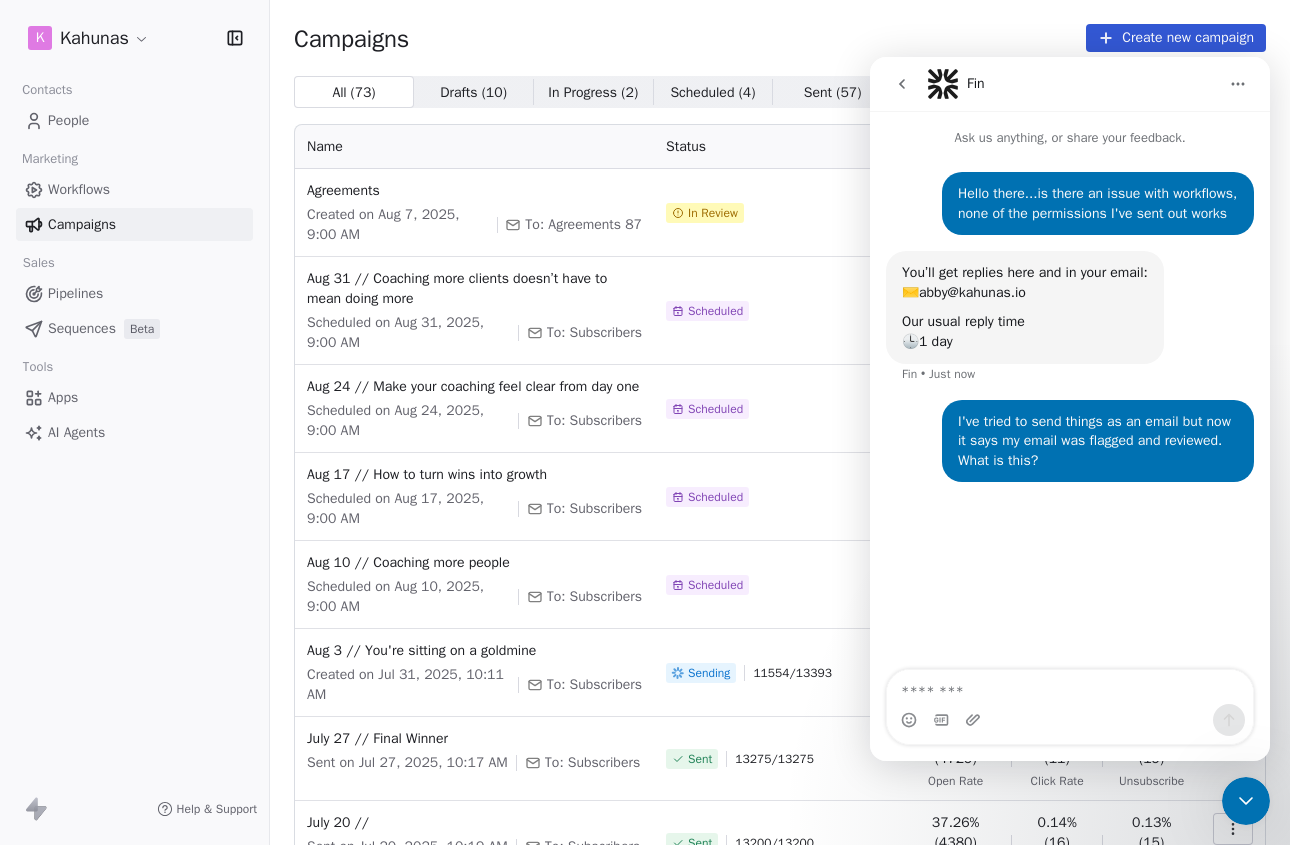 click on "People" at bounding box center [134, 120] 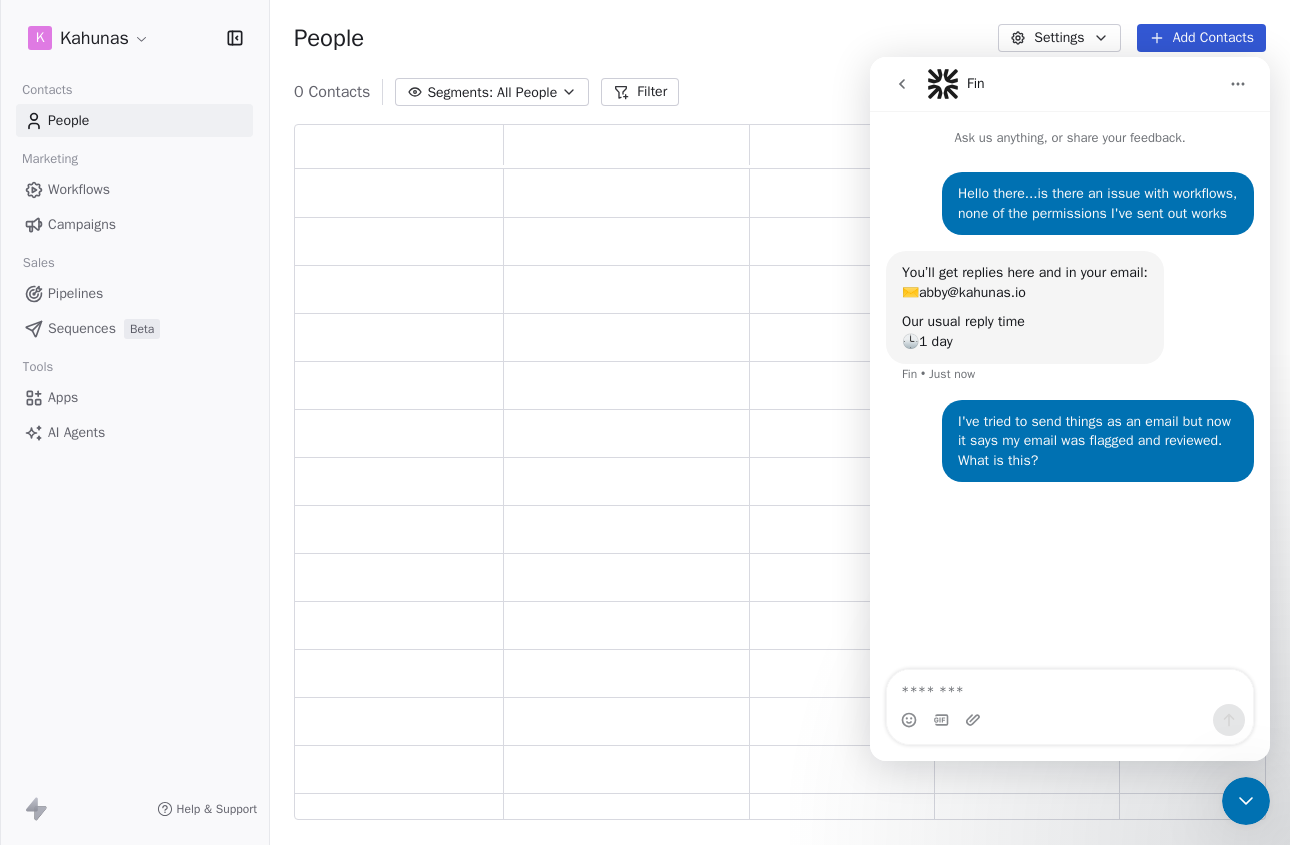 scroll, scrollTop: 16, scrollLeft: 16, axis: both 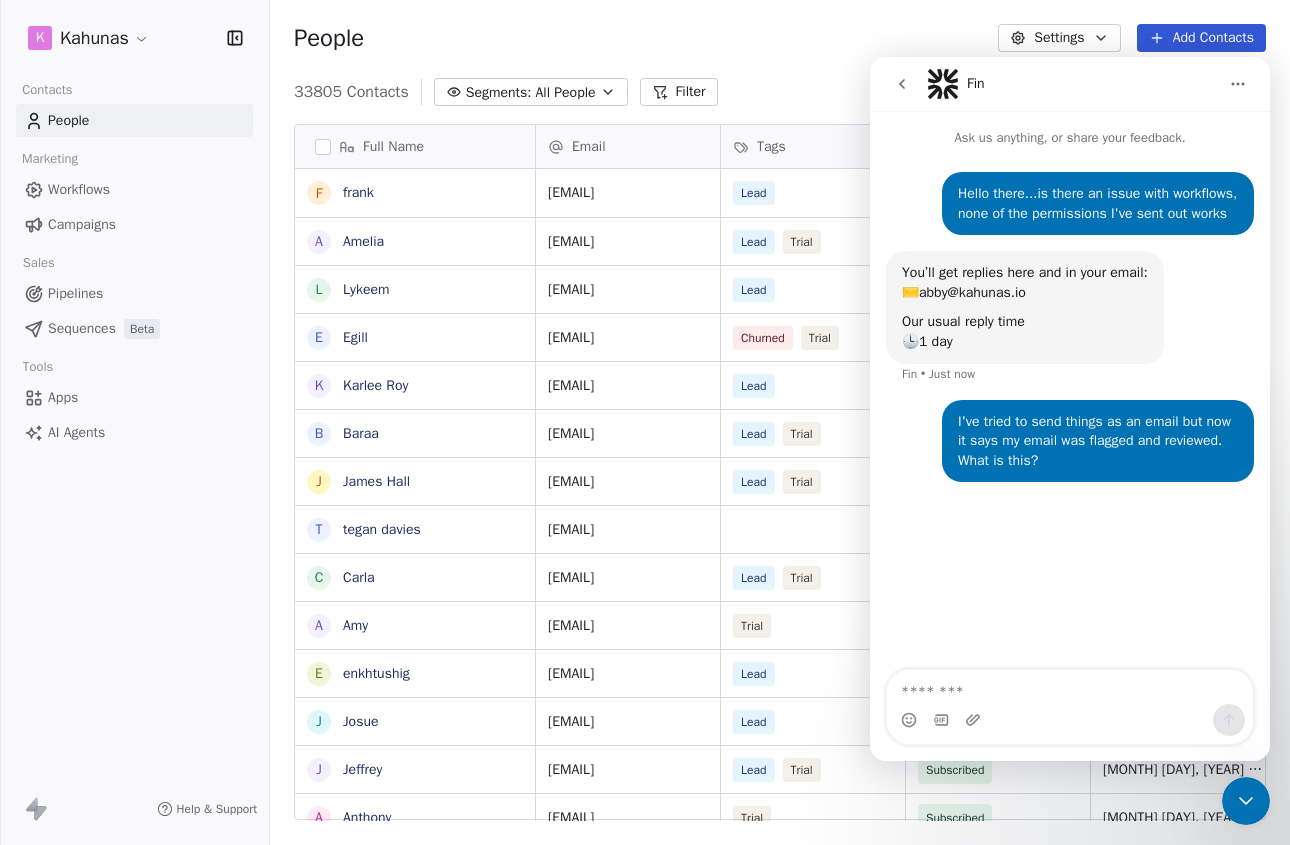 click 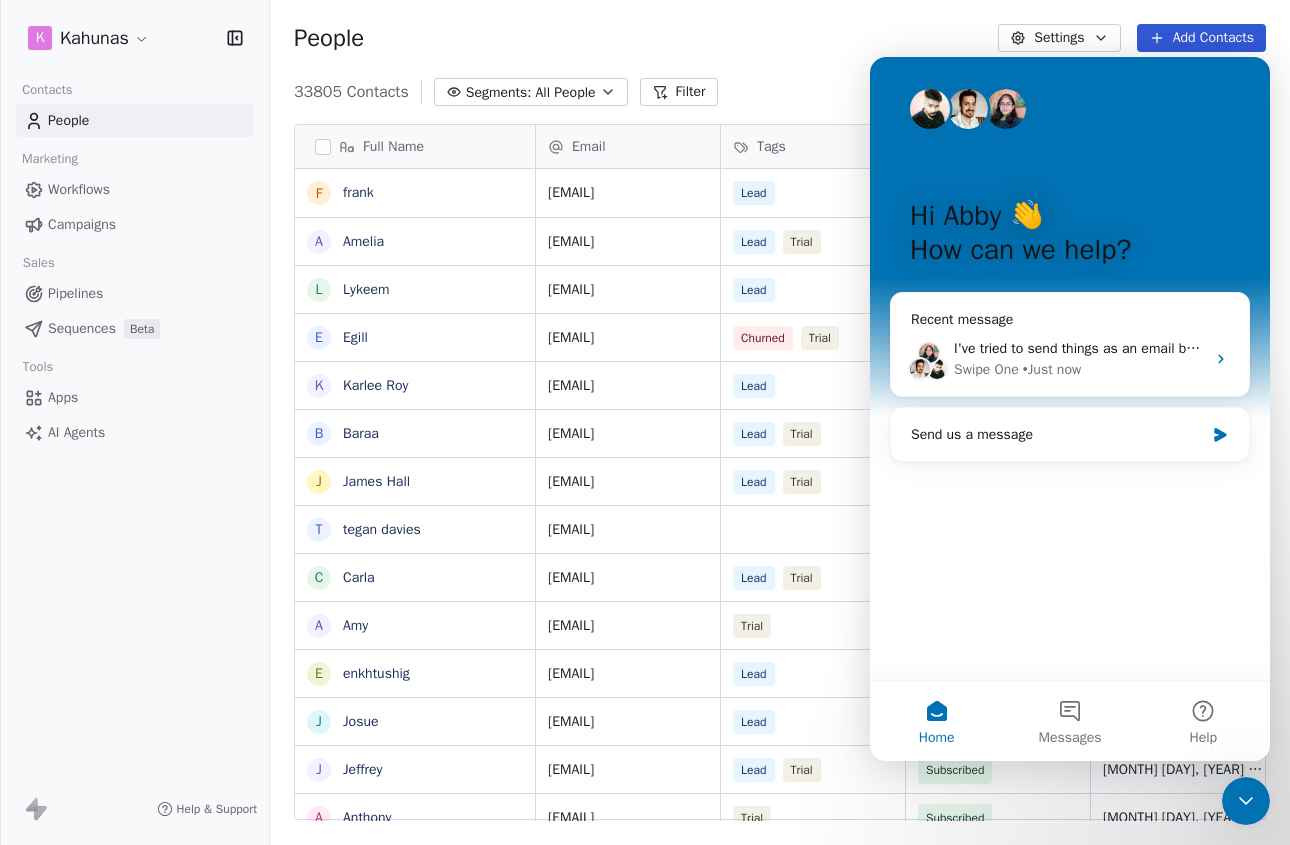 click on "People Settings  Add Contacts" at bounding box center (780, 38) 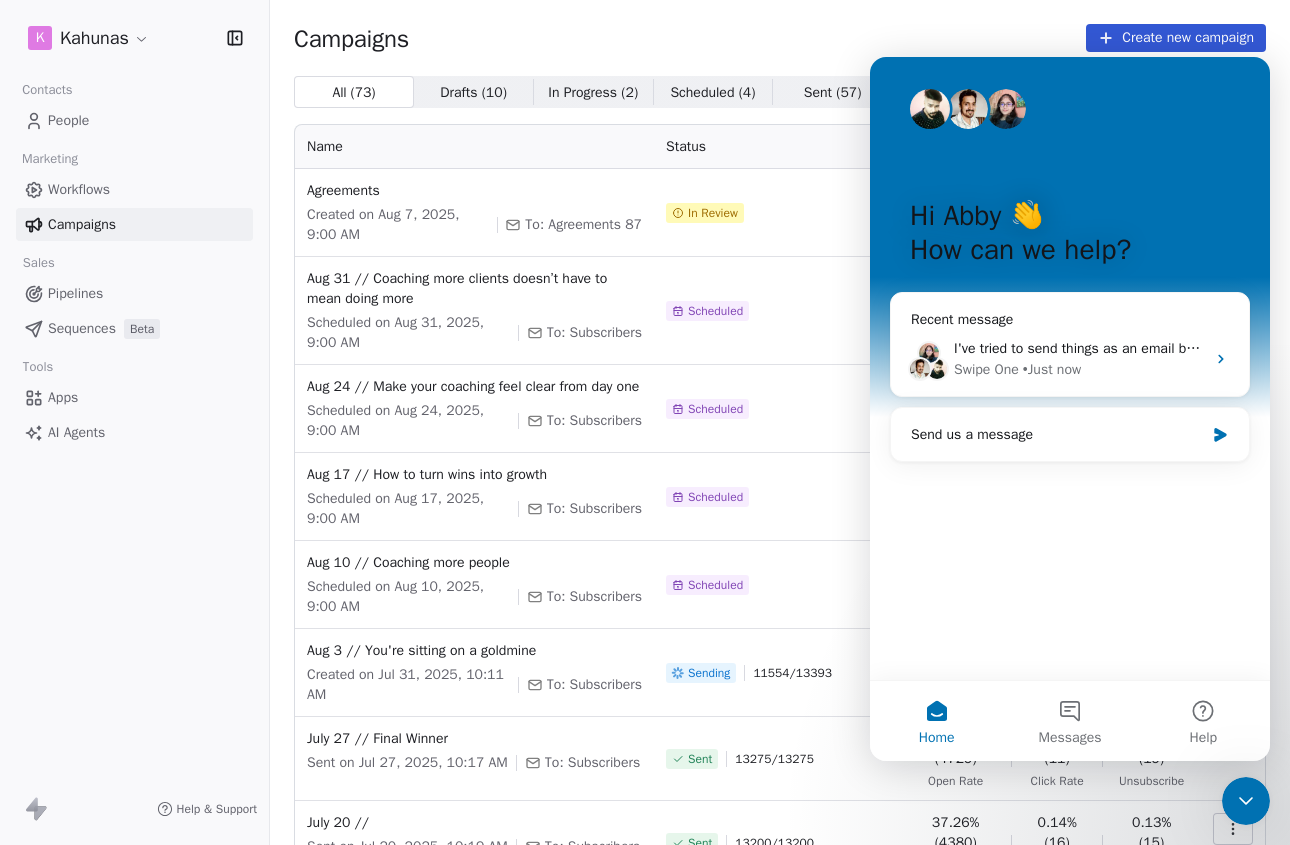 click on "Workflows" at bounding box center [134, 189] 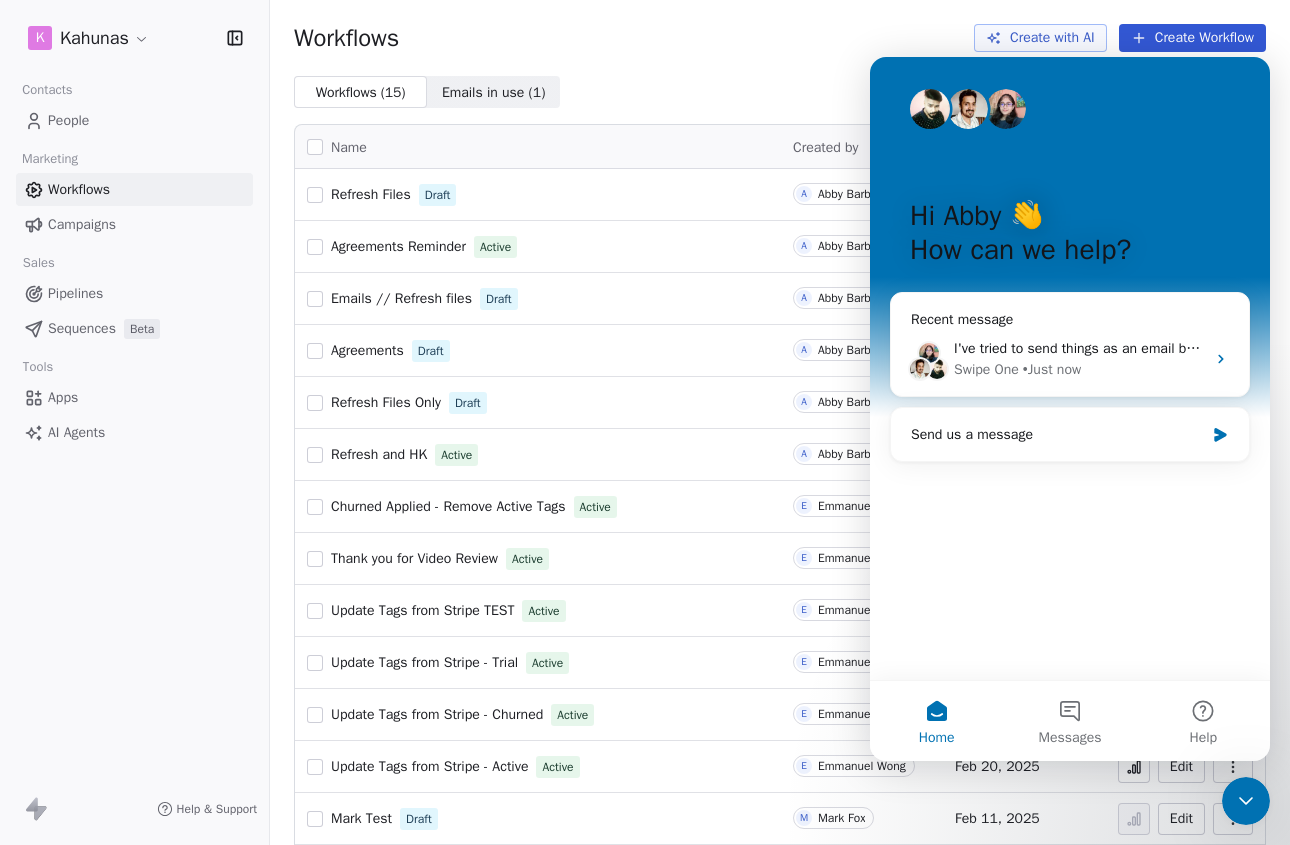 click on "A Abby Barbasa" at bounding box center [846, 454] 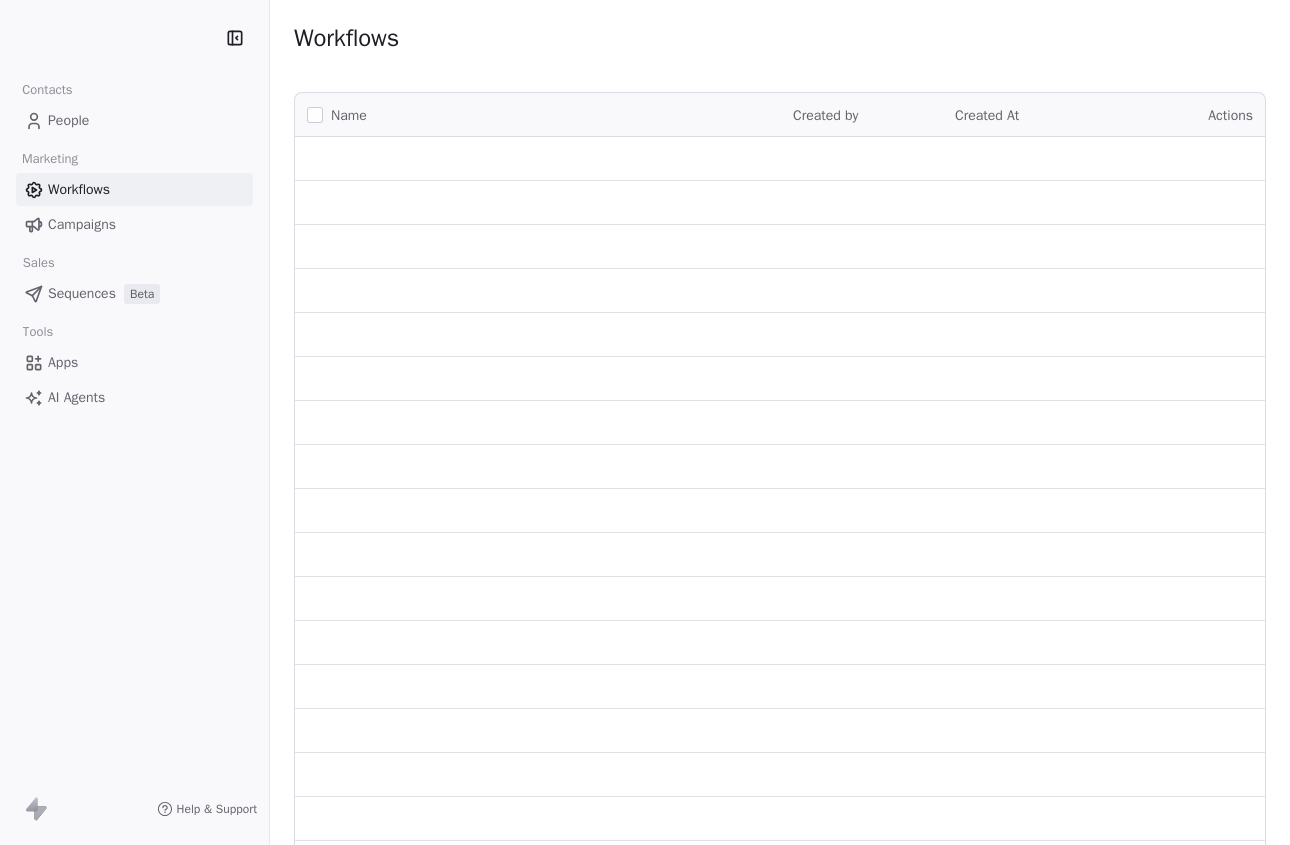 scroll, scrollTop: 0, scrollLeft: 0, axis: both 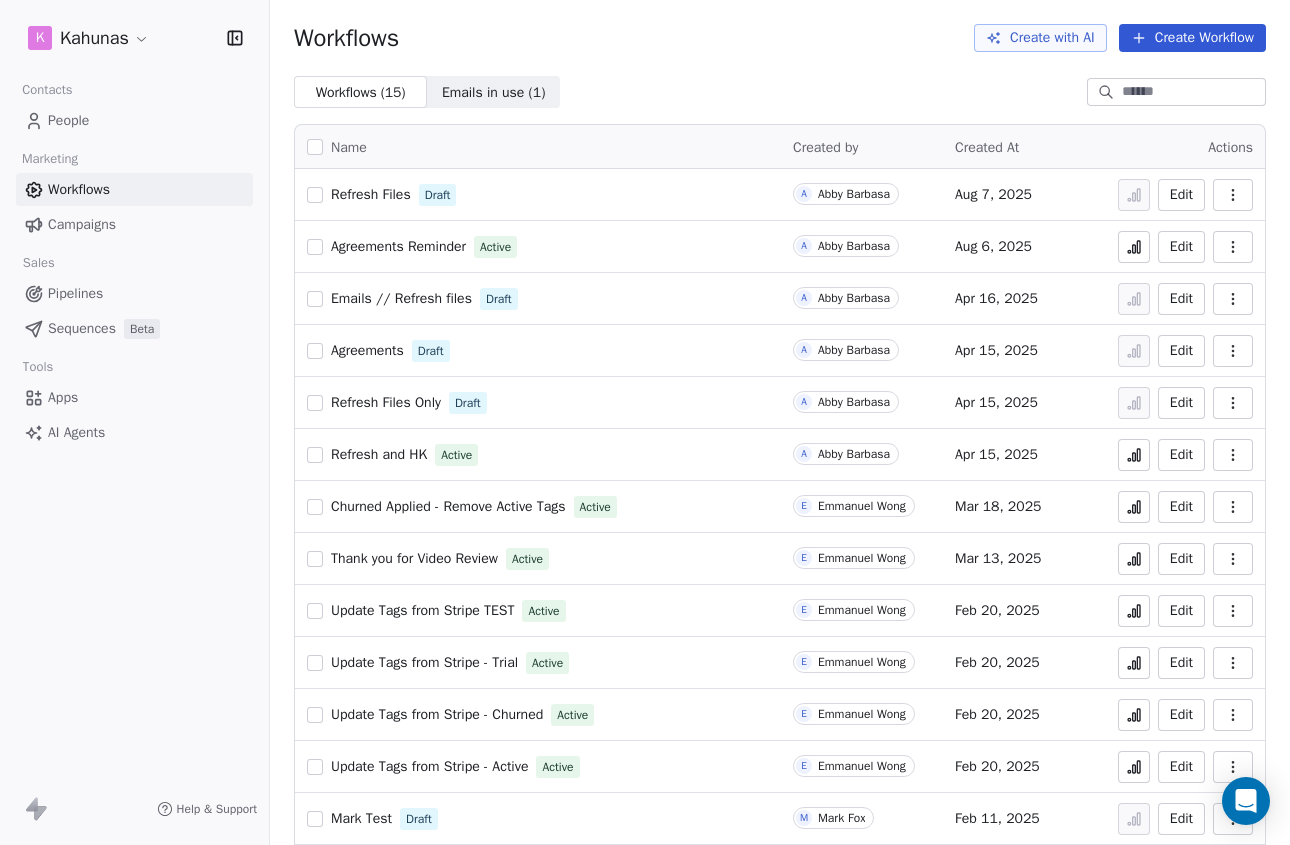click on "Agreements Reminder" at bounding box center [398, 247] 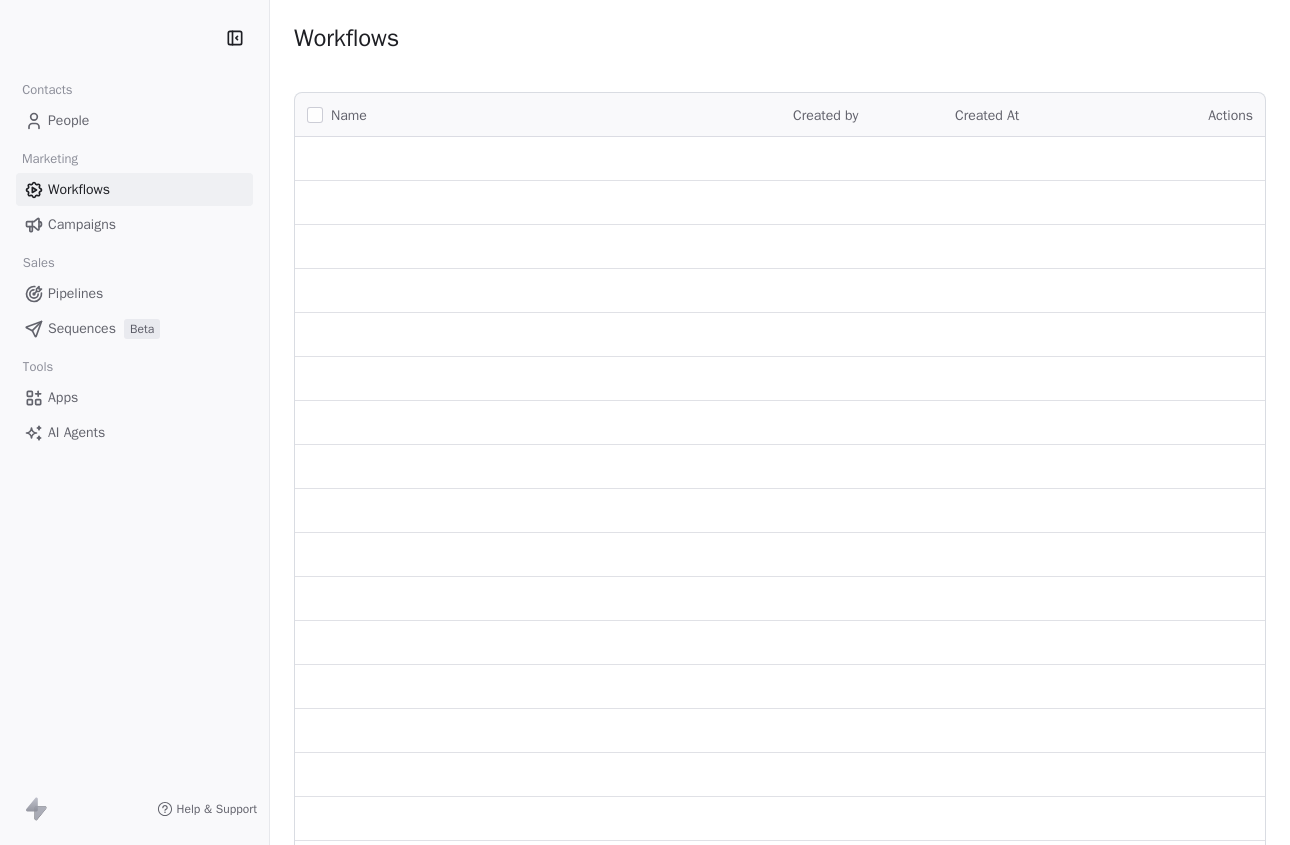 scroll, scrollTop: 0, scrollLeft: 0, axis: both 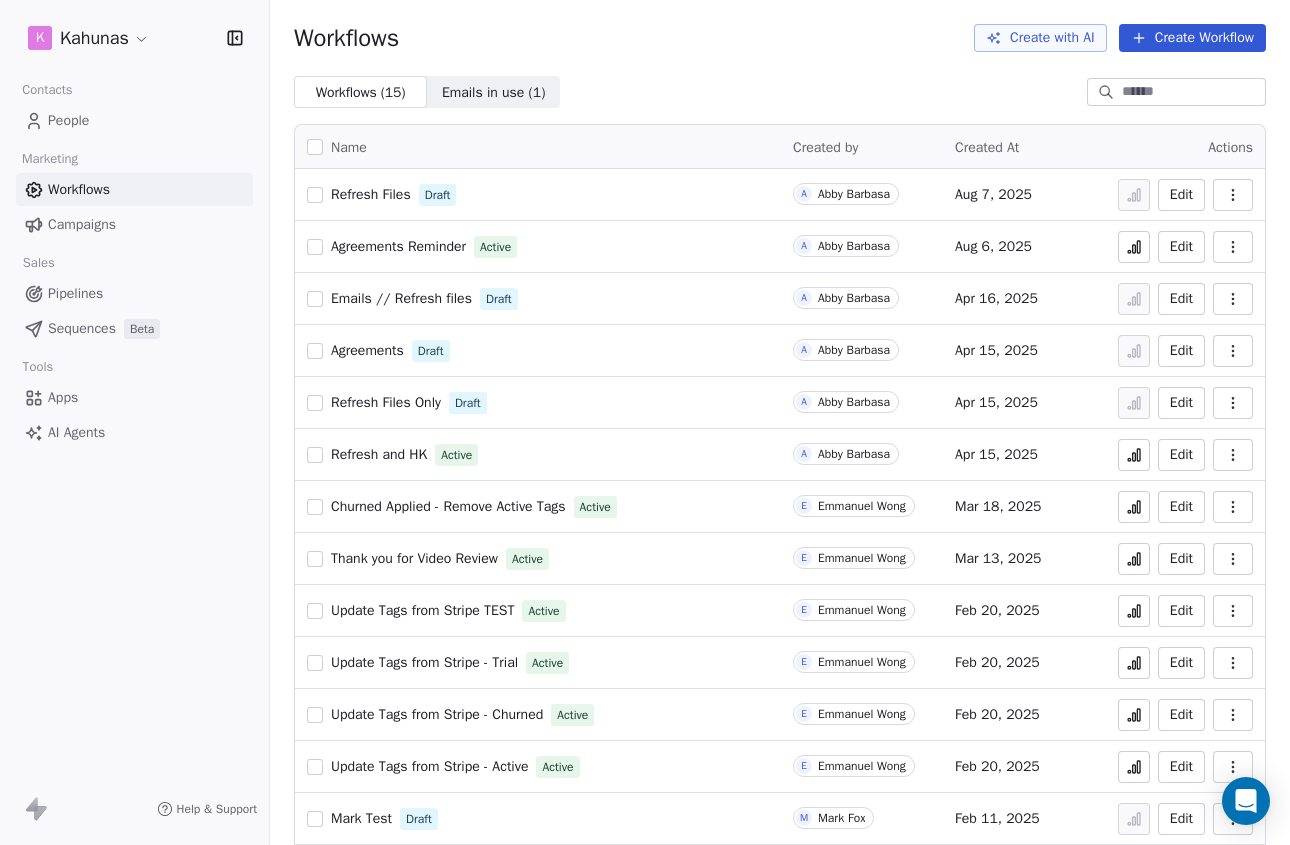 click at bounding box center (1233, 247) 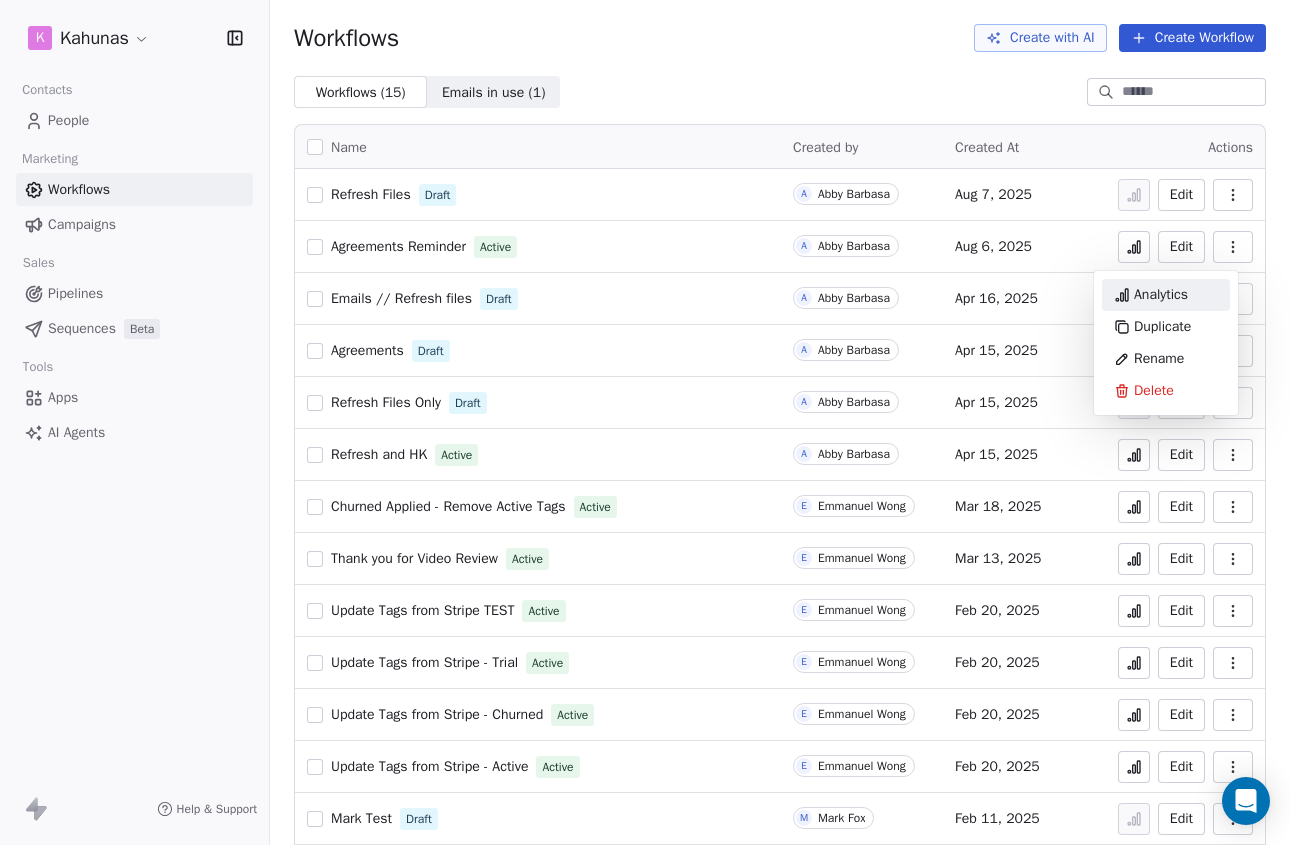 click on "Analytics" at bounding box center [1161, 295] 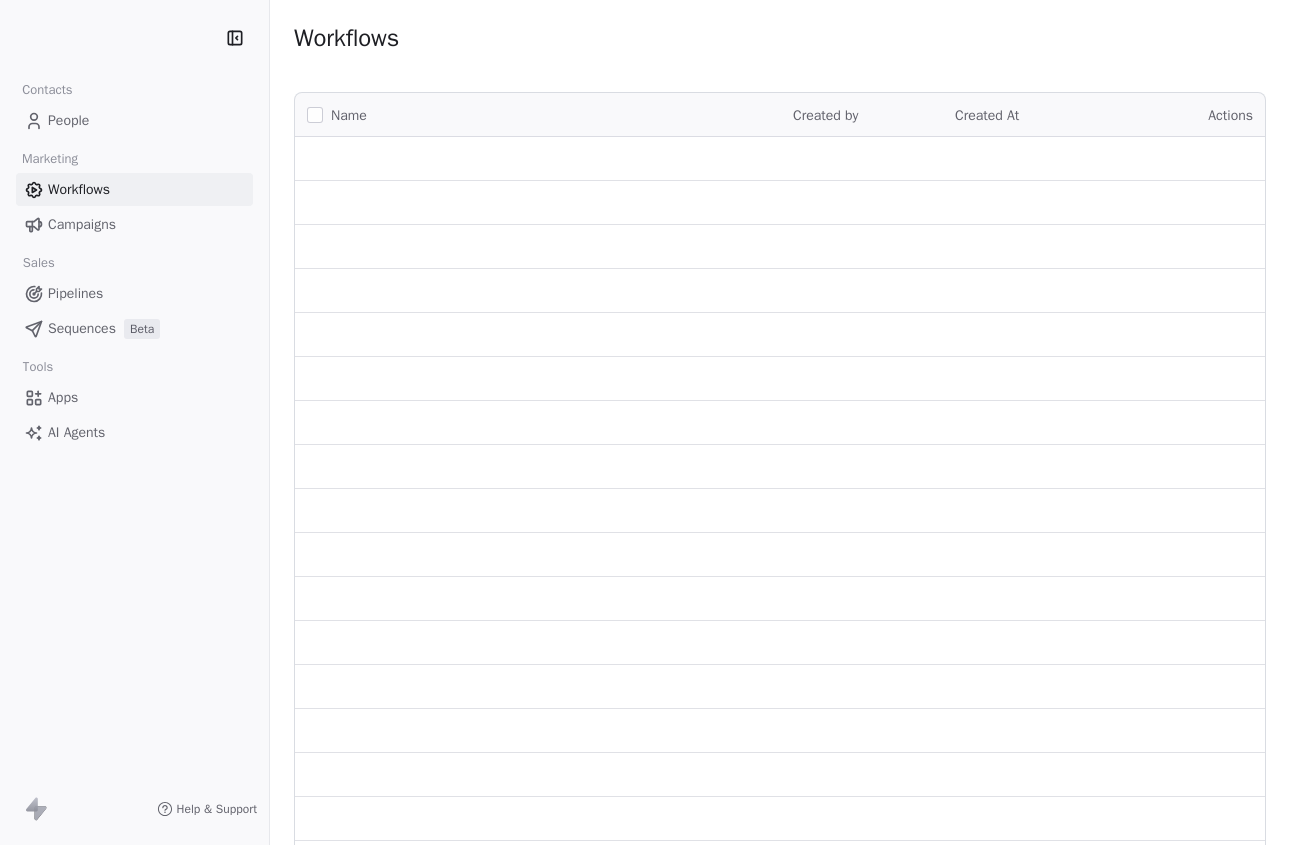 scroll, scrollTop: 0, scrollLeft: 0, axis: both 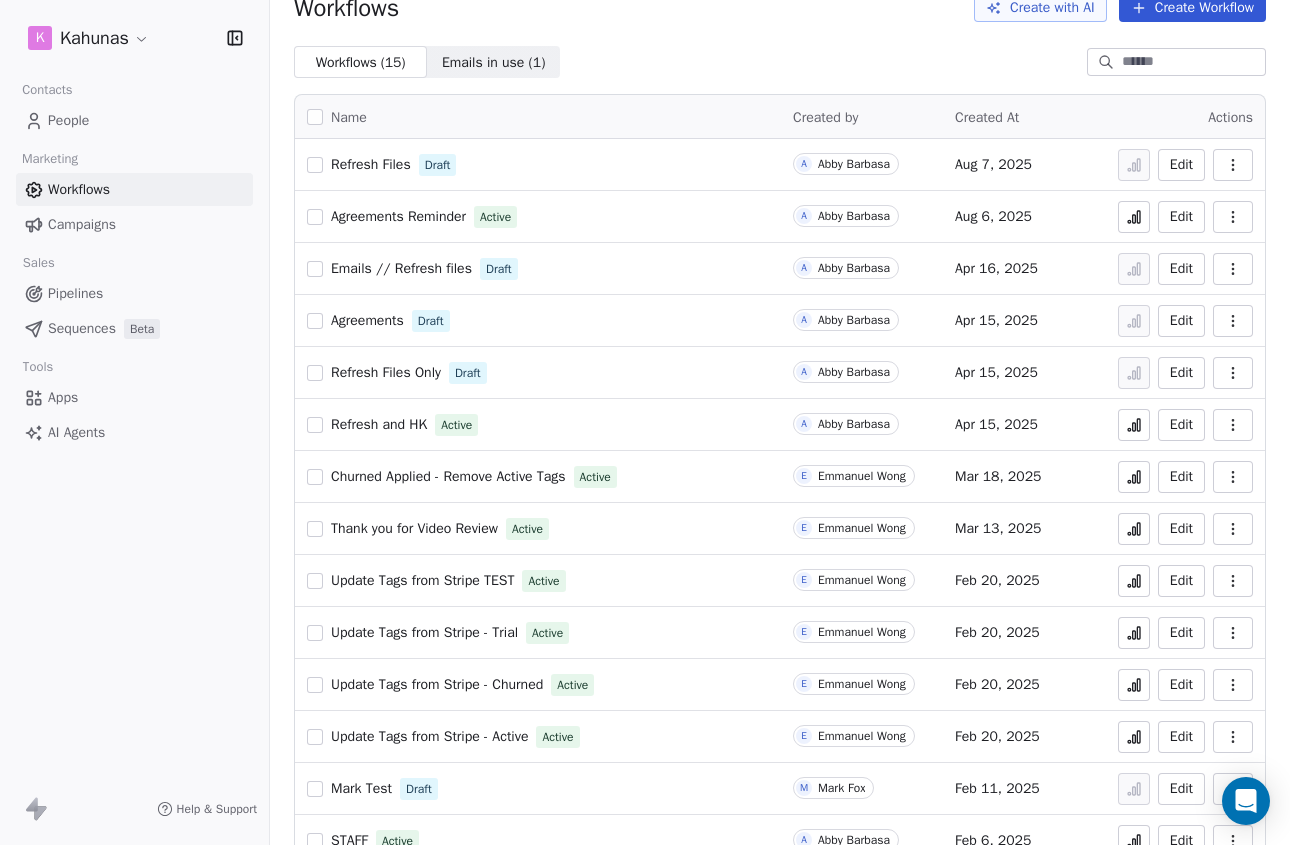 click on "Edit" at bounding box center [1185, 269] 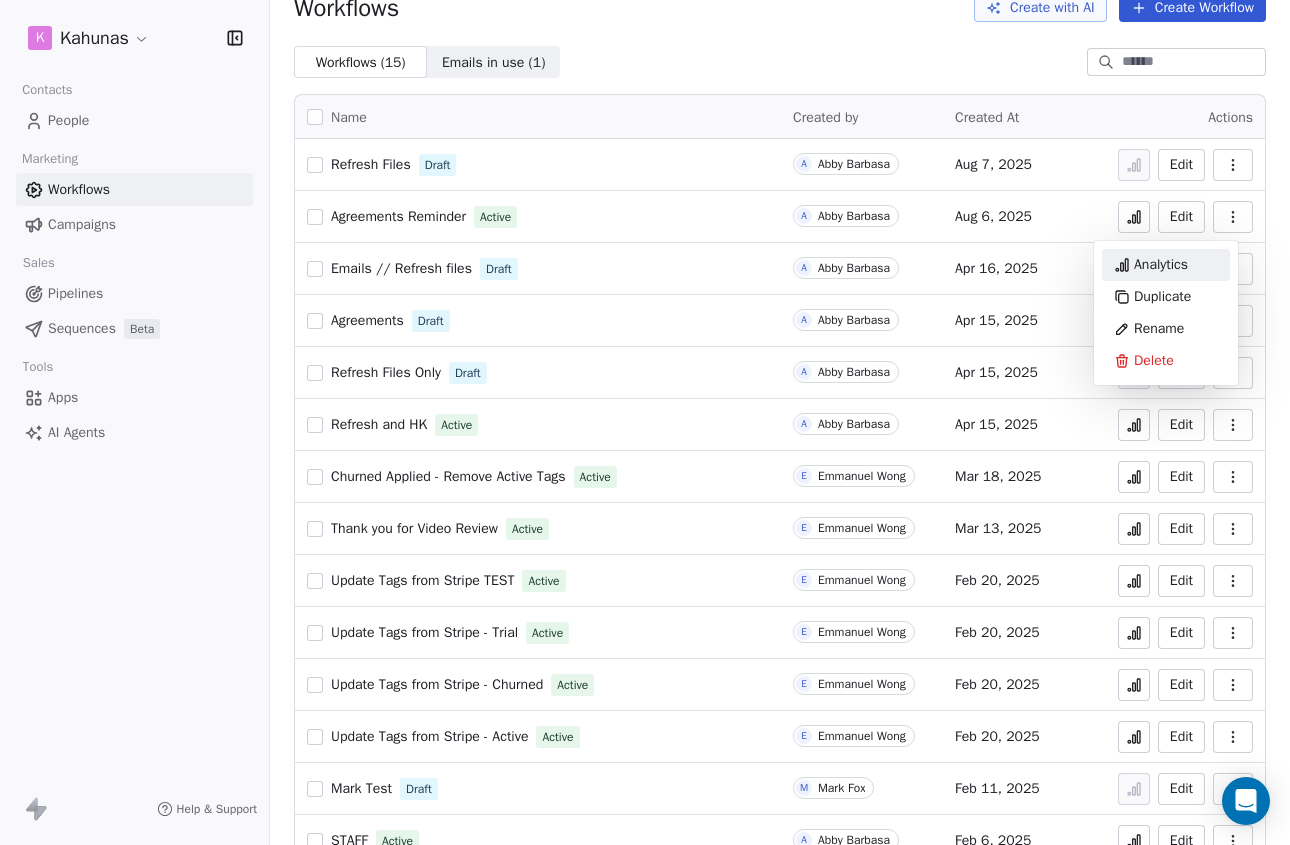 click on "Analytics" at bounding box center (1161, 265) 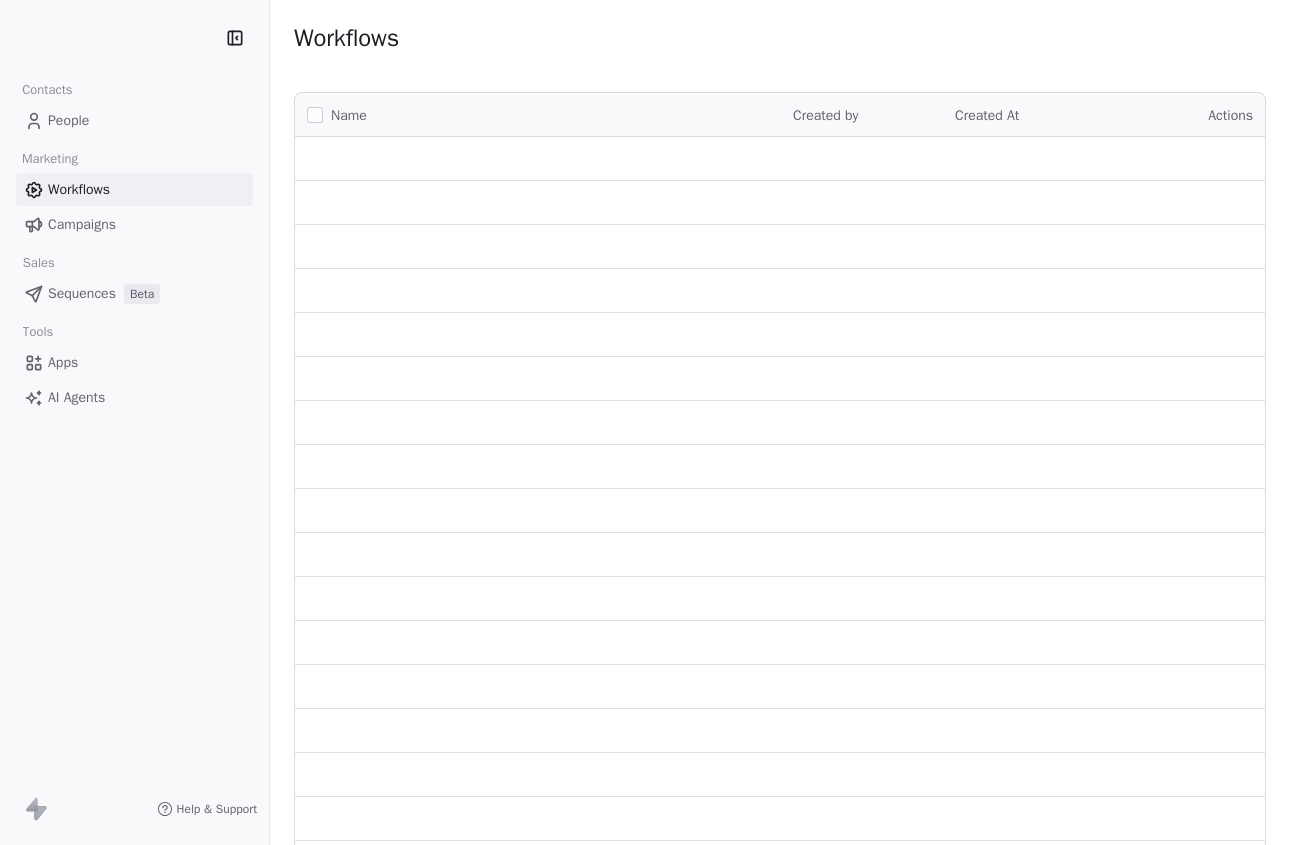 scroll, scrollTop: 0, scrollLeft: 0, axis: both 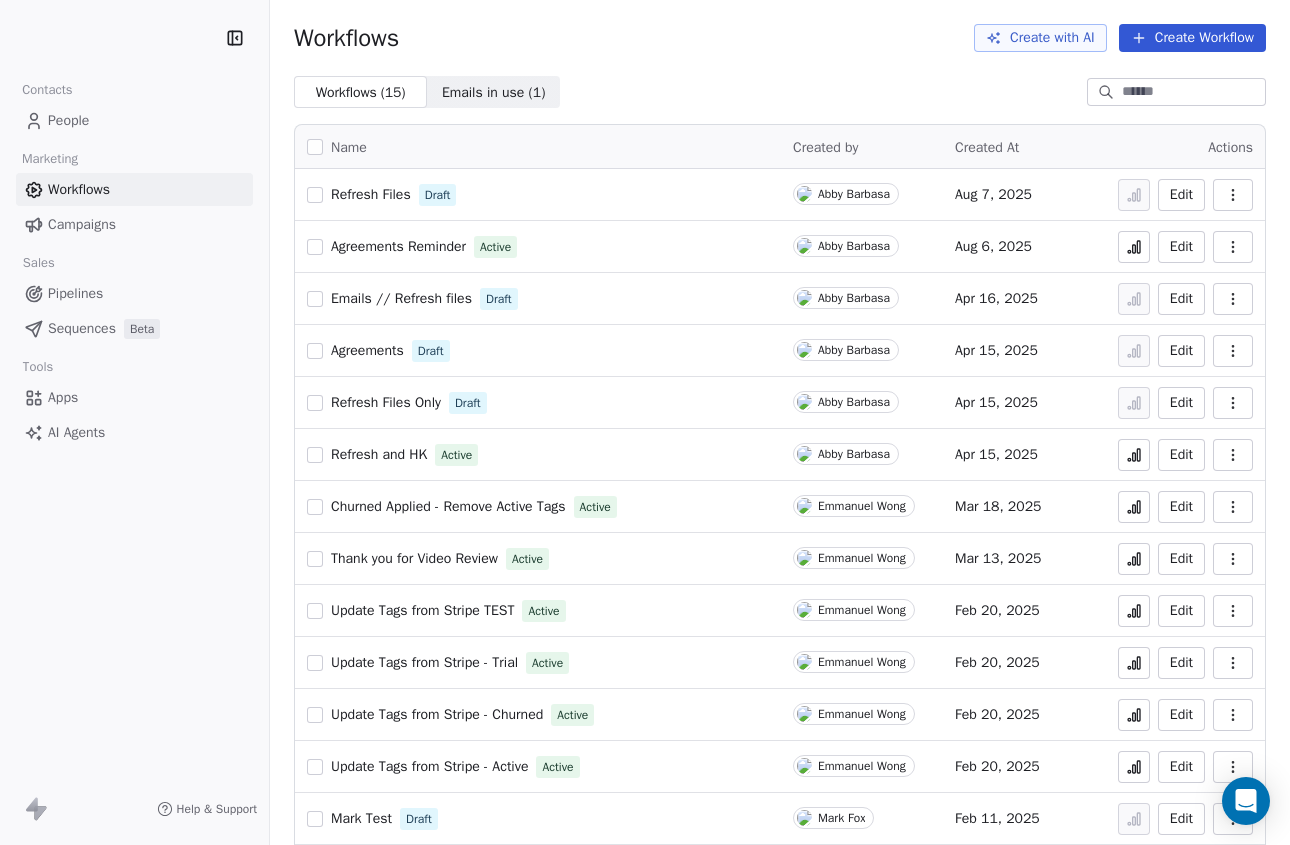 click on "Emails in use ( 1 )" at bounding box center (494, 92) 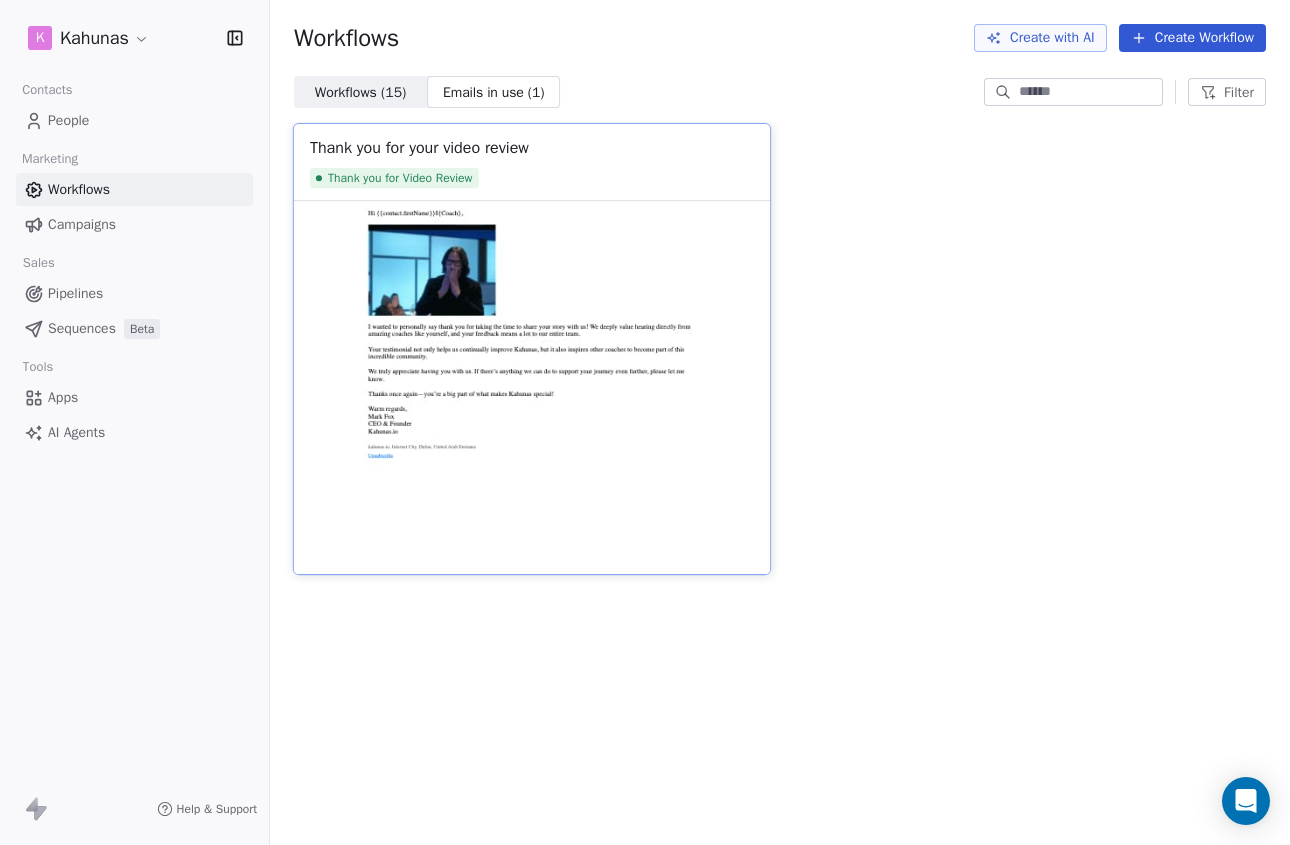 click at bounding box center (532, 387) 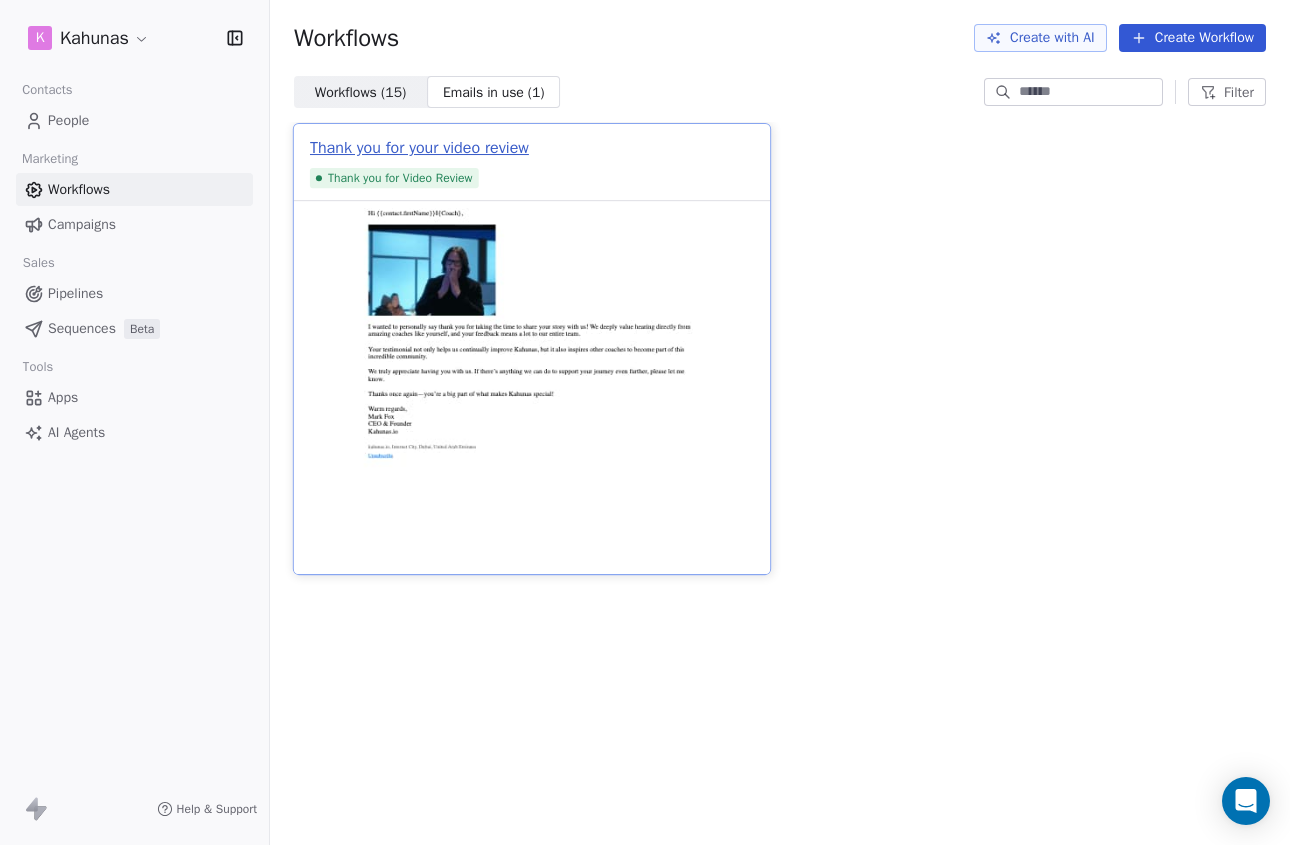 click on "Thank you for your video review" at bounding box center [419, 148] 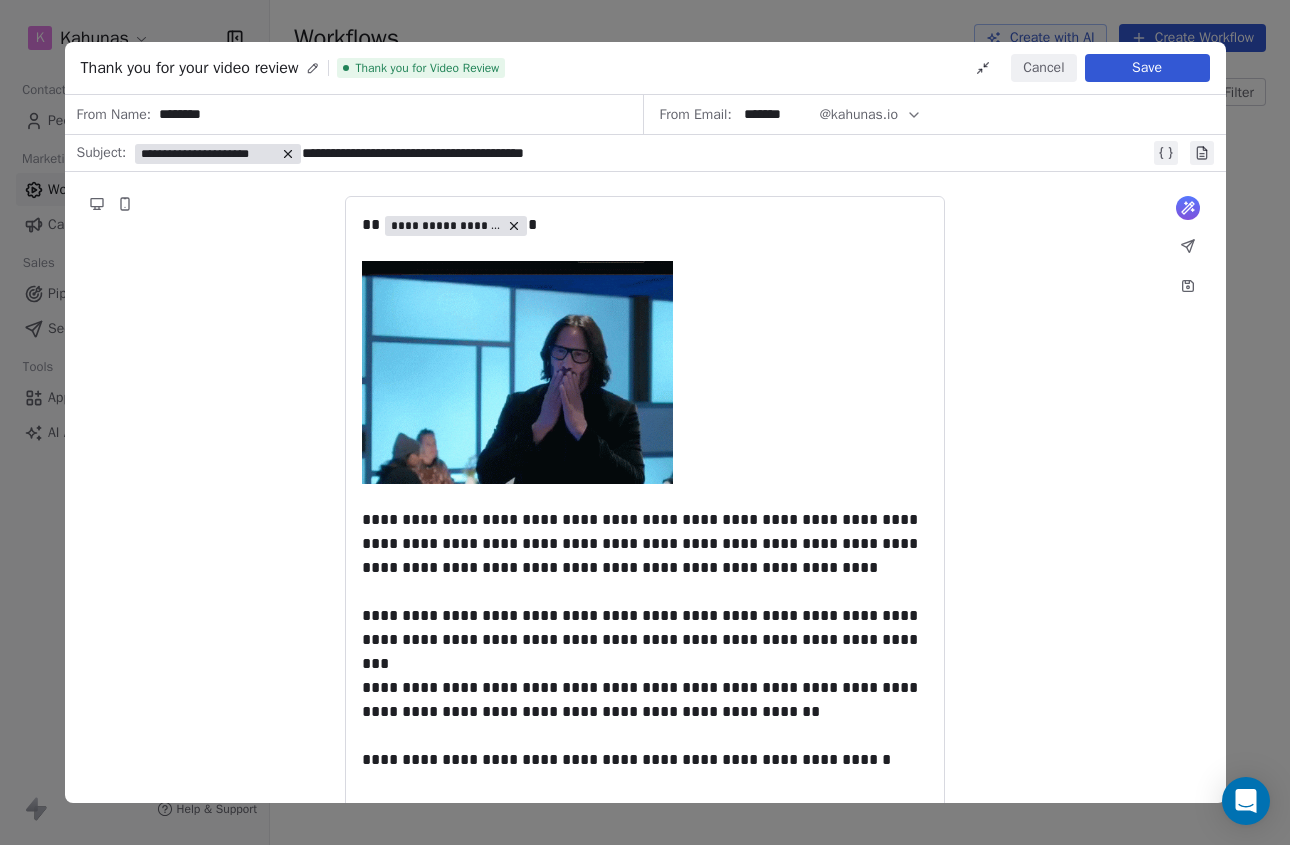 click on "********" at bounding box center (391, 114) 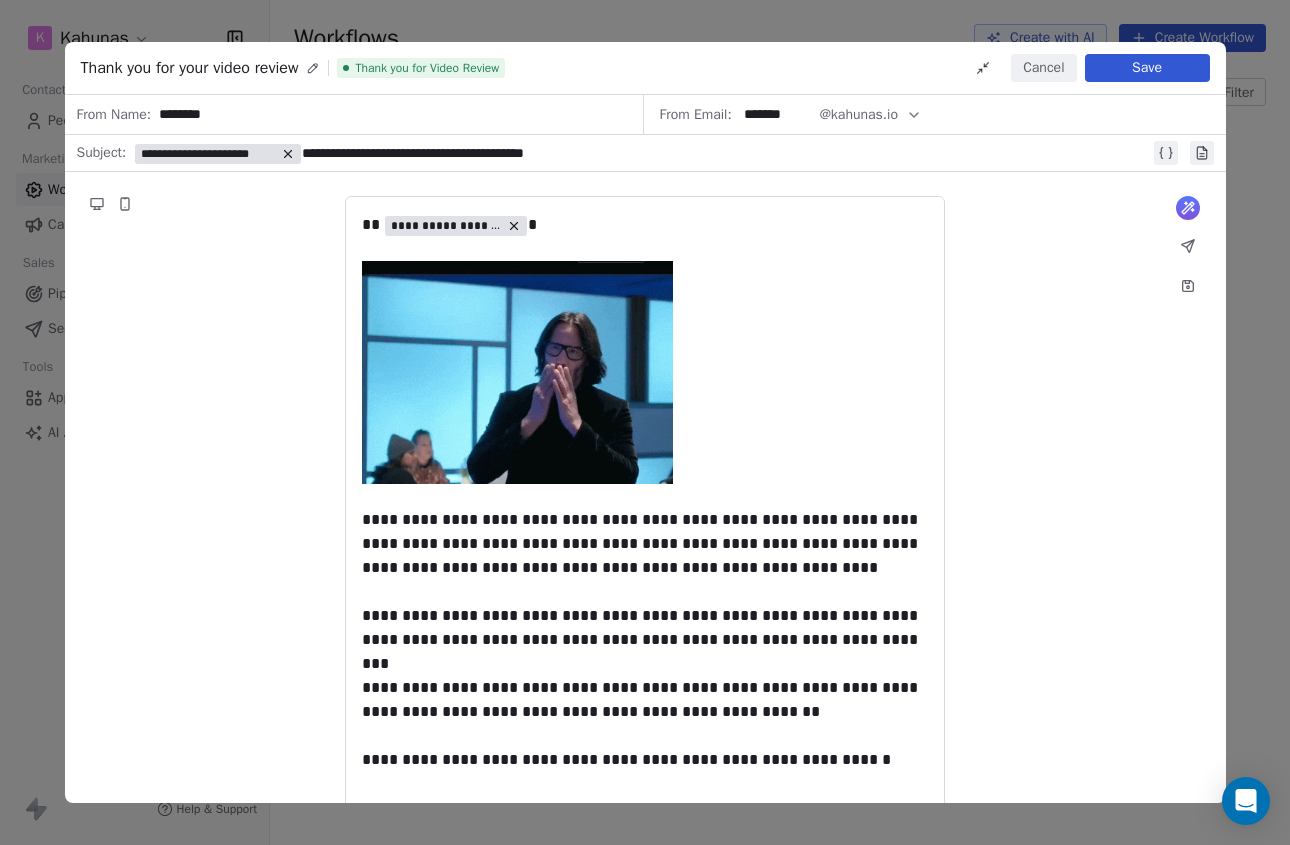 click on "Cancel" at bounding box center [1043, 68] 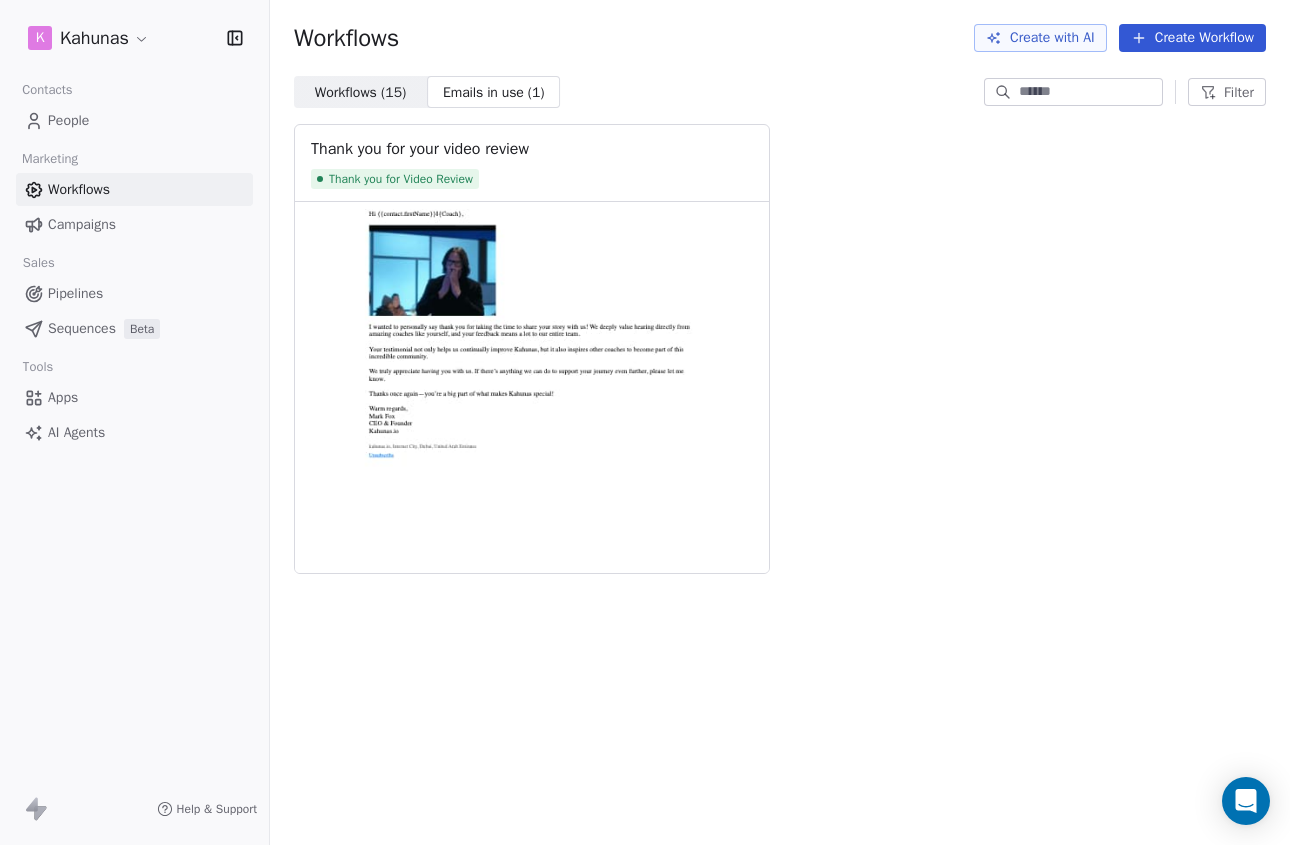 click on "Campaigns" at bounding box center (82, 224) 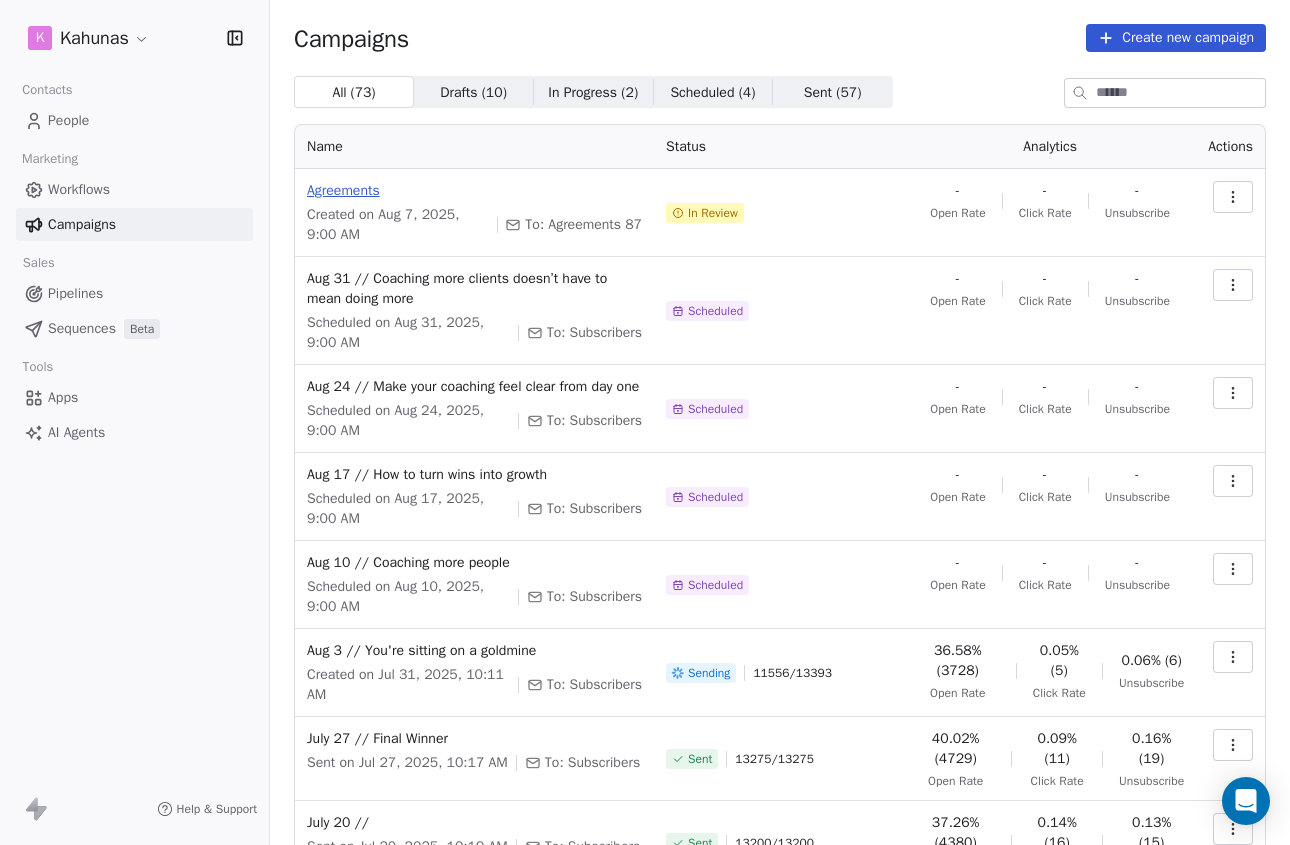 click on "Agreements" at bounding box center (474, 191) 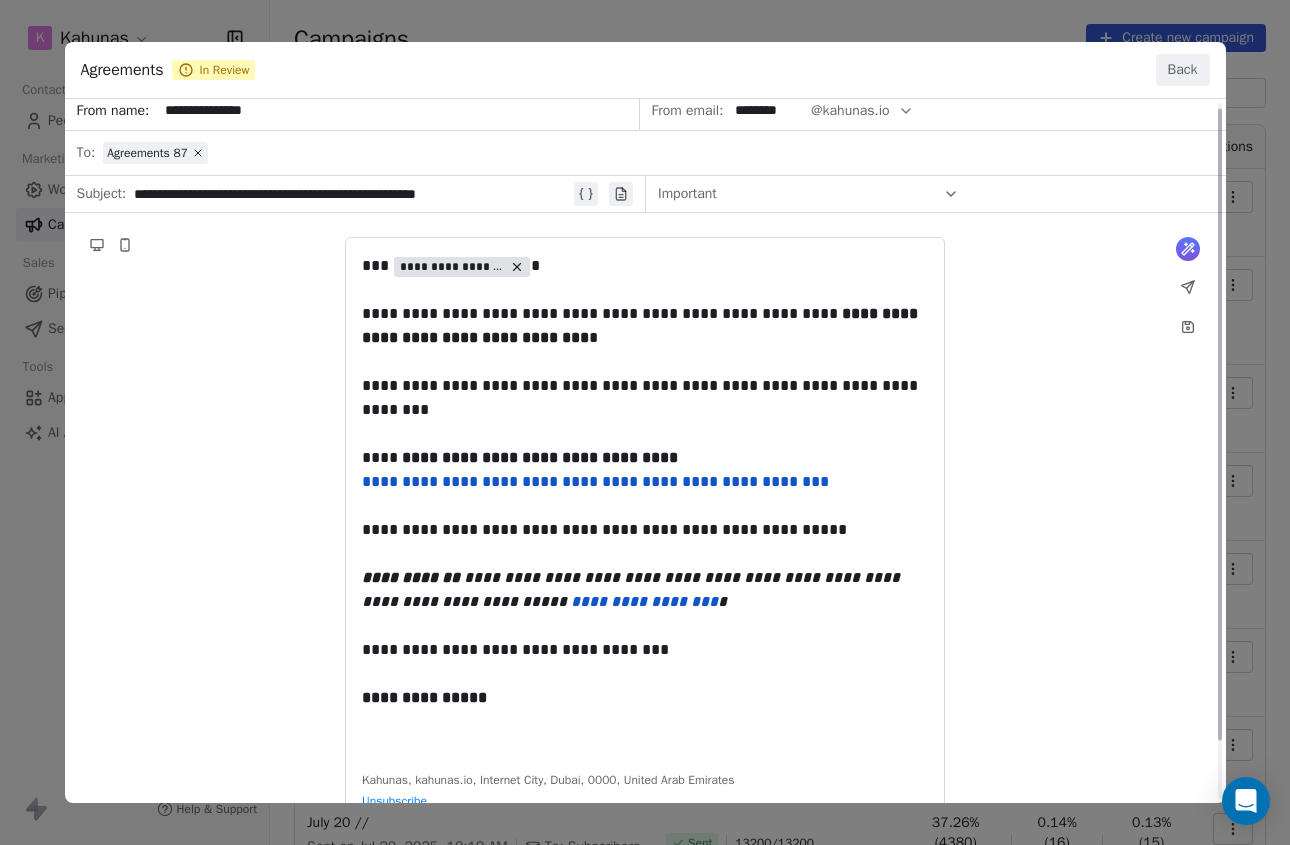 scroll, scrollTop: 0, scrollLeft: 0, axis: both 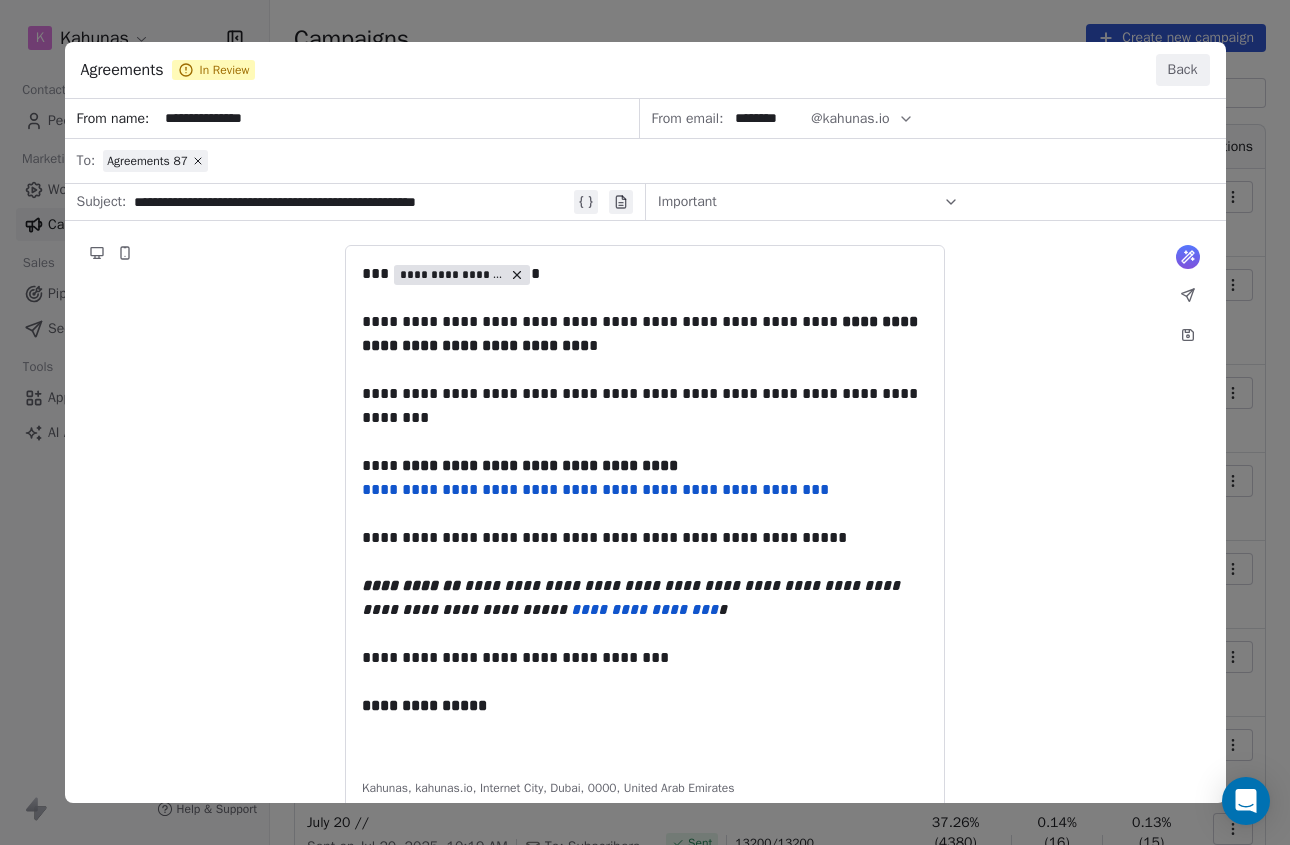 click on "Back" at bounding box center (1183, 70) 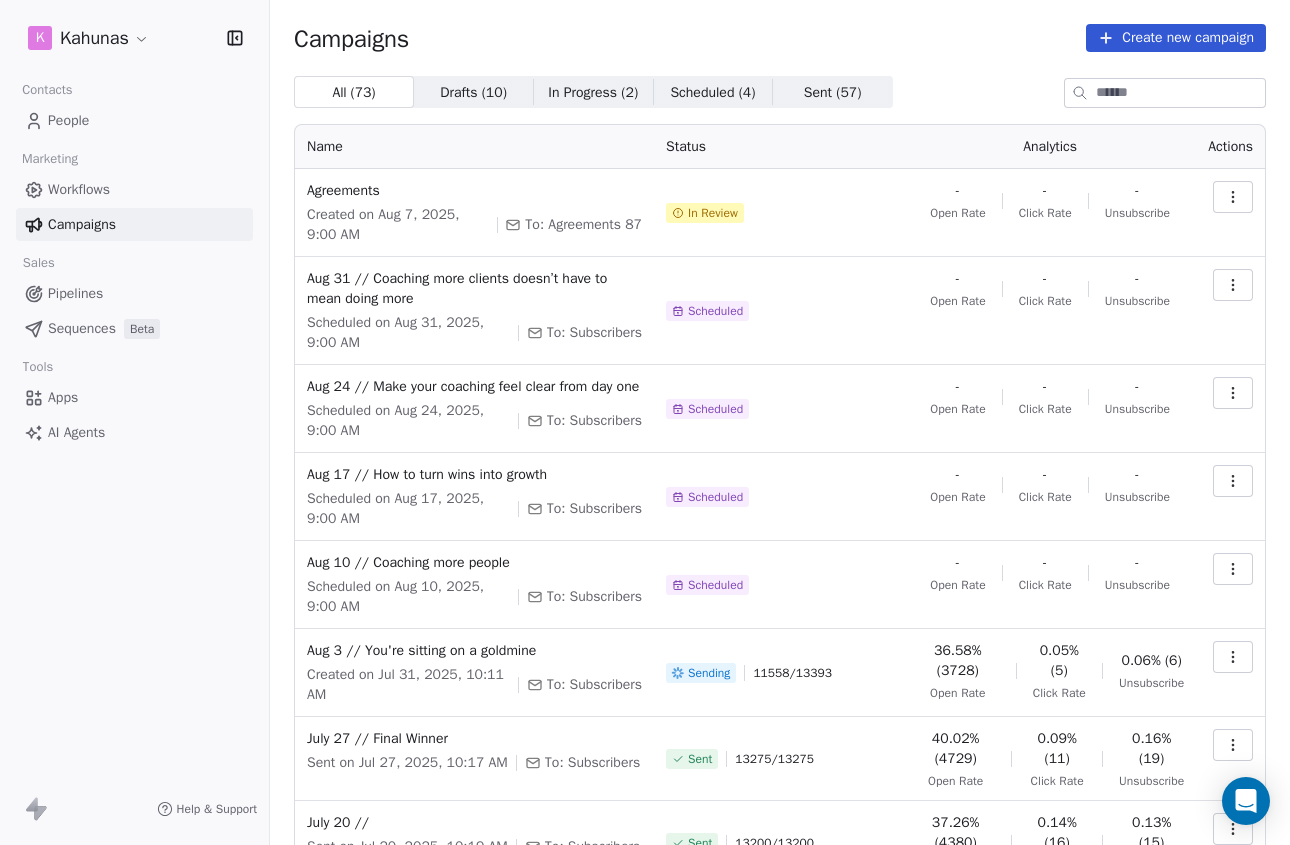 click on "Workflows" at bounding box center (134, 189) 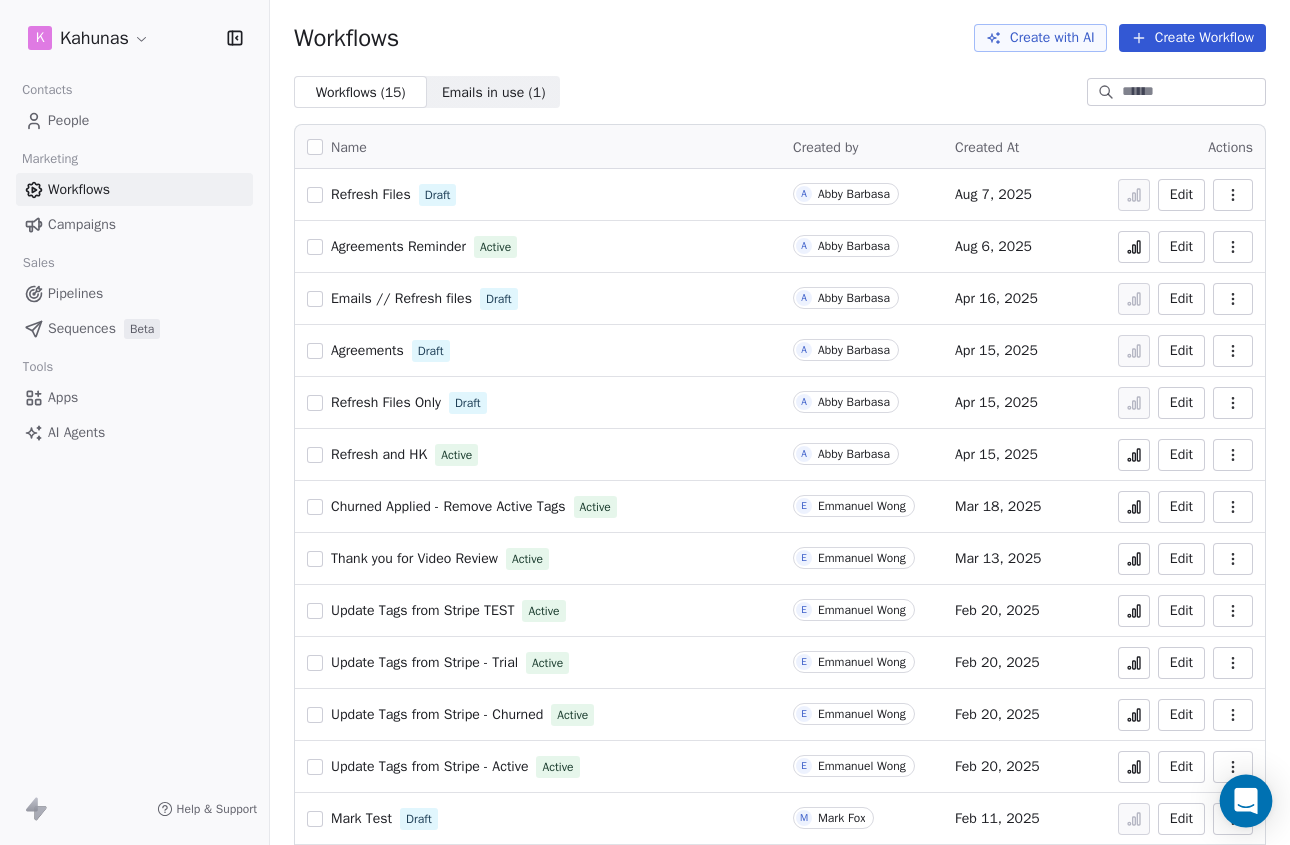click at bounding box center [1246, 801] 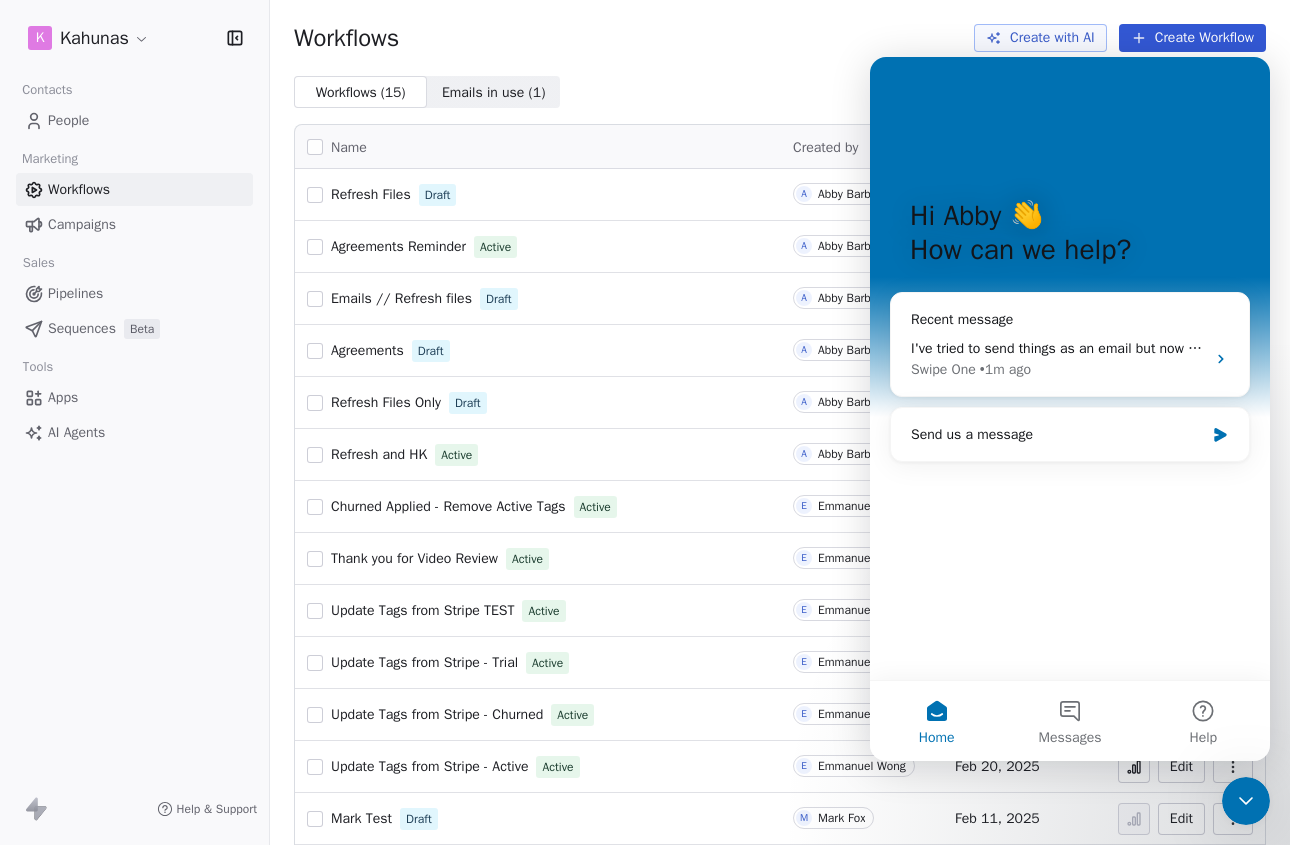 scroll, scrollTop: 0, scrollLeft: 0, axis: both 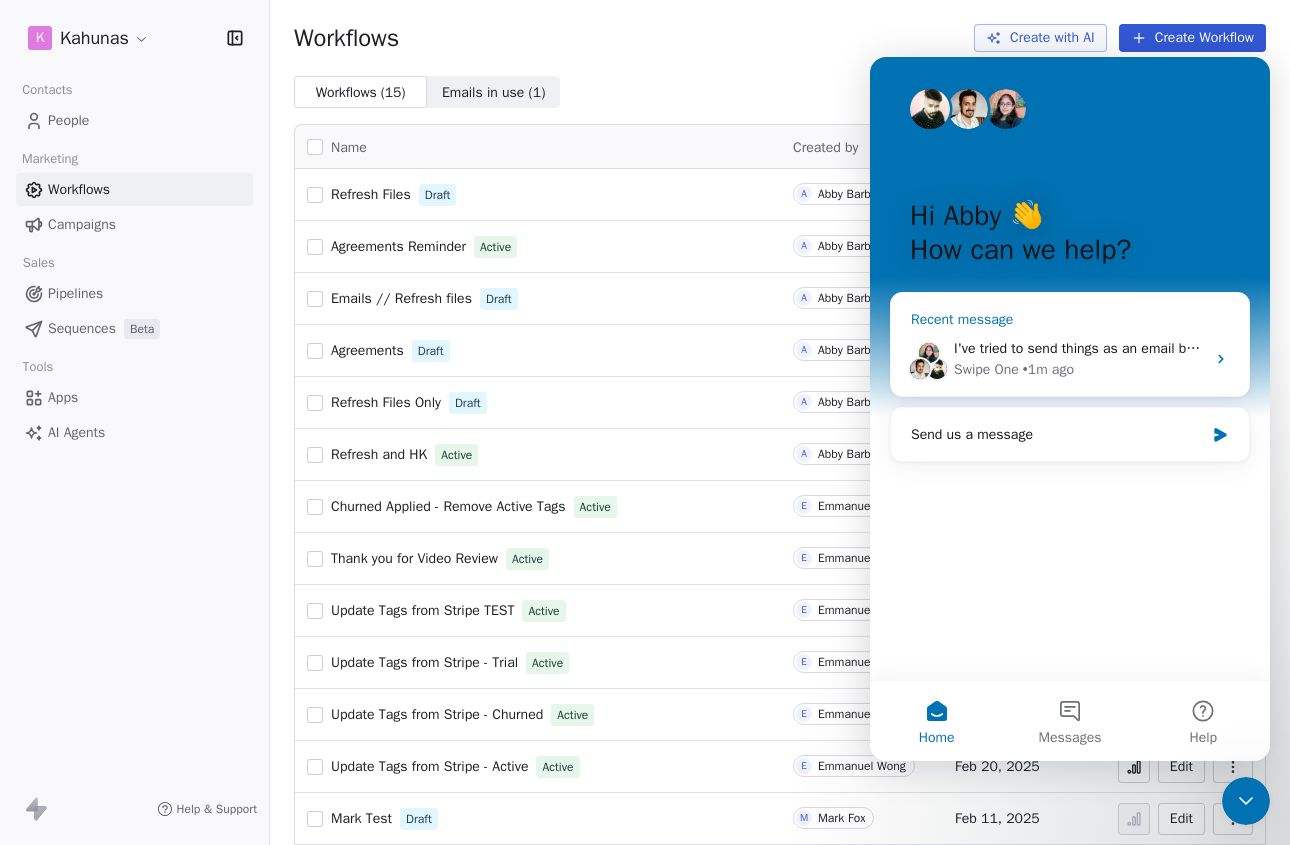 click on "•  1m ago" at bounding box center (1048, 369) 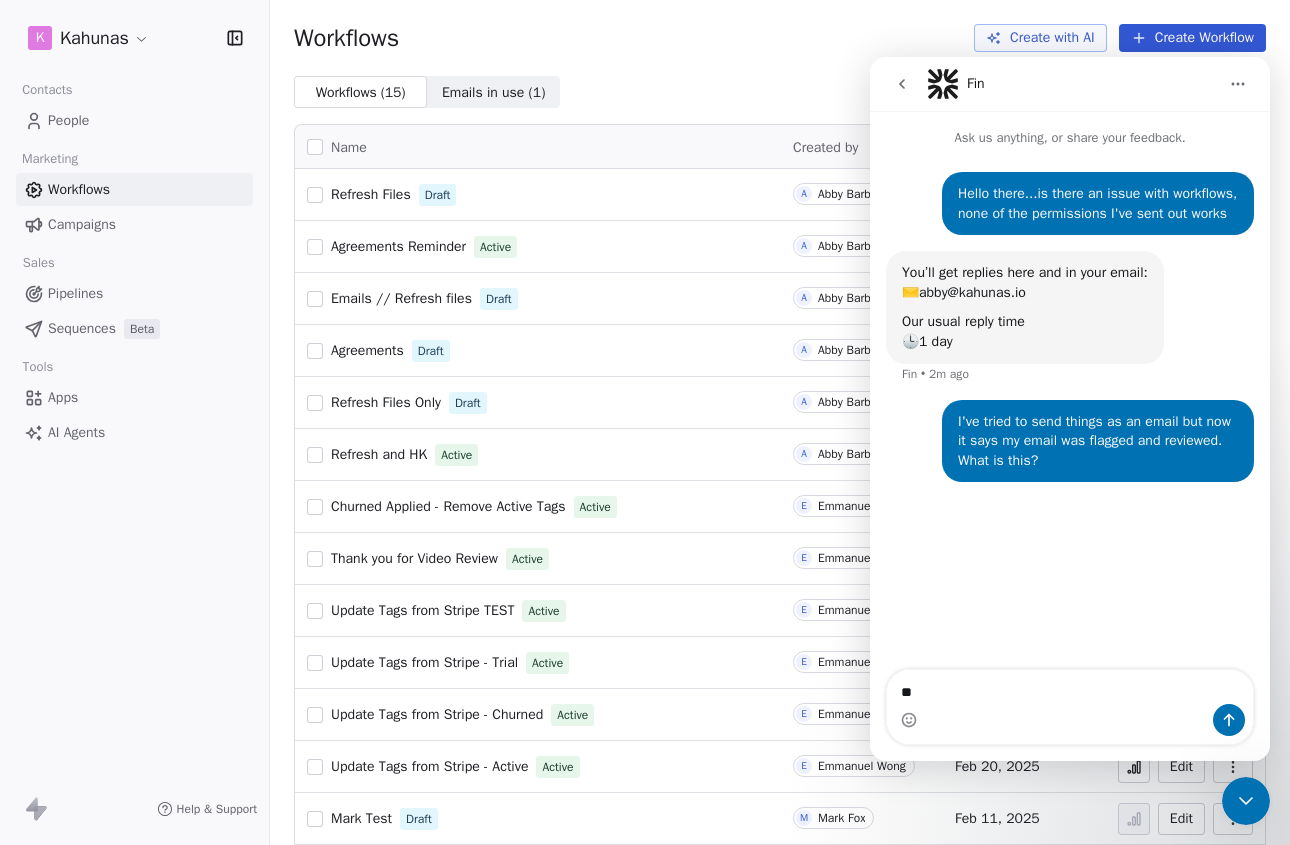 type on "*" 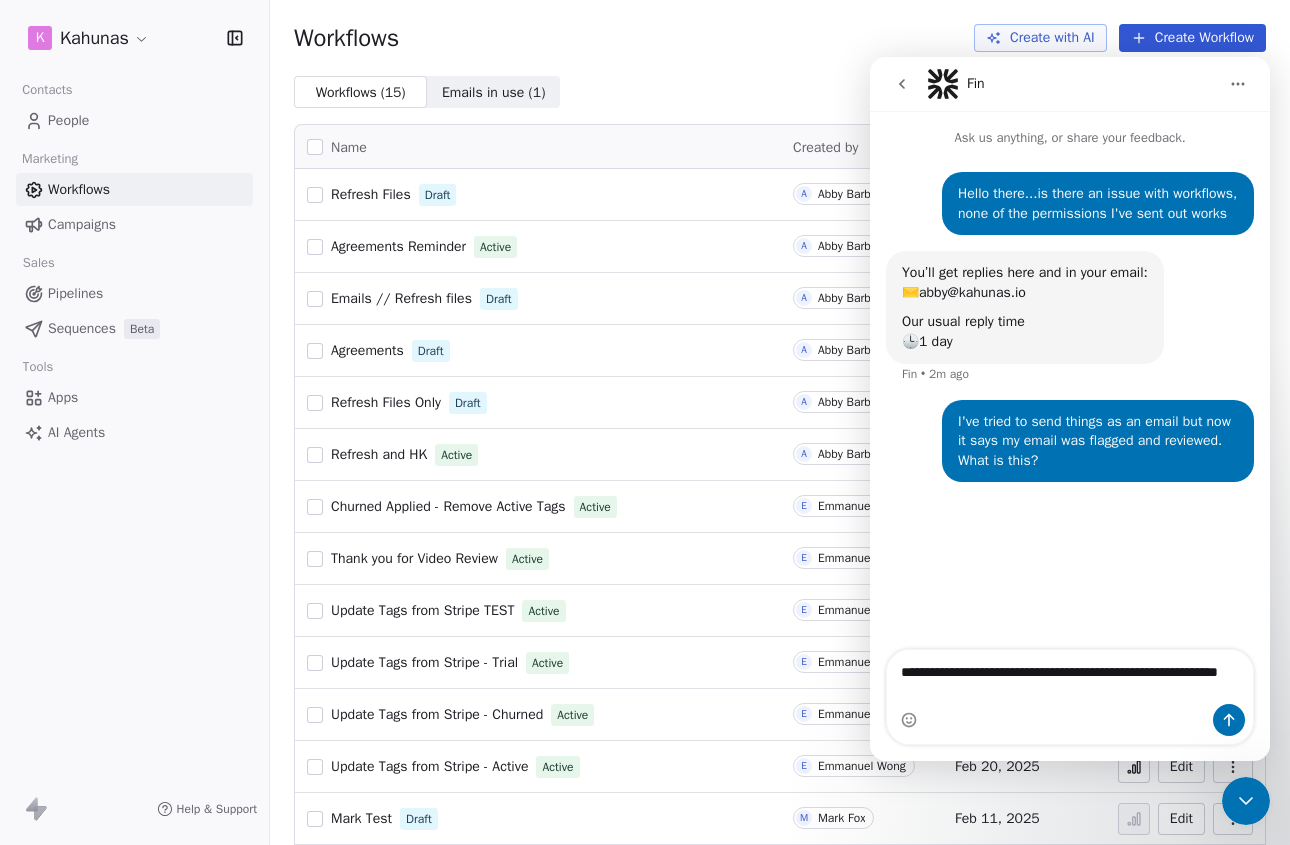 type on "**********" 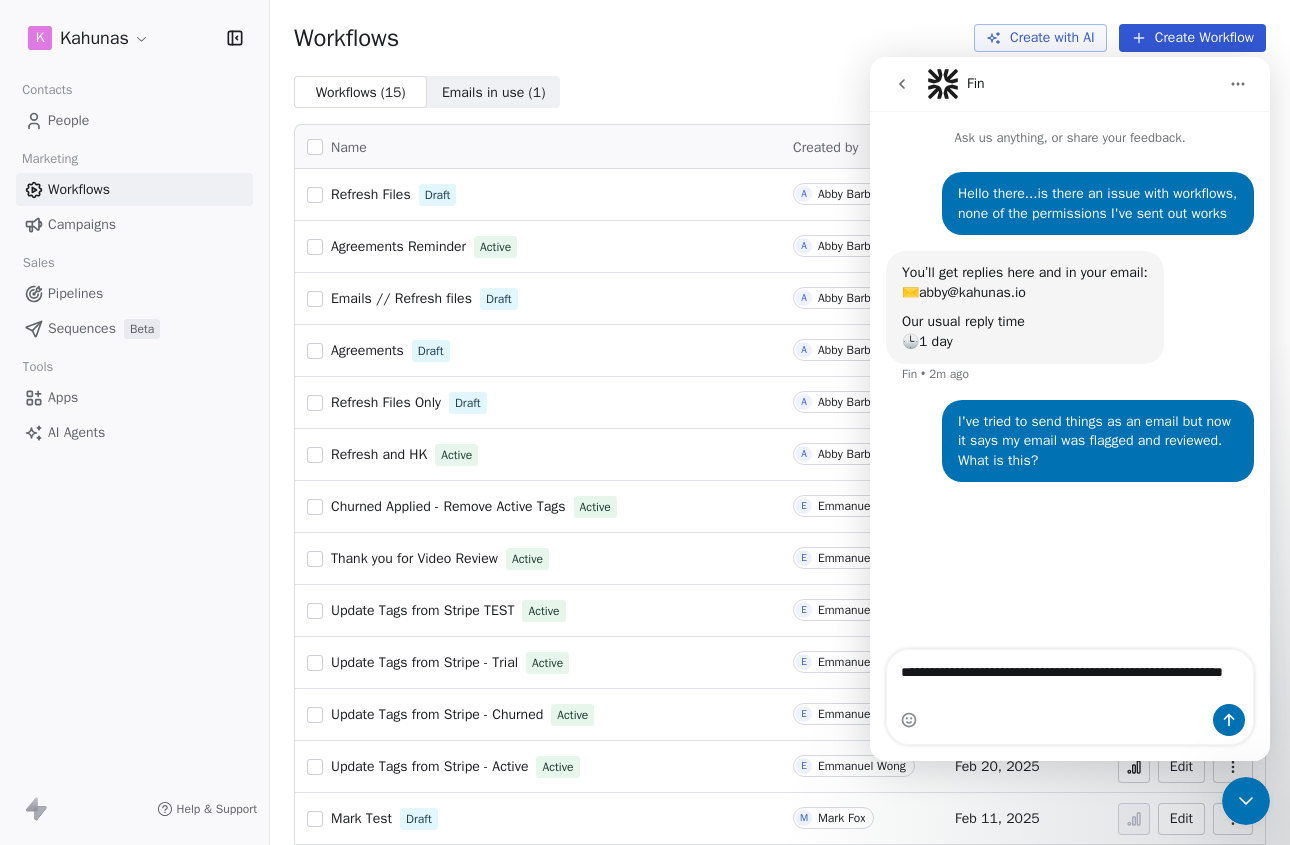 type 